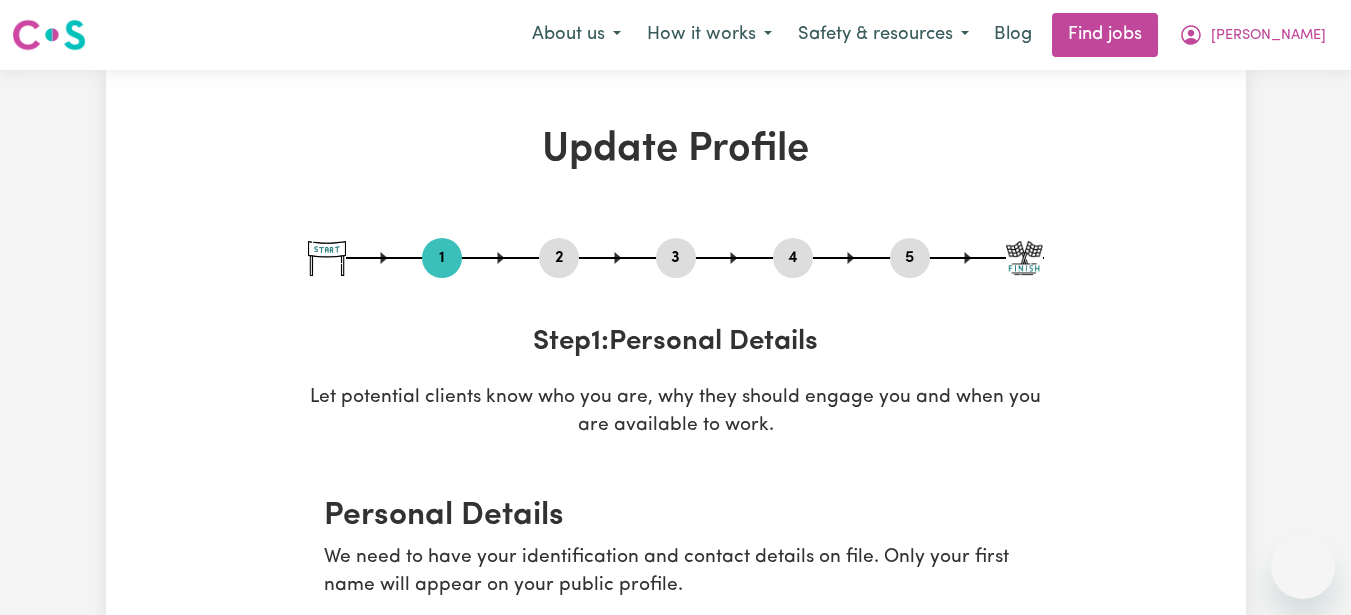 select on "[DEMOGRAPHIC_DATA]" 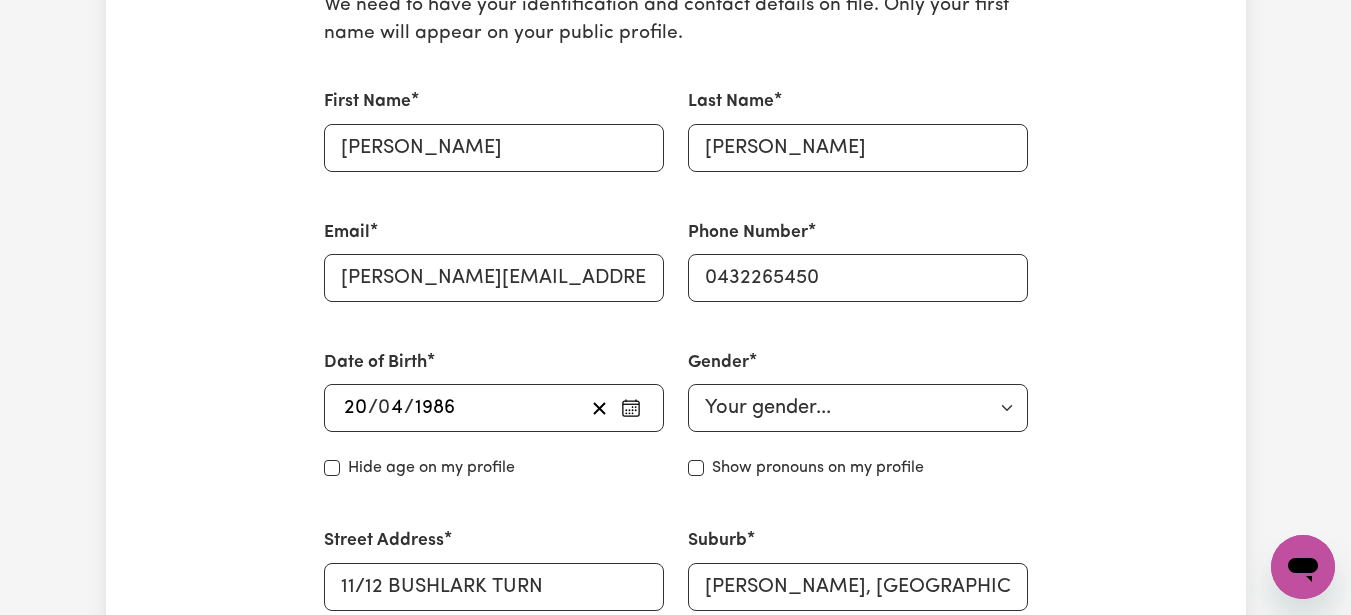 scroll, scrollTop: 0, scrollLeft: 0, axis: both 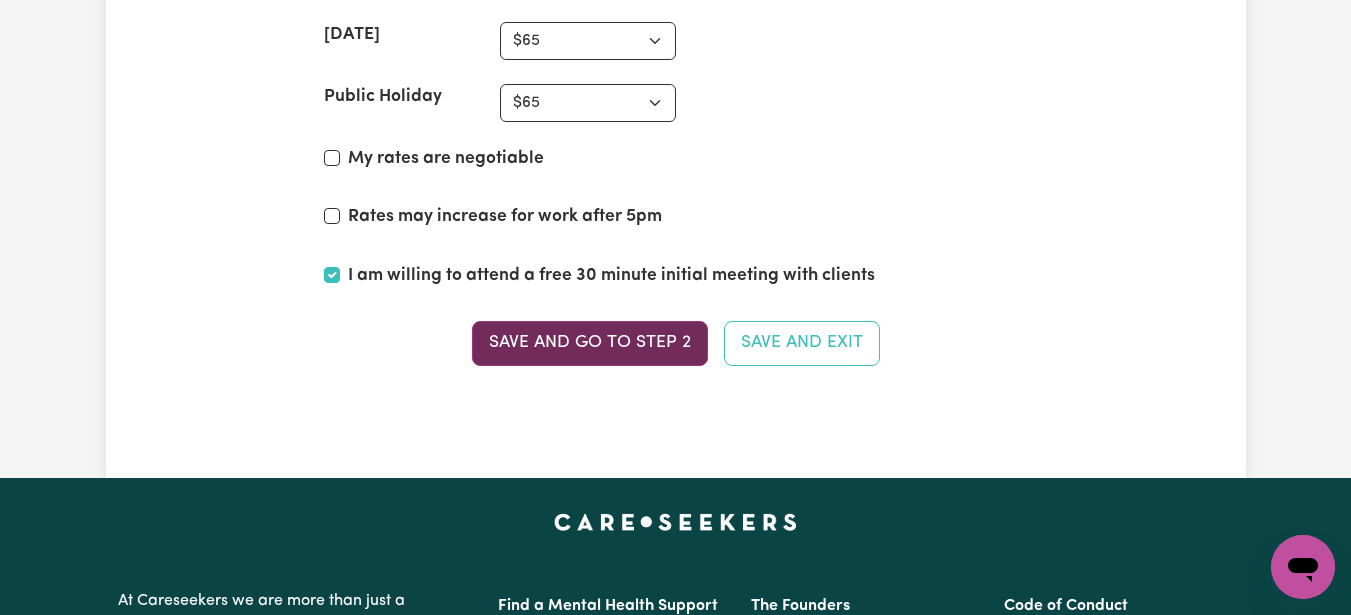 click on "Save and go to Step 2" at bounding box center [590, 343] 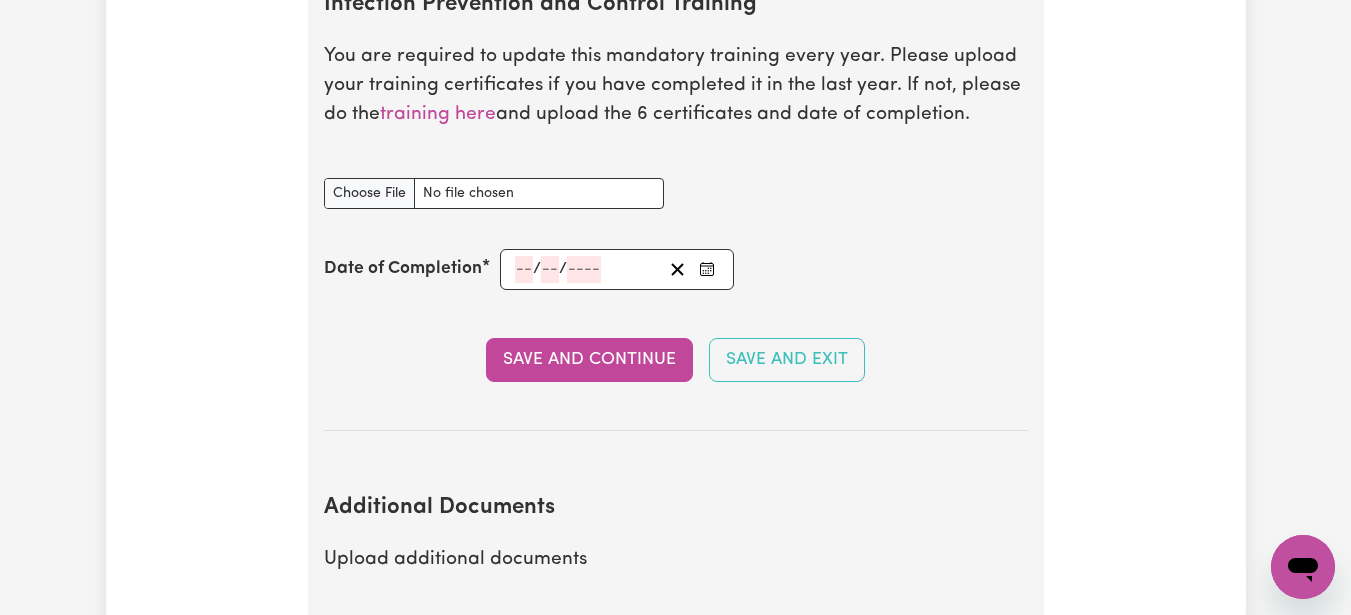 scroll, scrollTop: 3186, scrollLeft: 0, axis: vertical 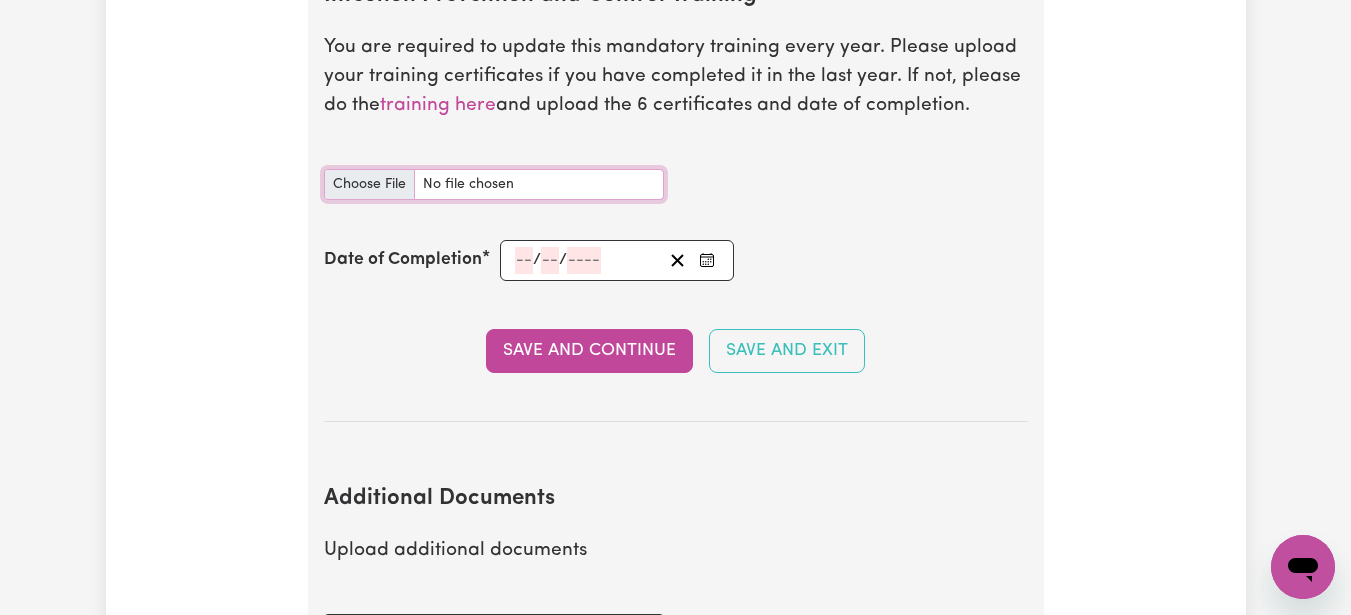 click on "Infection Prevention and Control Training  document" at bounding box center (494, 184) 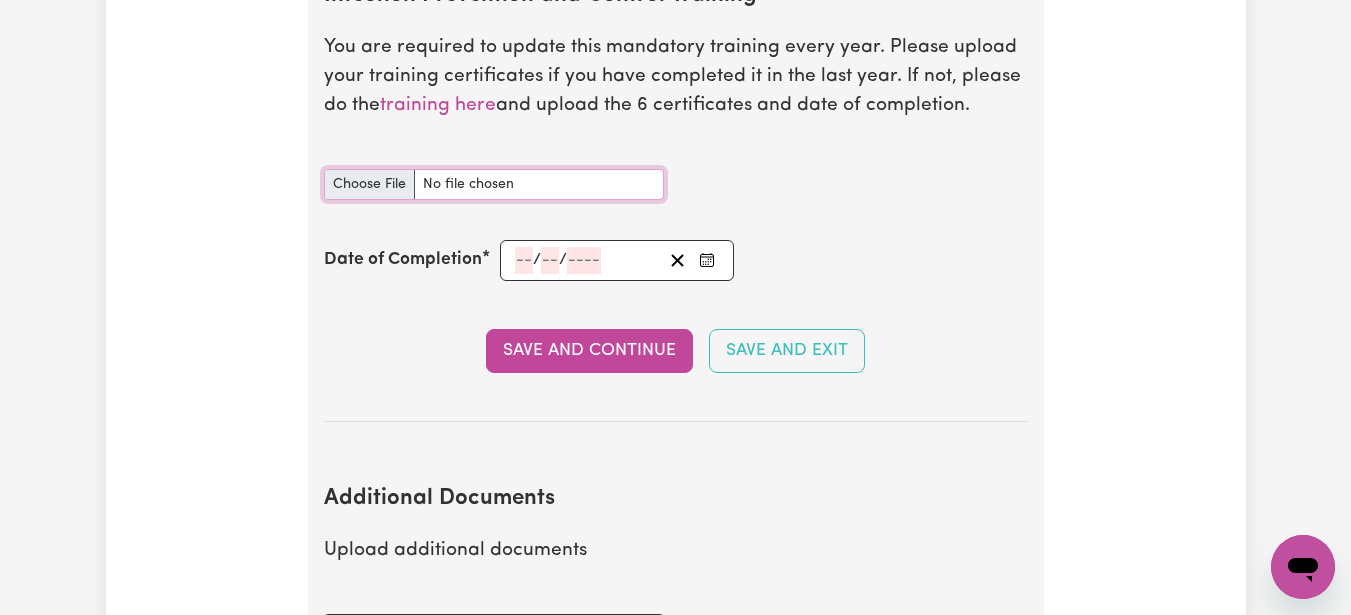 type on "C:\fakepath\Cleaning.pdf" 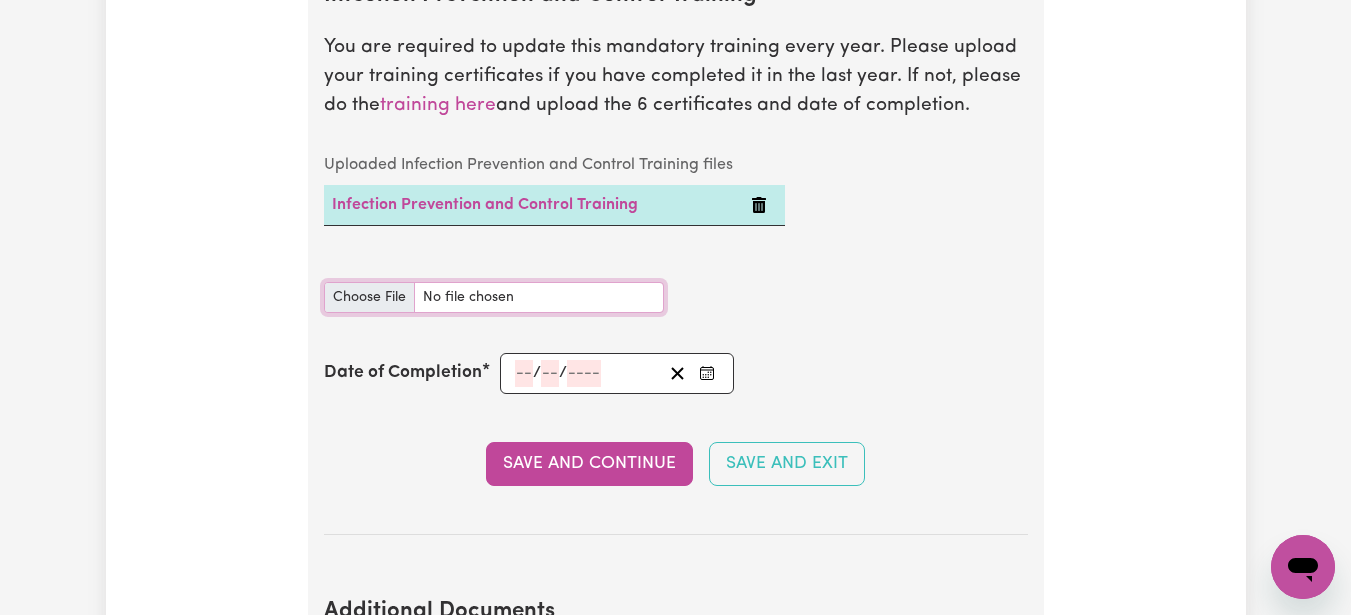 click on "Infection Prevention and Control Training  document" at bounding box center [494, 297] 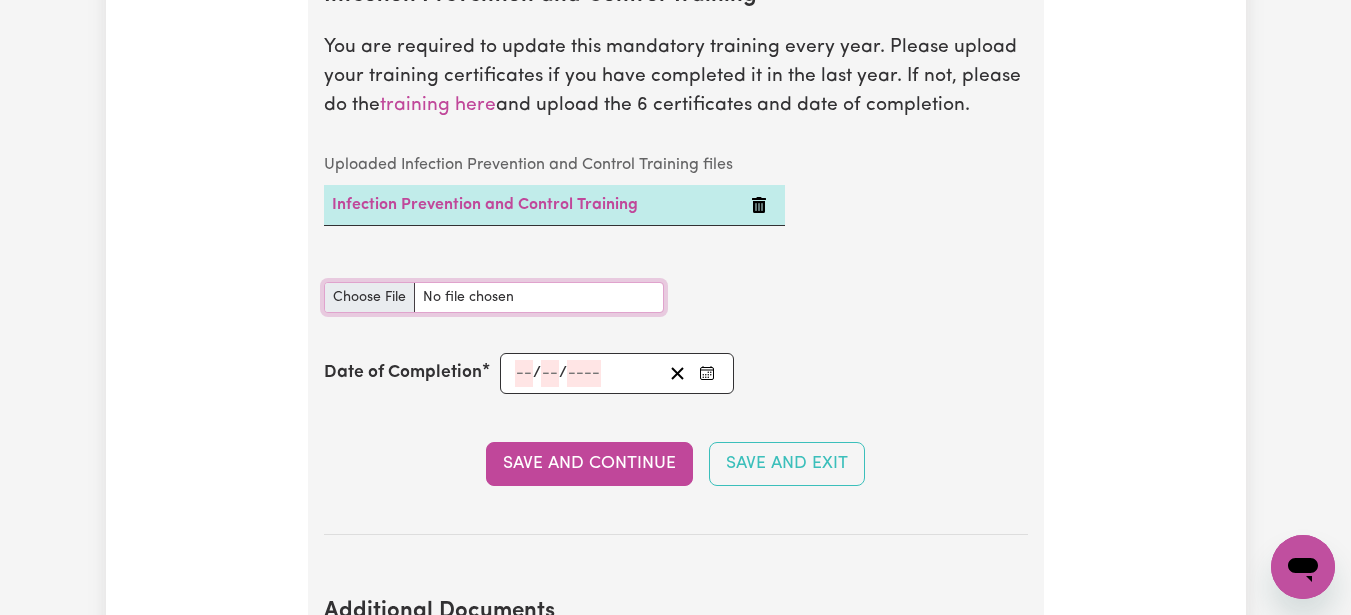 type on "C:\fakepath\Waste Management.pdf" 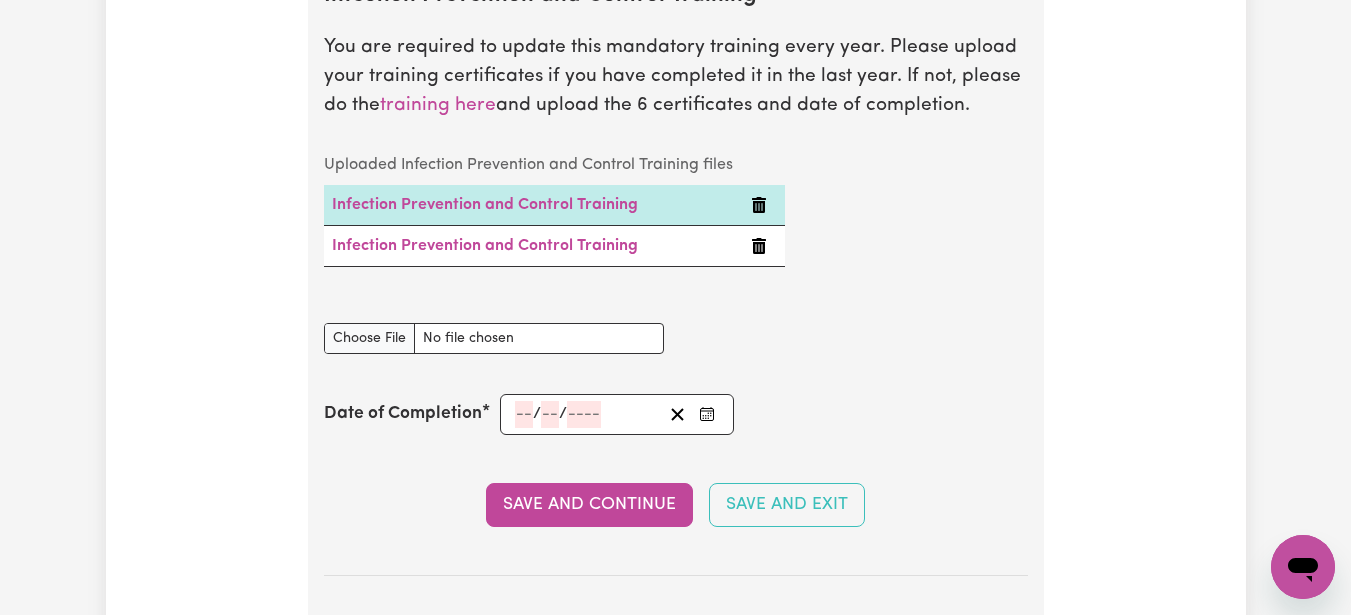 click 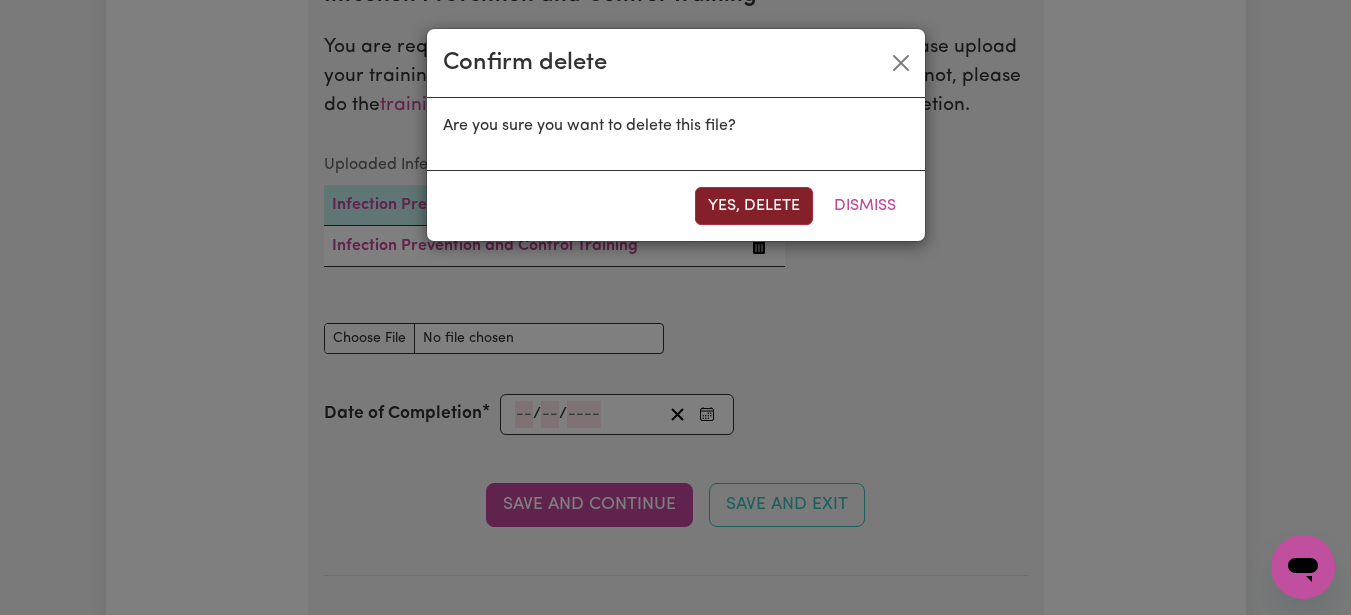 click on "Yes, delete" at bounding box center (754, 206) 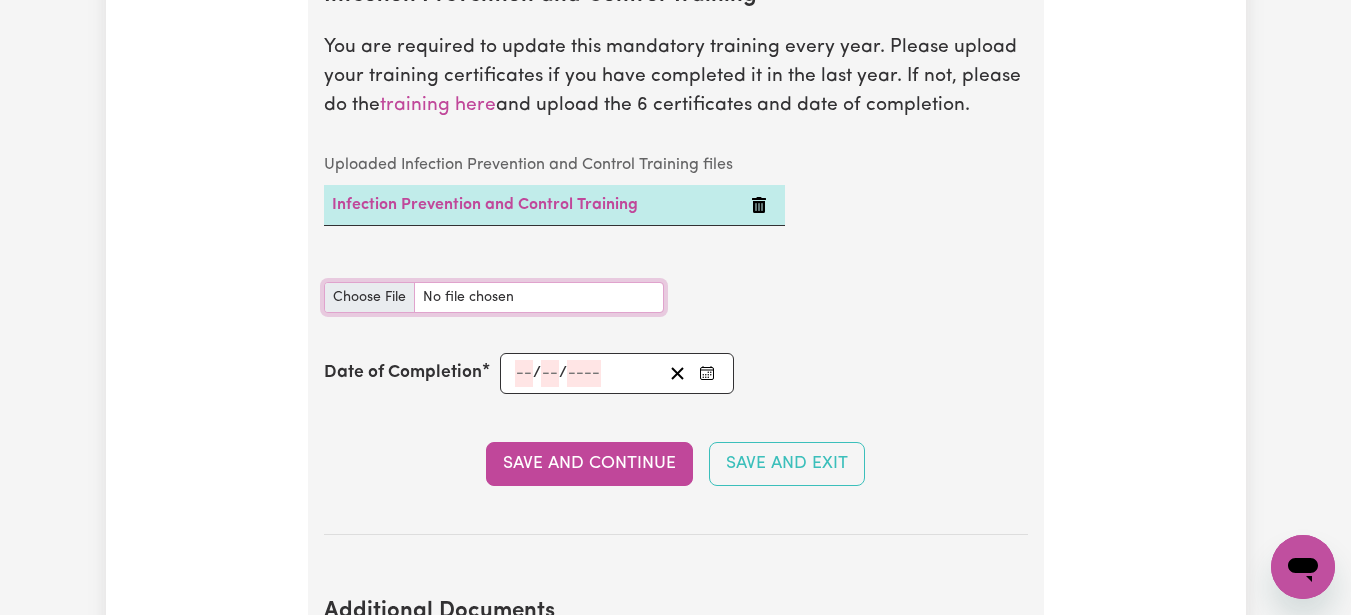 click on "Infection Prevention and Control Training  document" at bounding box center [494, 297] 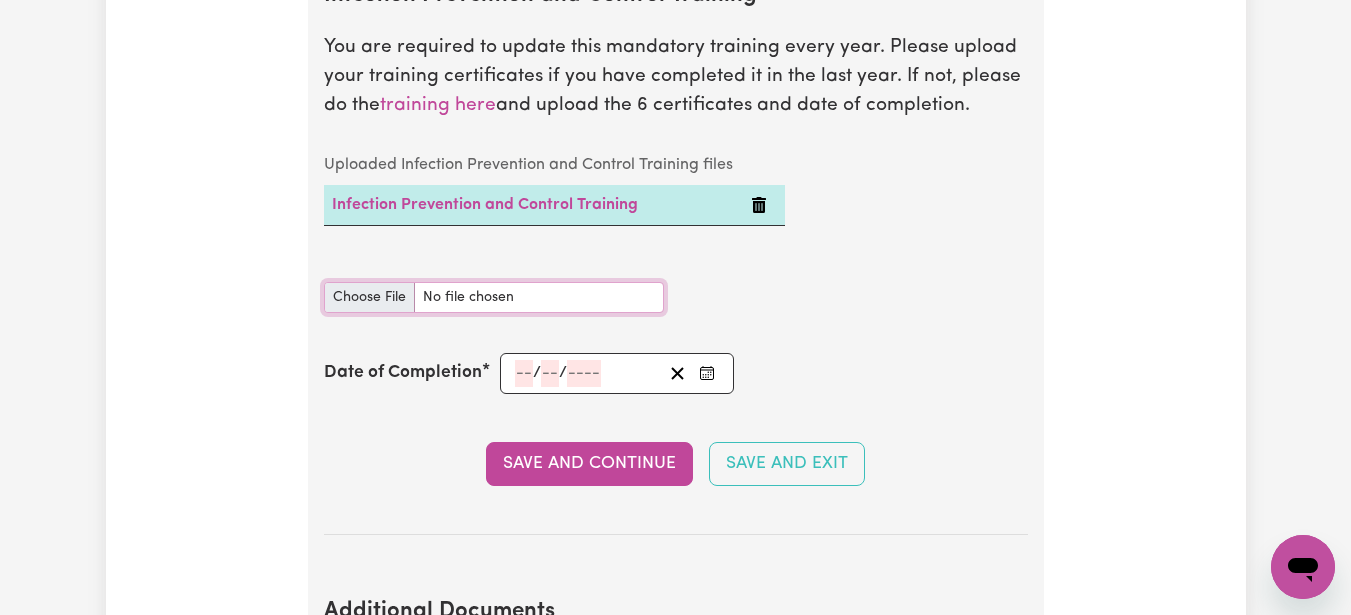 type on "C:\fakepath\Personal Protective Equipment (PPE).pdf" 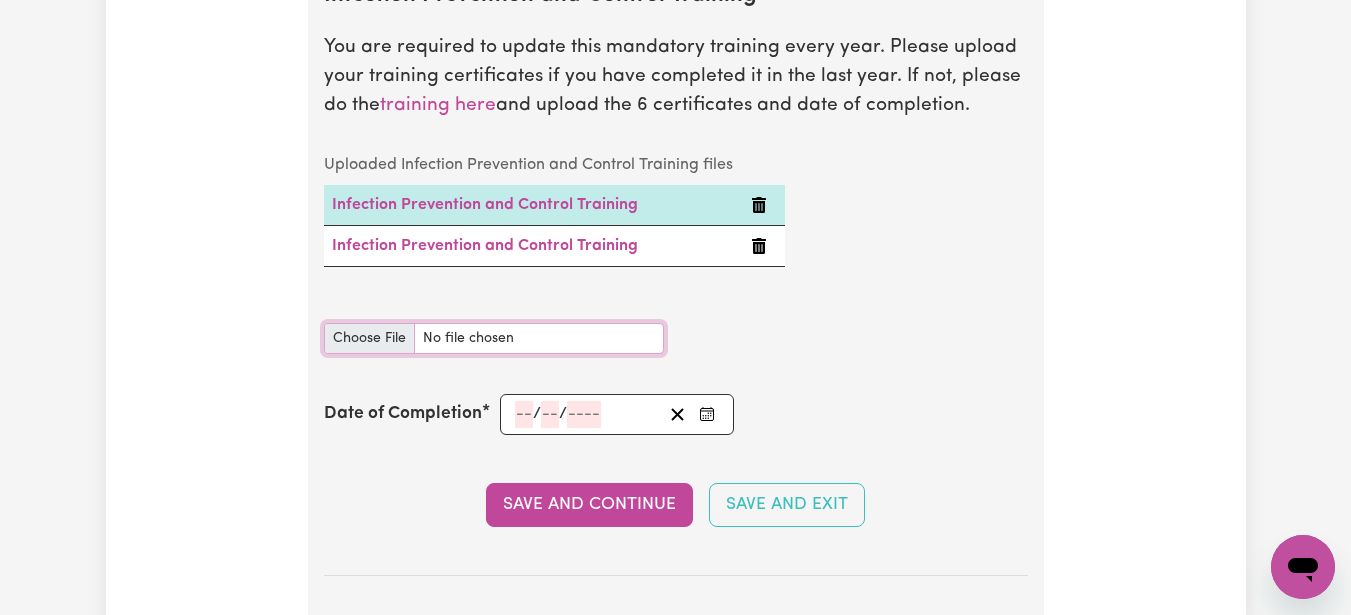 click on "Infection Prevention and Control Training  document" at bounding box center (494, 338) 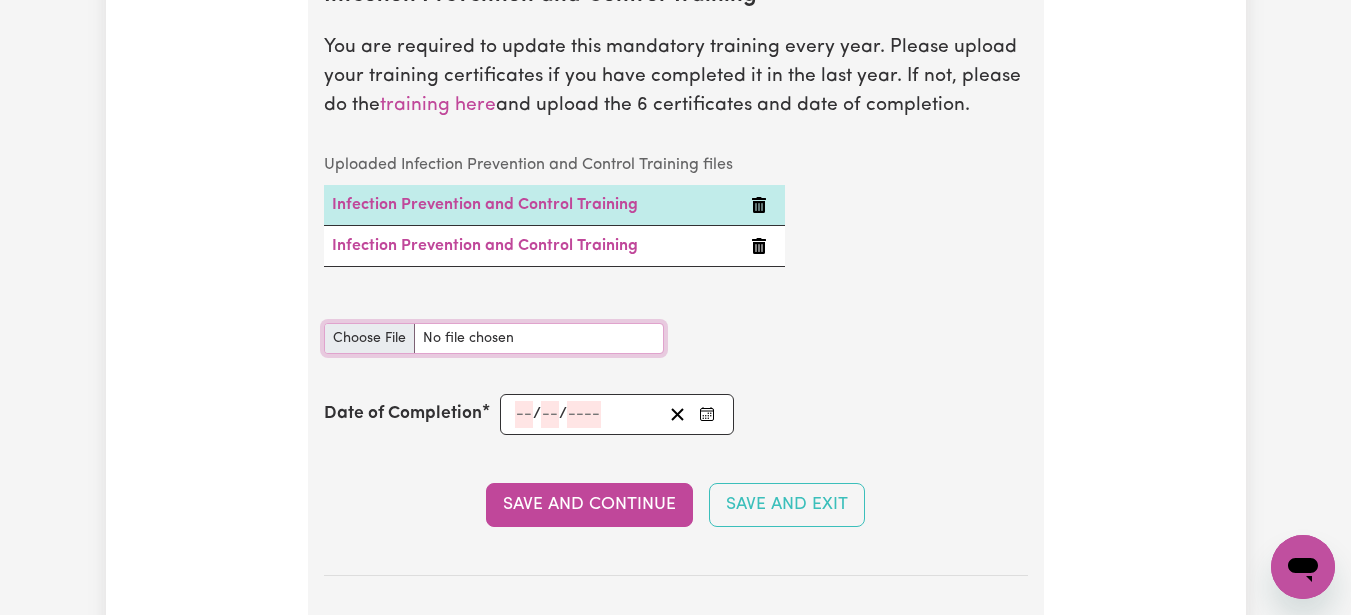 type on "C:\fakepath\Outbreaks.pdf" 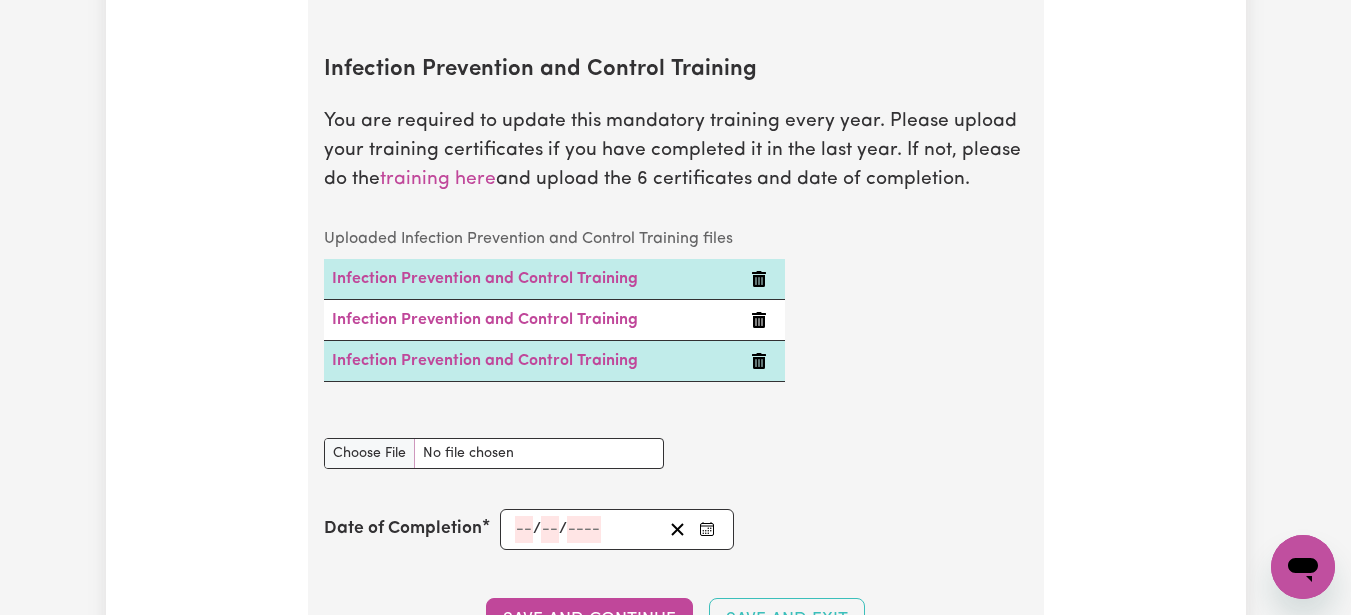 scroll, scrollTop: 3114, scrollLeft: 0, axis: vertical 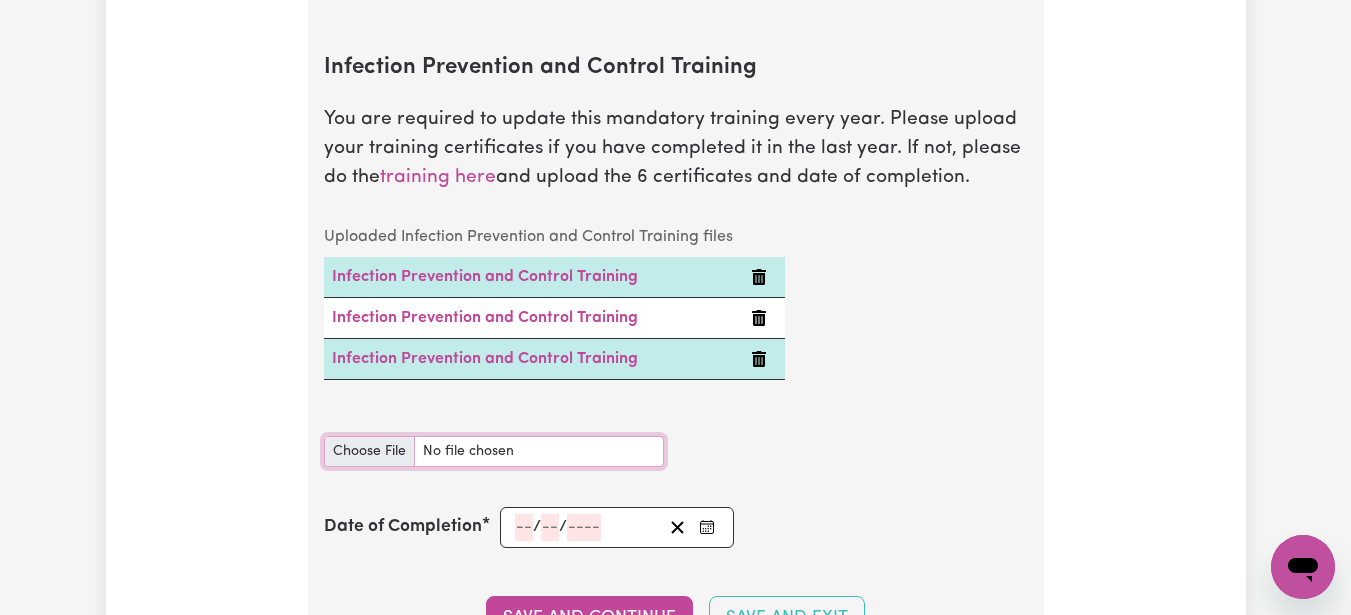 click on "Infection Prevention and Control Training  document" at bounding box center [494, 451] 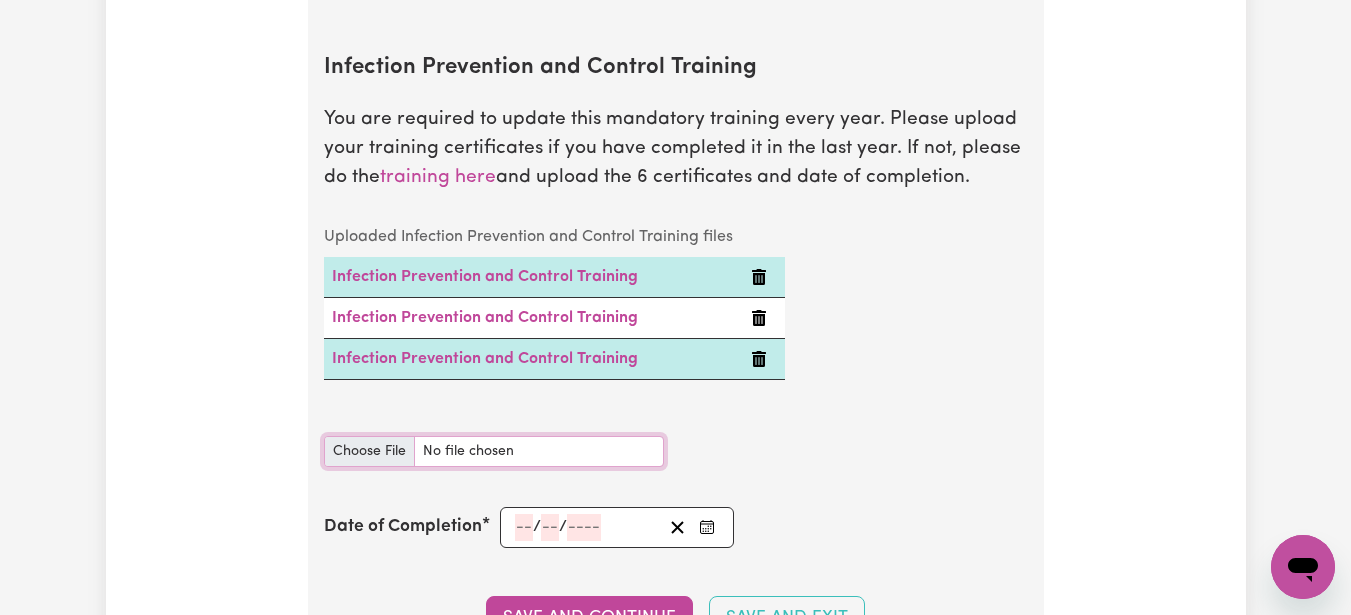 type on "C:\fakepath\Hand Hygiene.pdf" 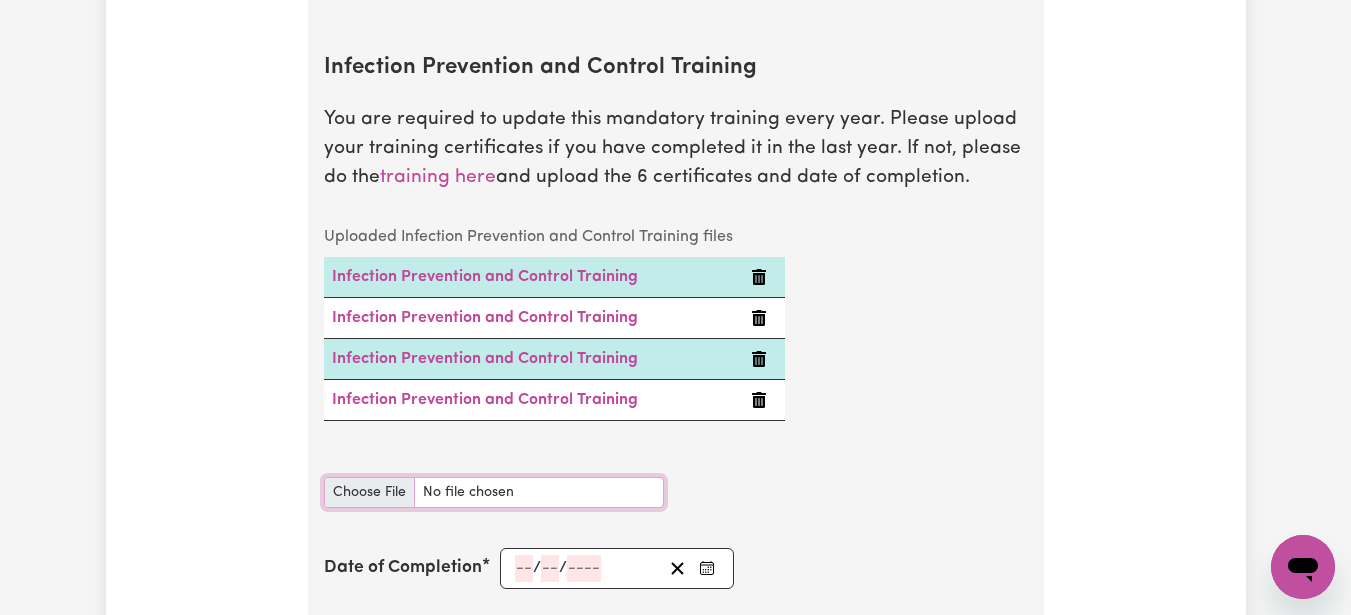 click on "Infection Prevention and Control Training  document" at bounding box center [494, 492] 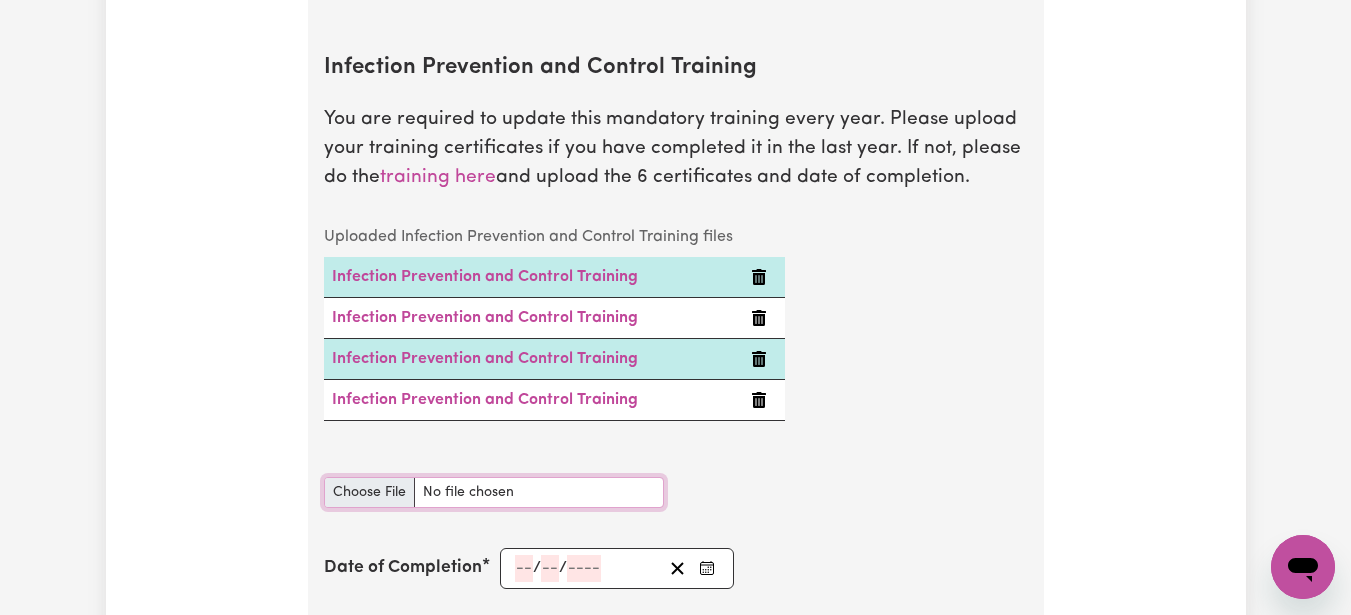 type on "C:\fakepath\Cleaning.pdf" 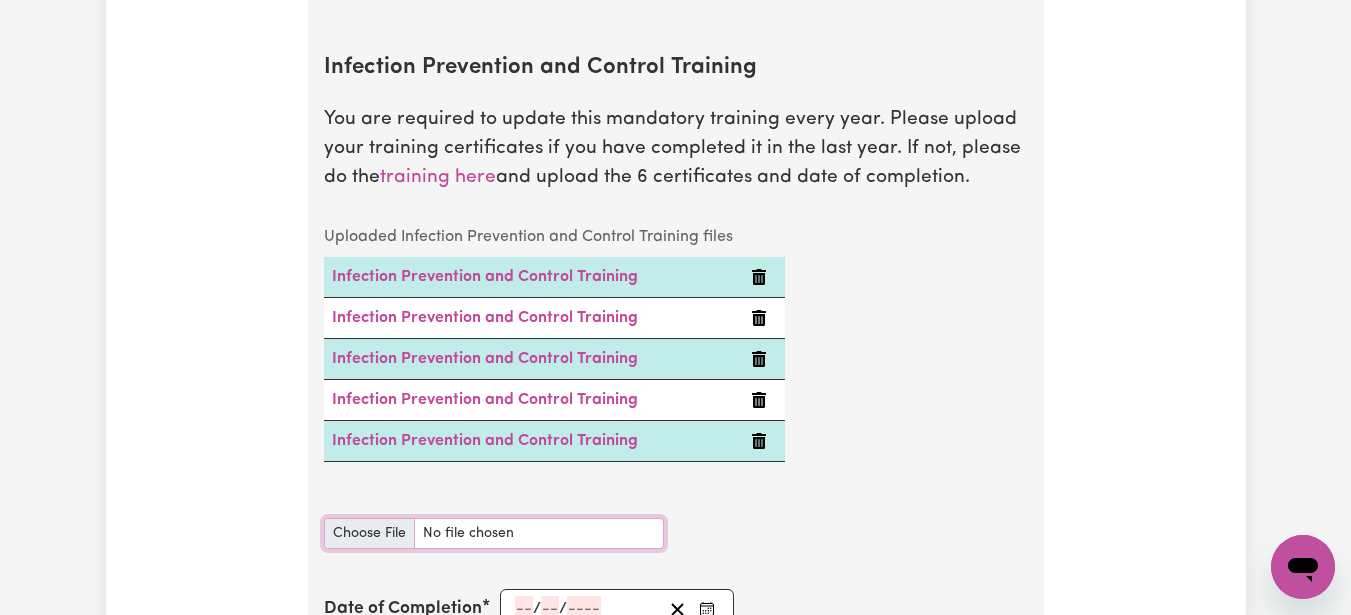 click on "Infection Prevention and Control Training  document" at bounding box center (494, 533) 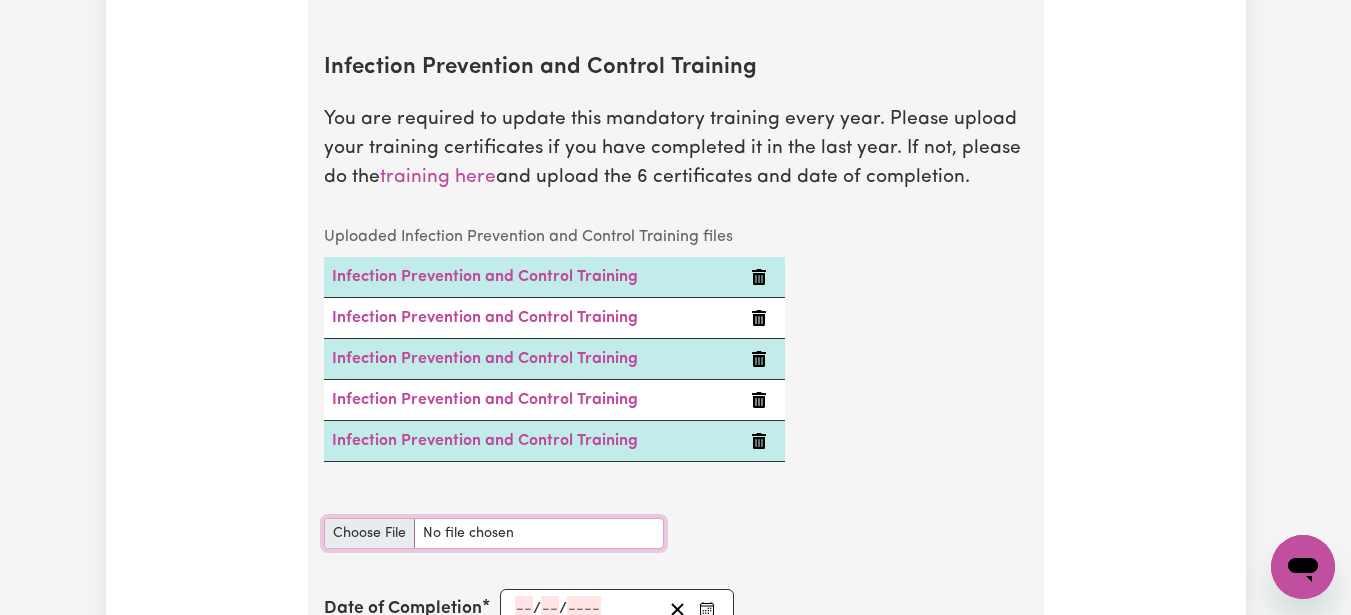 type on "C:\fakepath\Chain of Infection.pdf" 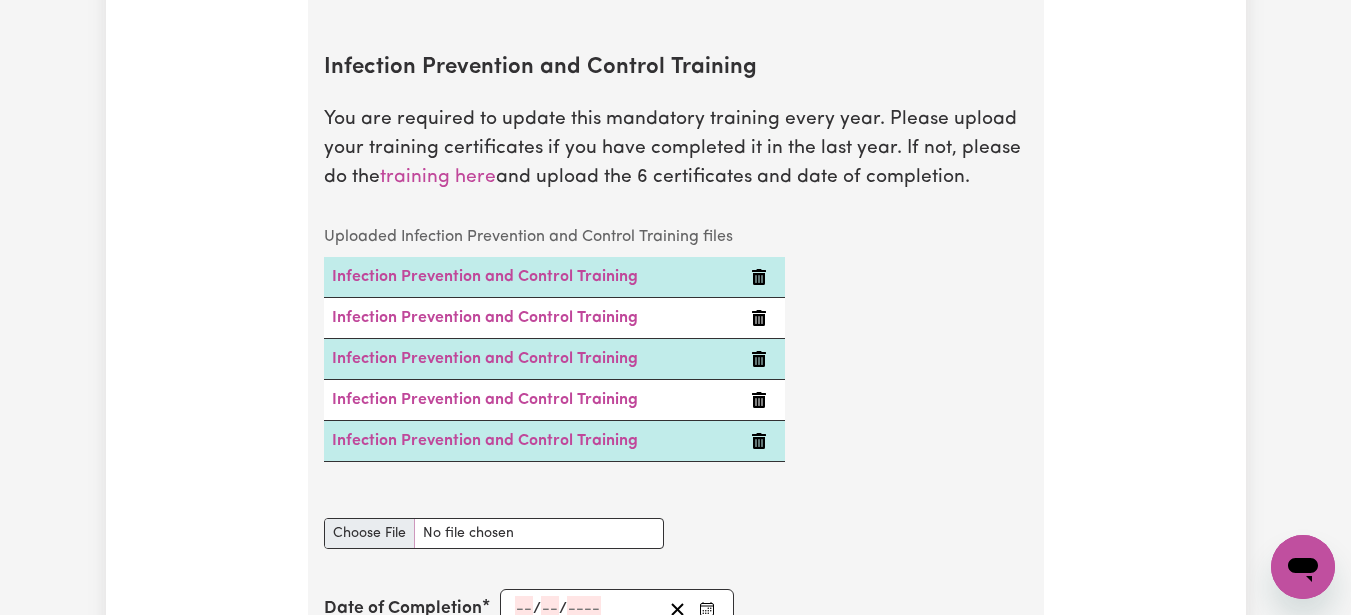 type 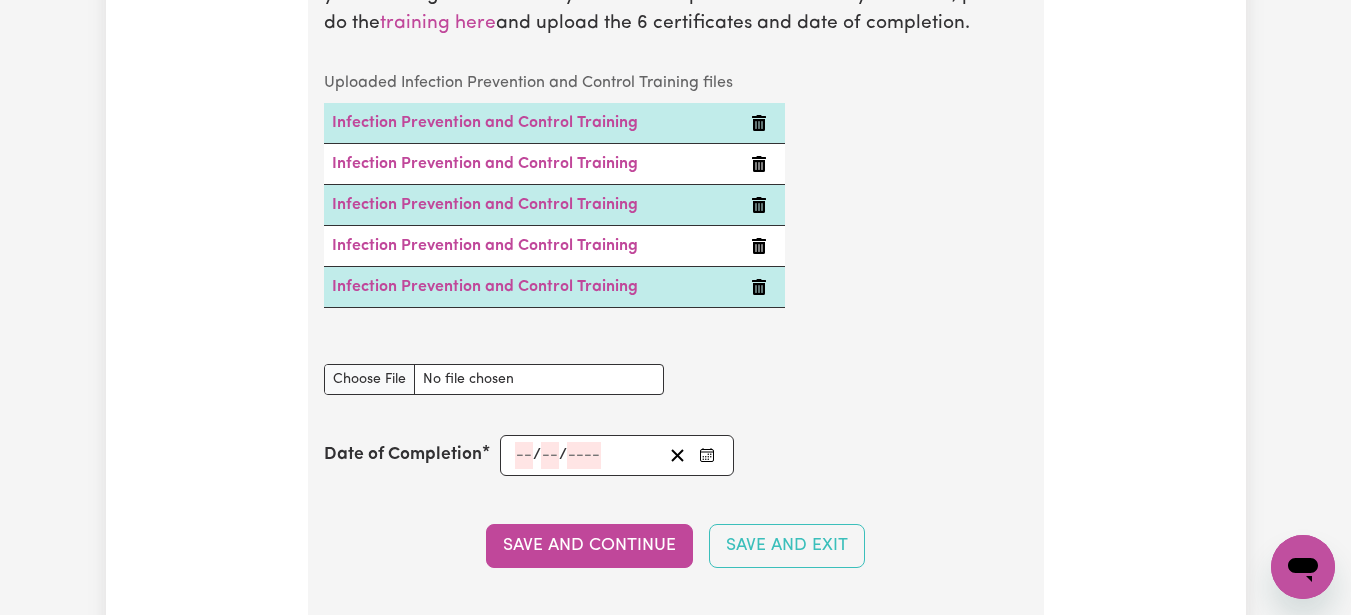 scroll, scrollTop: 3273, scrollLeft: 0, axis: vertical 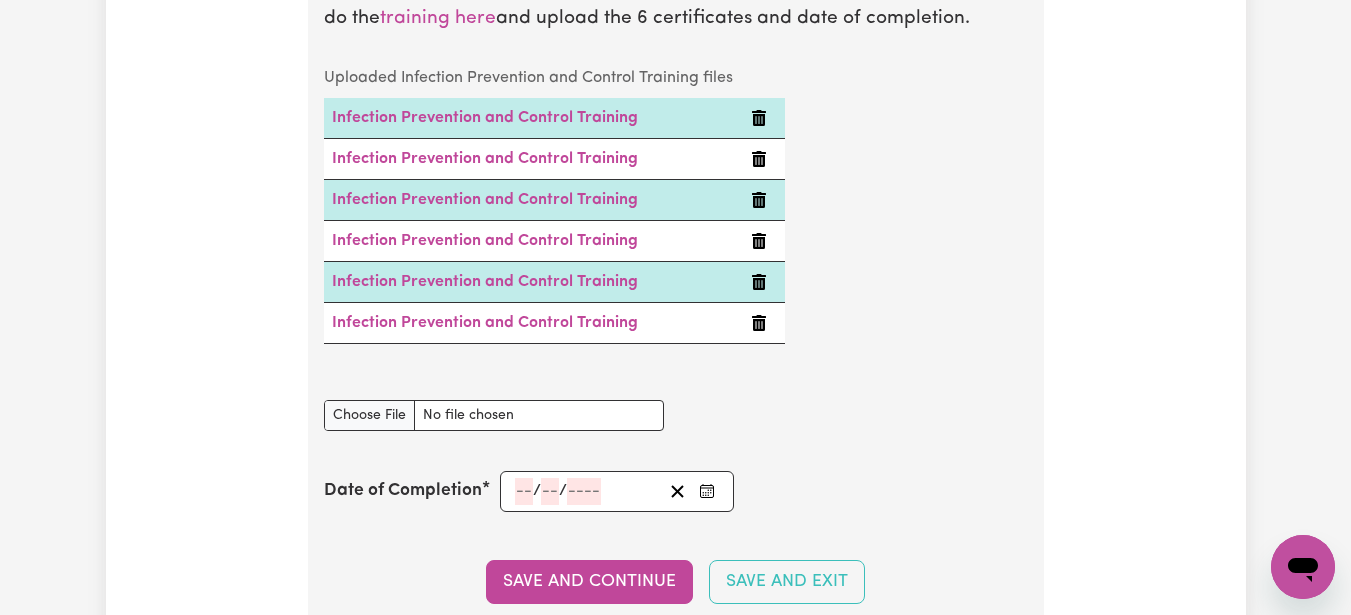 click 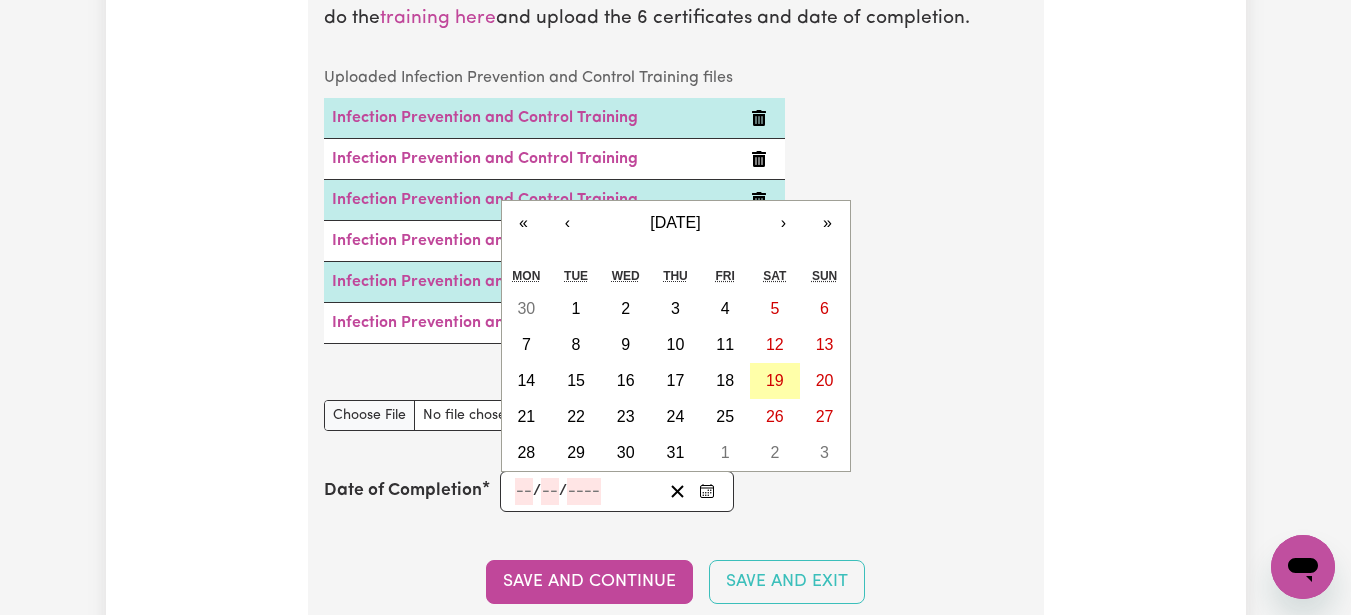 click on "19" at bounding box center (775, 380) 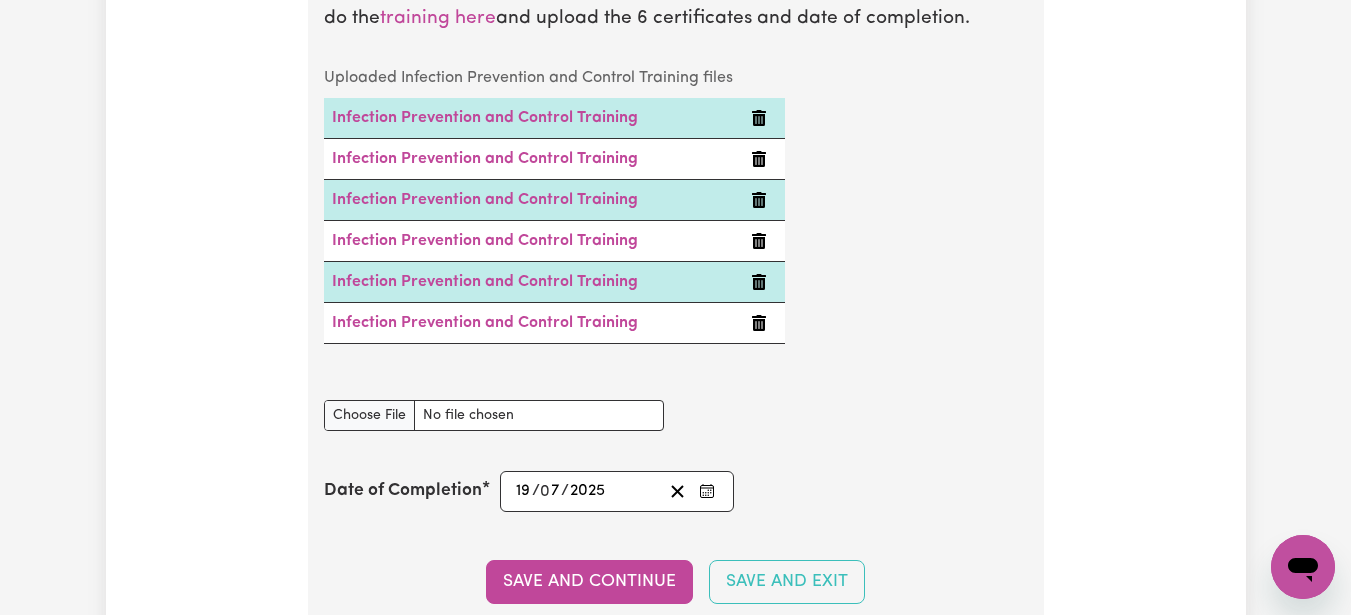 click on "Infection Prevention and Control Training  document" at bounding box center [676, 415] 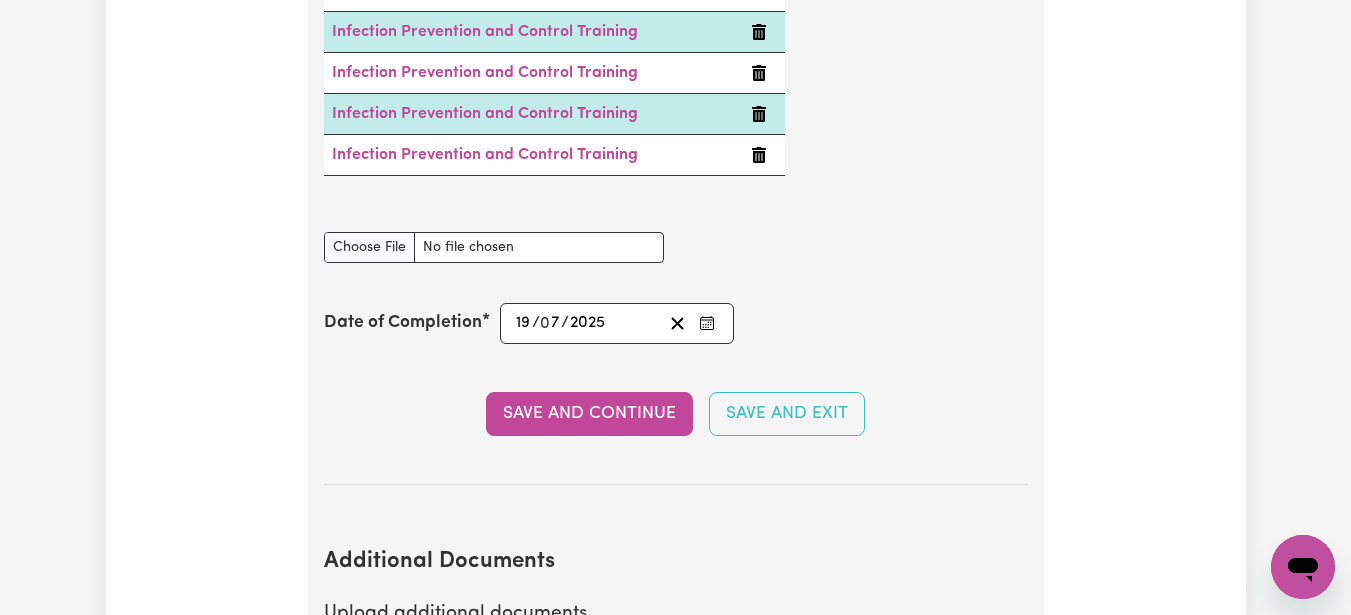 scroll, scrollTop: 3447, scrollLeft: 0, axis: vertical 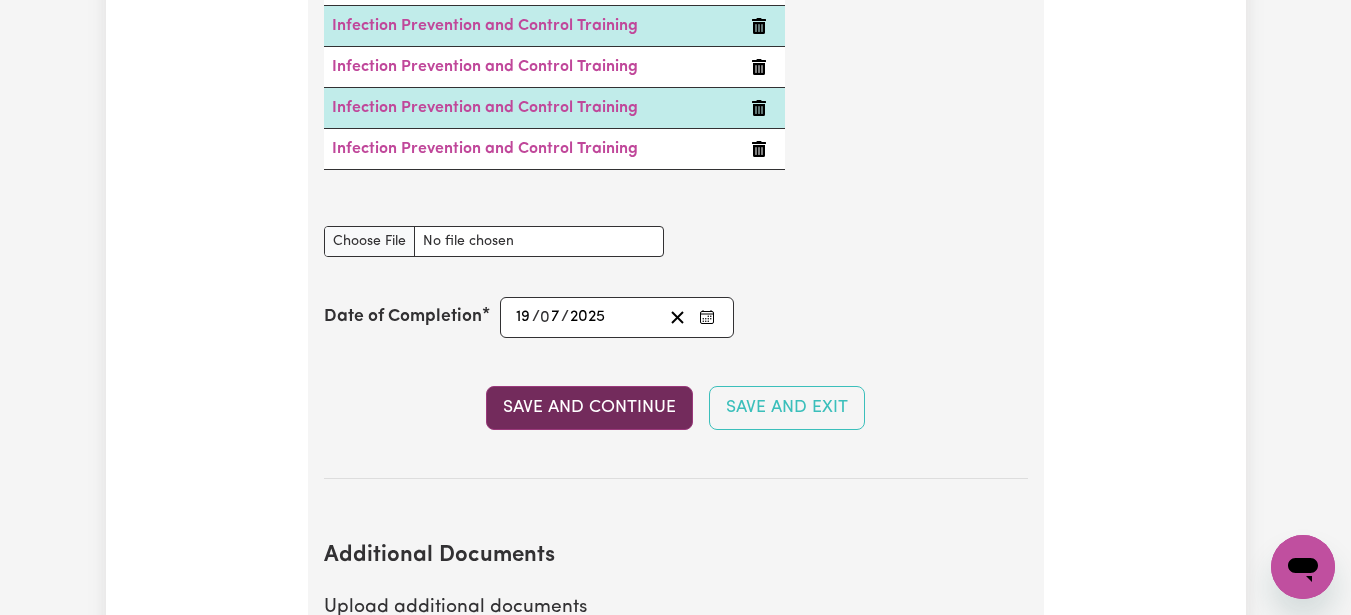 click on "Save and Continue" at bounding box center [589, 408] 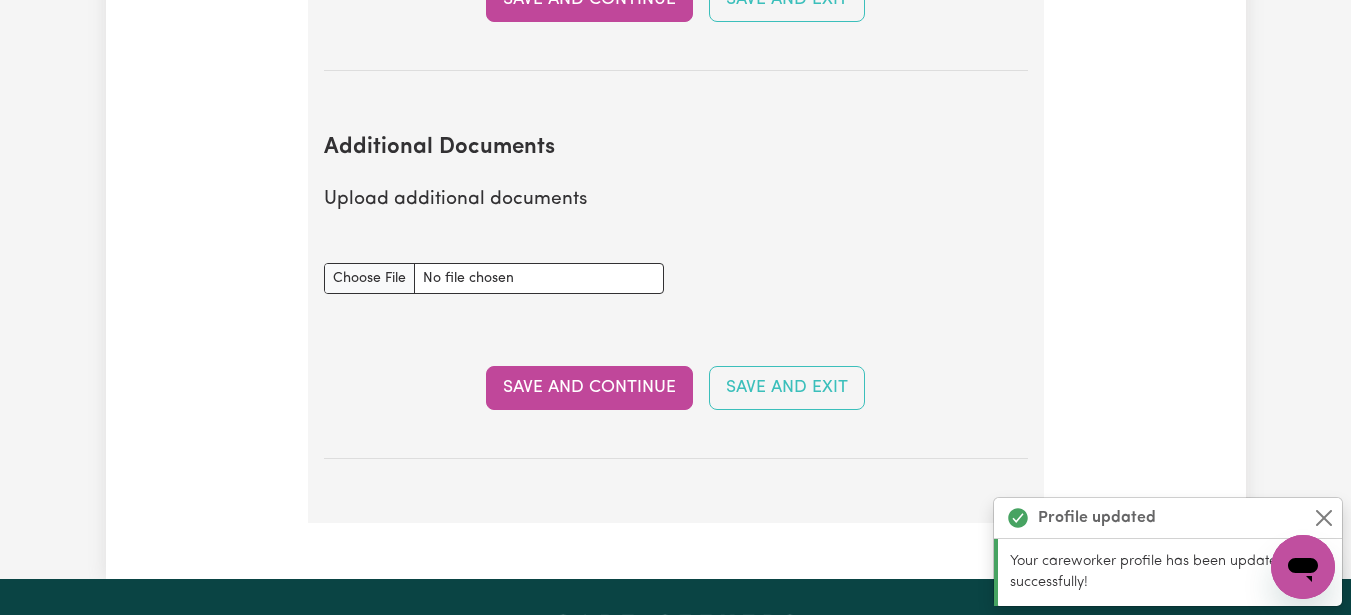 scroll, scrollTop: 3845, scrollLeft: 0, axis: vertical 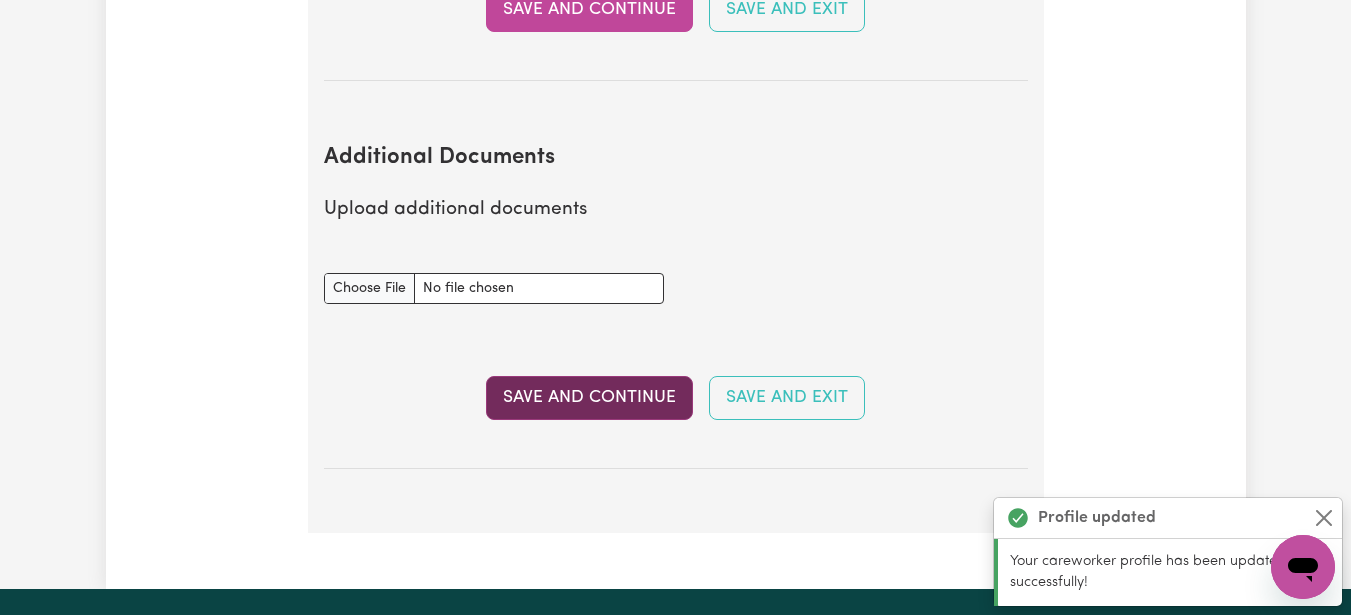 click on "Save and Continue" at bounding box center (589, 398) 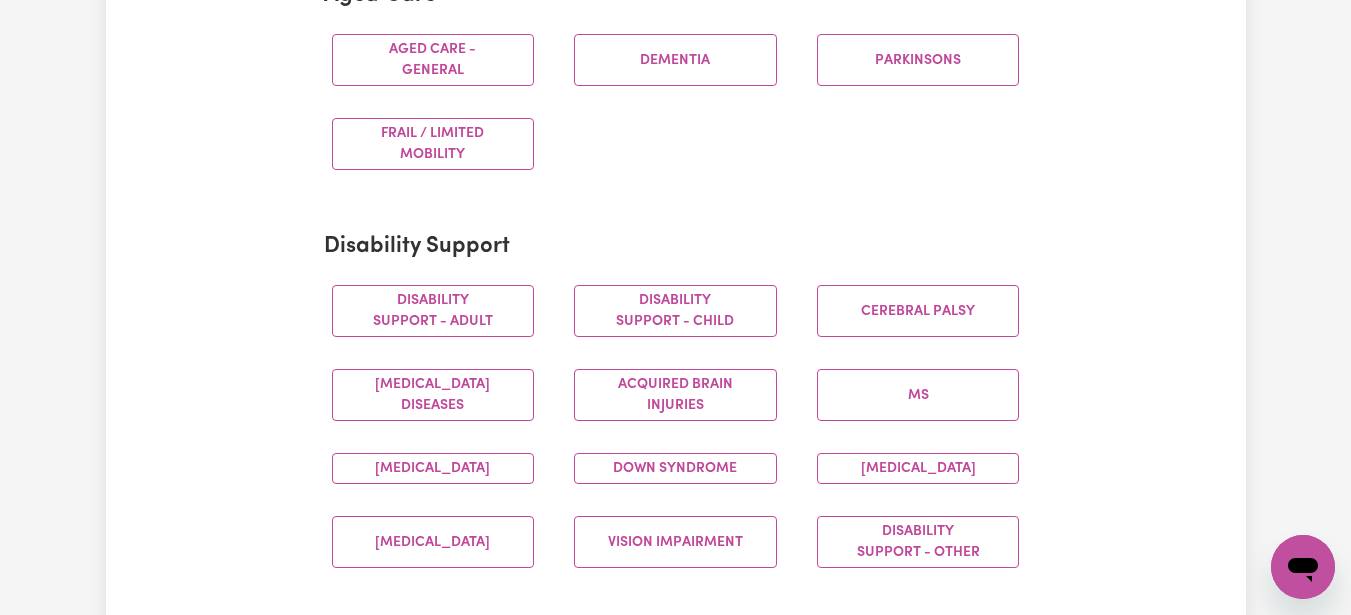 scroll, scrollTop: 672, scrollLeft: 0, axis: vertical 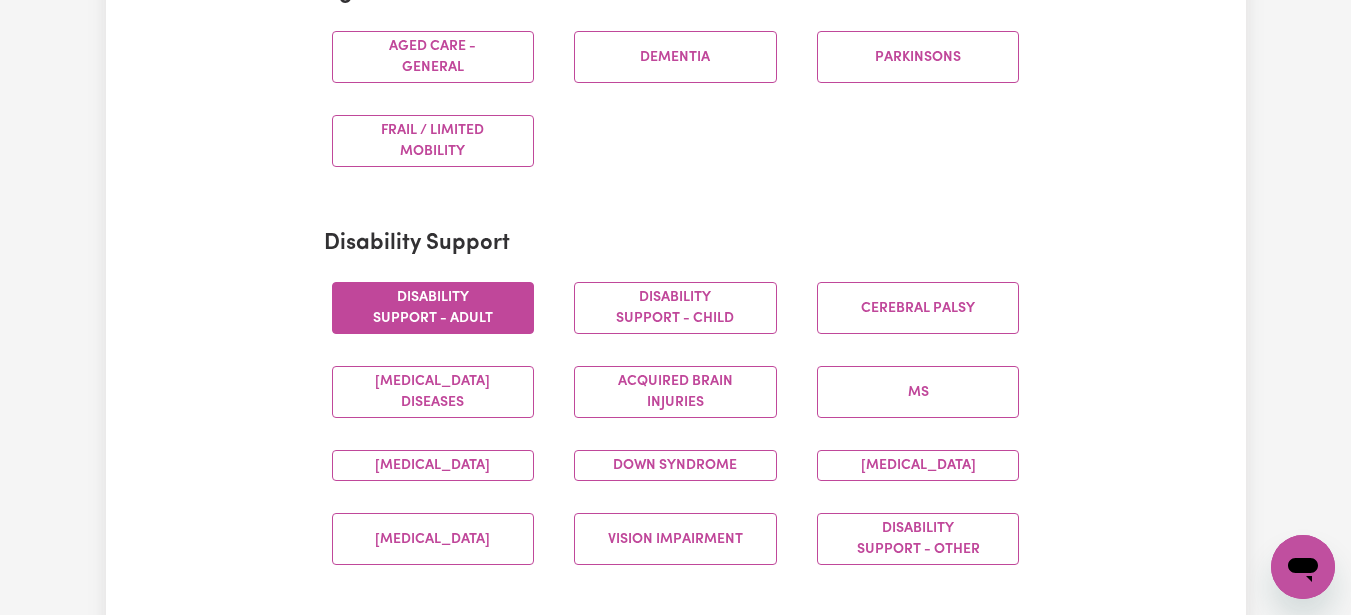 click on "Disability support - Adult" at bounding box center (433, 308) 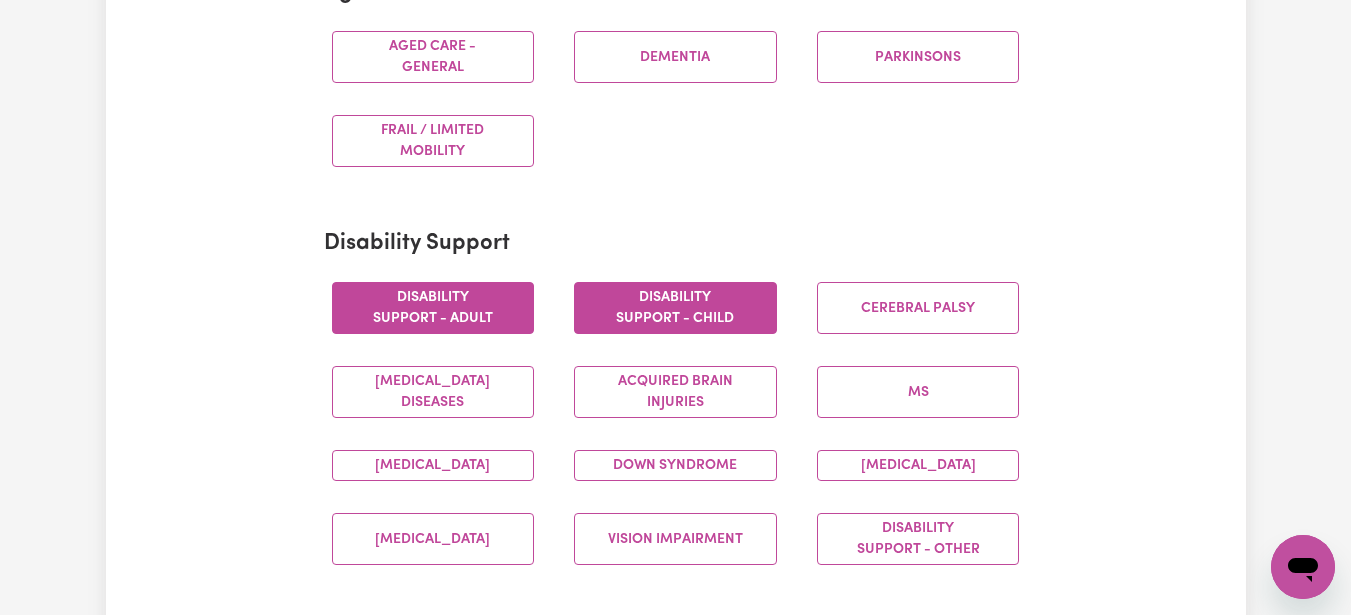 click on "Disability support - Child" at bounding box center (675, 308) 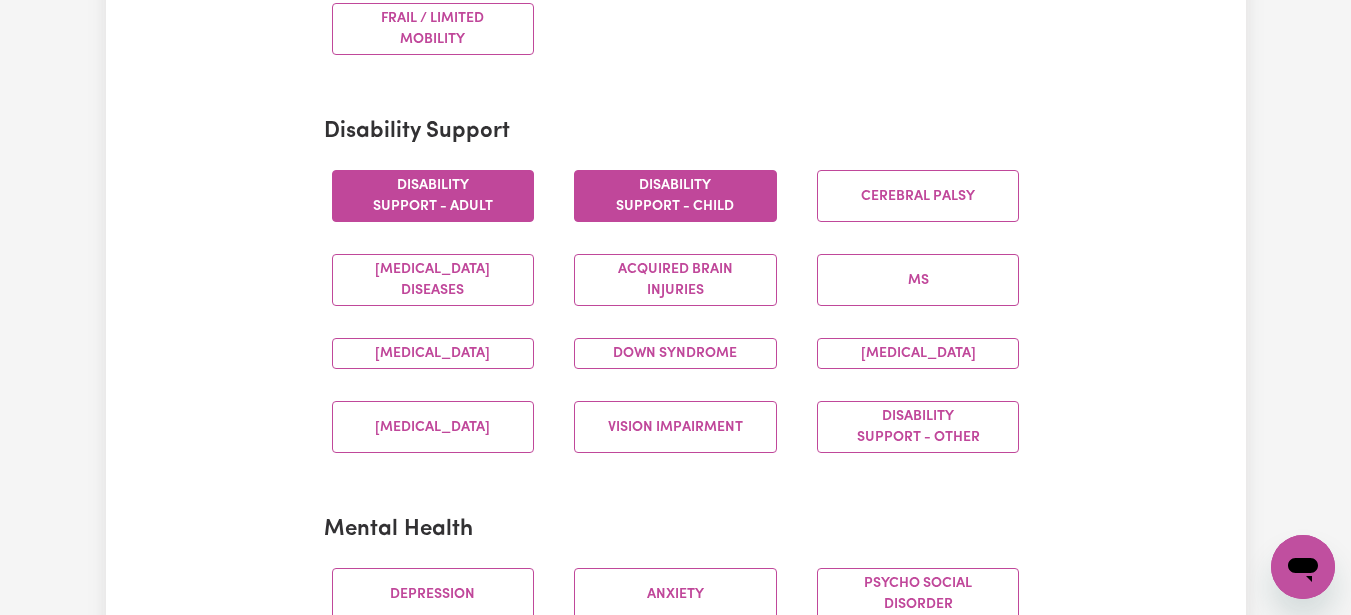 scroll, scrollTop: 788, scrollLeft: 0, axis: vertical 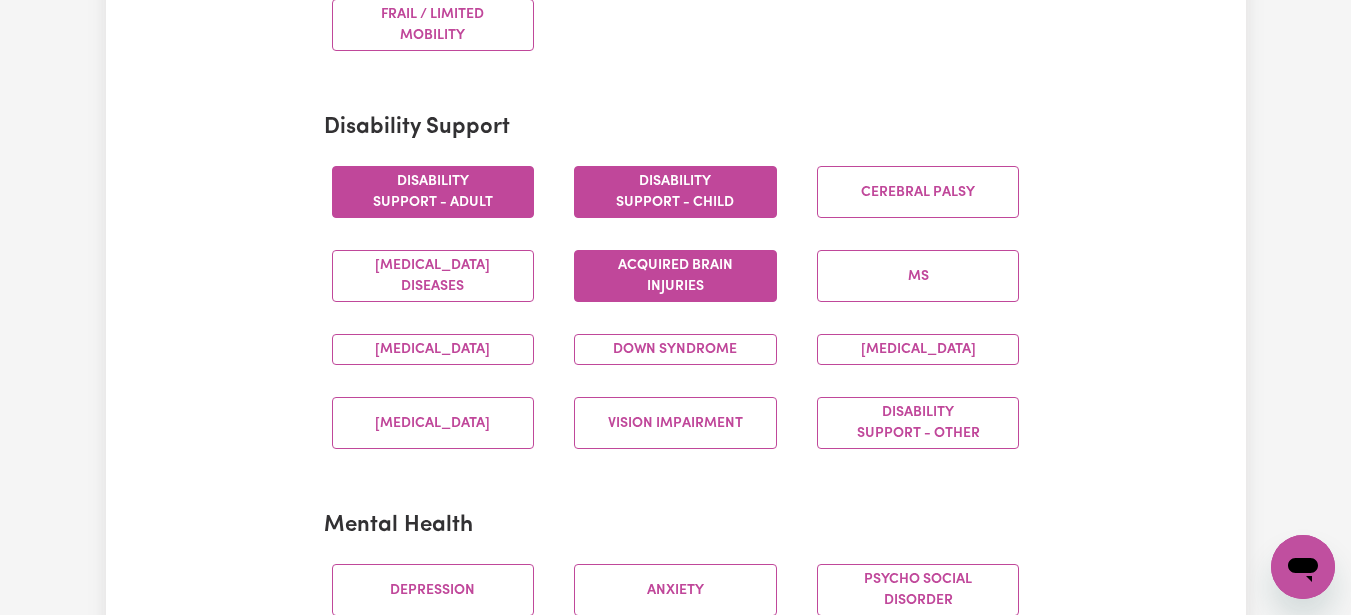 click on "Acquired Brain Injuries" at bounding box center [675, 276] 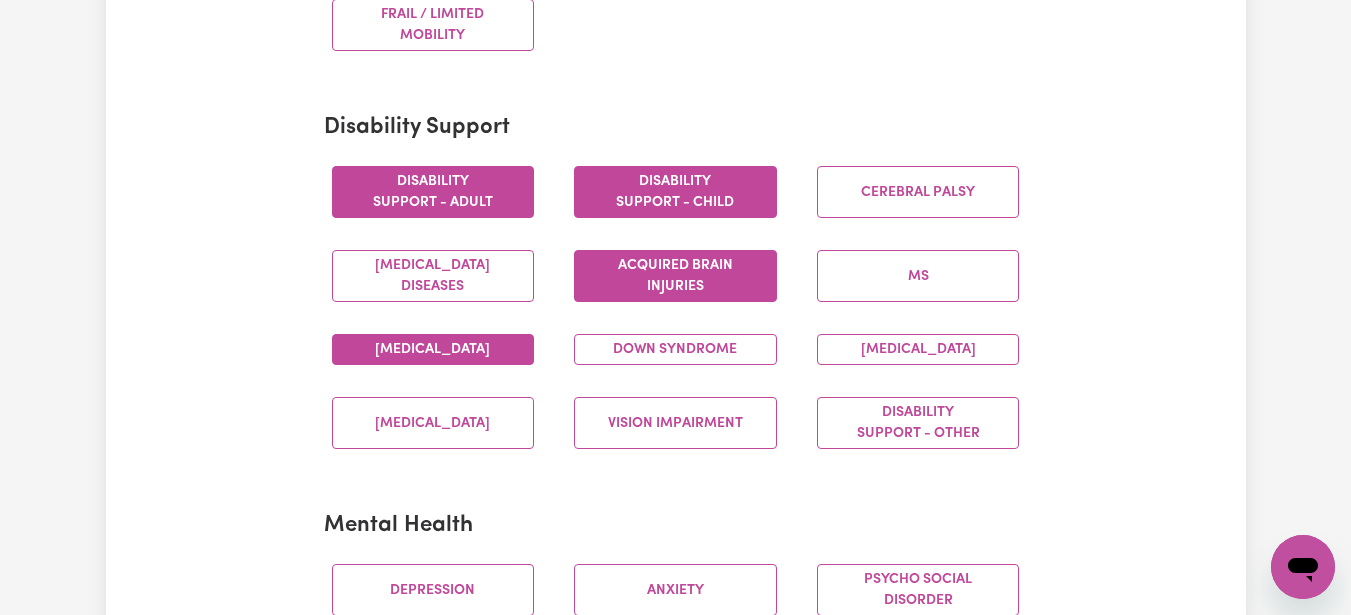 click on "[MEDICAL_DATA]" at bounding box center (433, 349) 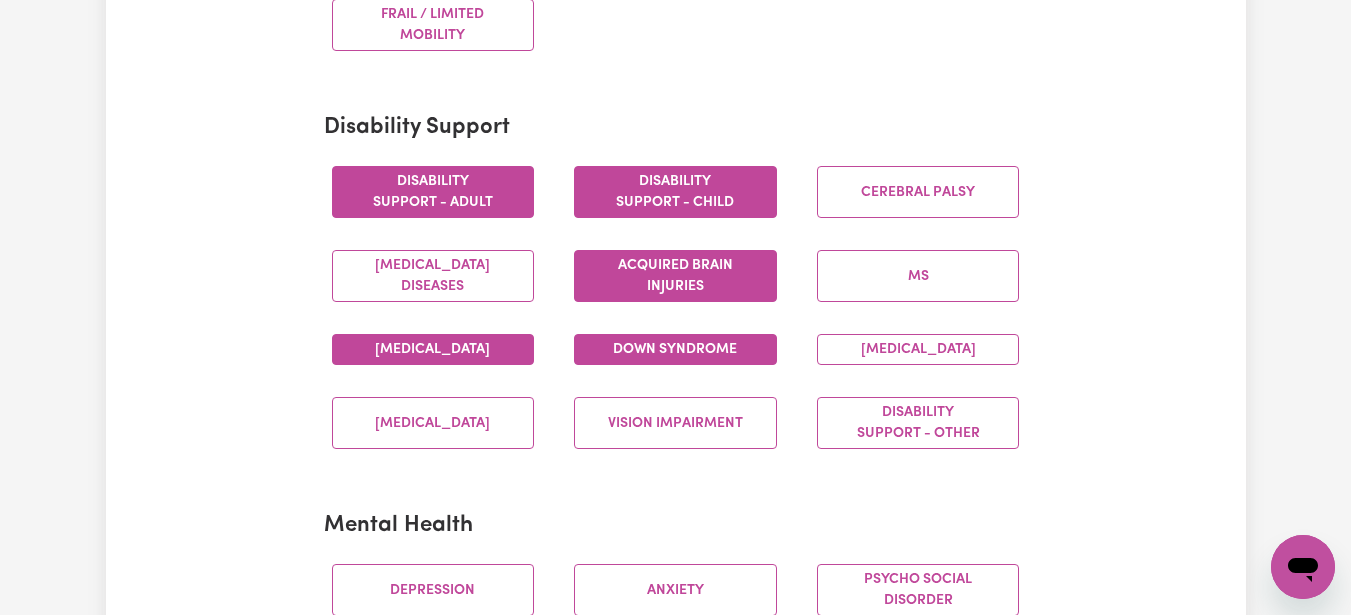 click on "Down syndrome" at bounding box center (675, 349) 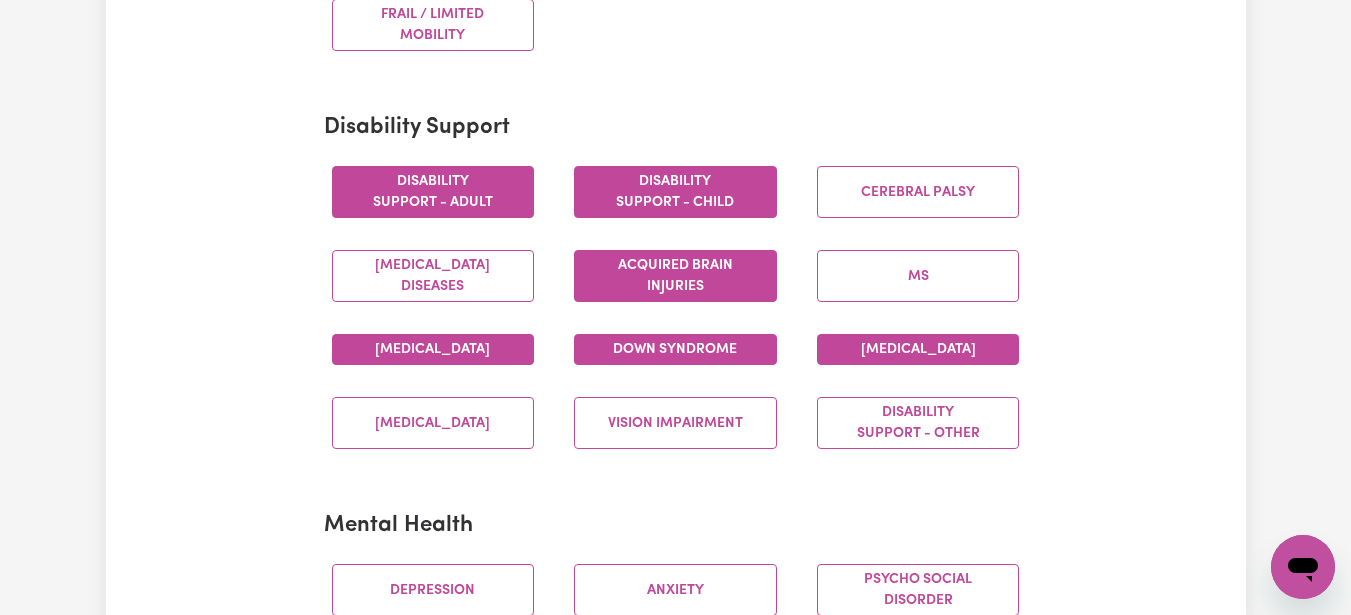 click on "[MEDICAL_DATA]" at bounding box center (918, 349) 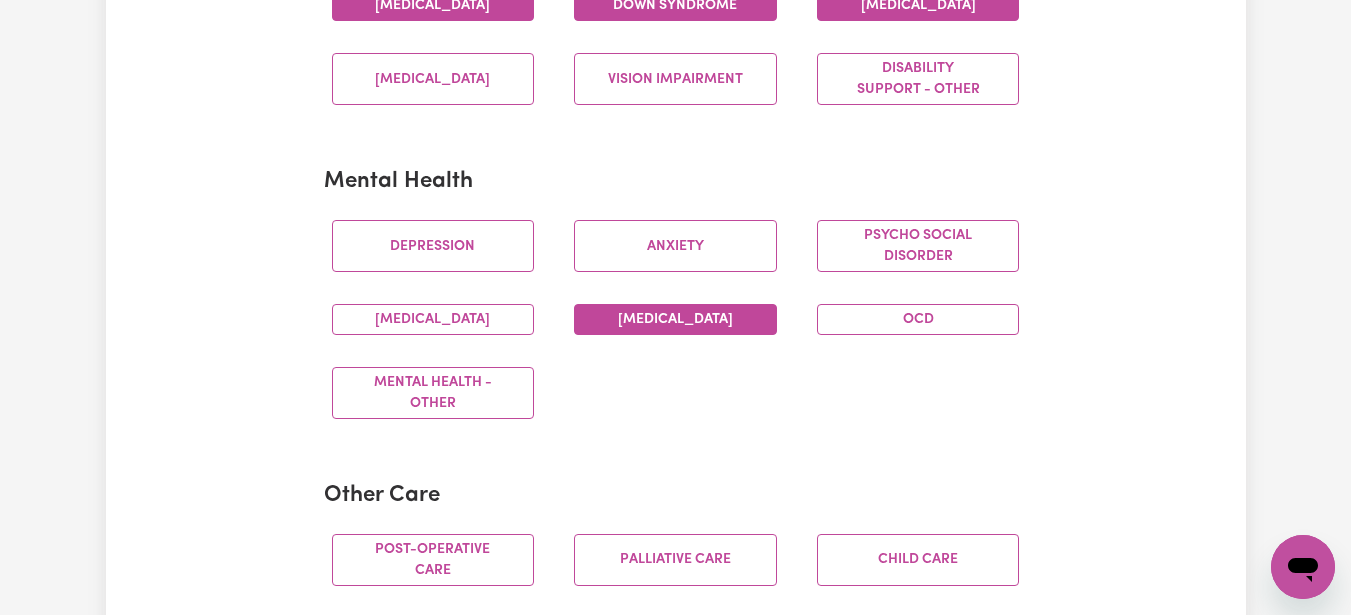 scroll, scrollTop: 1135, scrollLeft: 0, axis: vertical 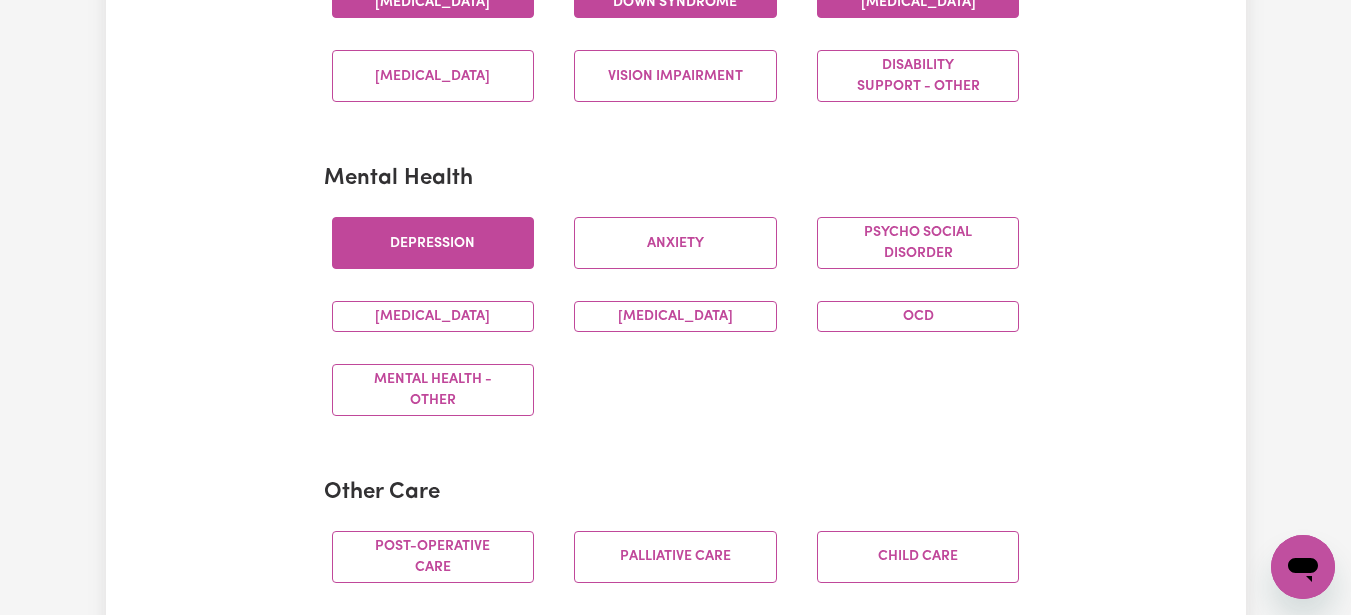 click on "Depression" at bounding box center (433, 243) 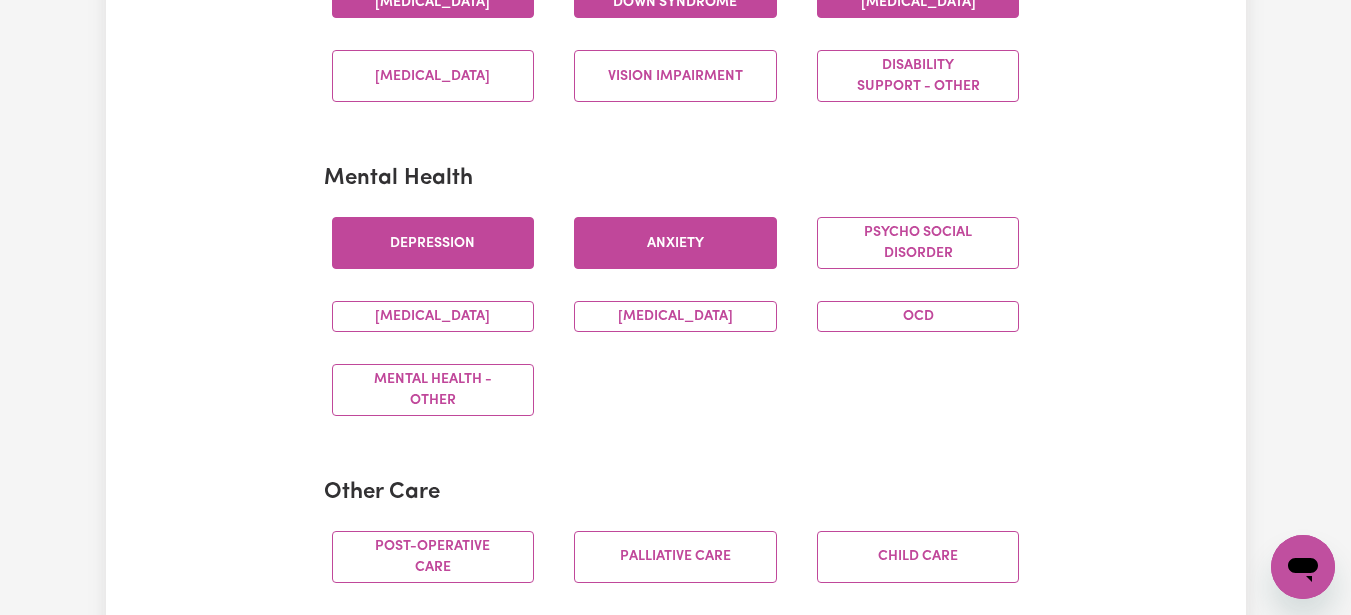 click on "Anxiety" at bounding box center (675, 243) 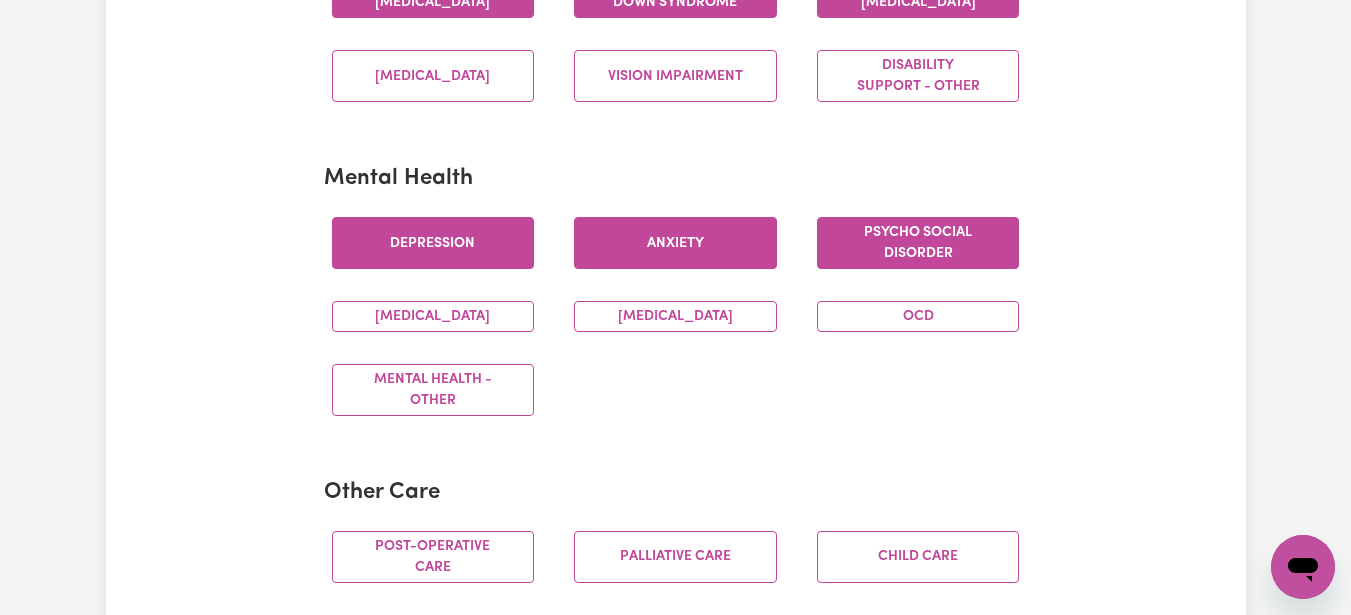 click on "Psycho social disorder" at bounding box center [918, 243] 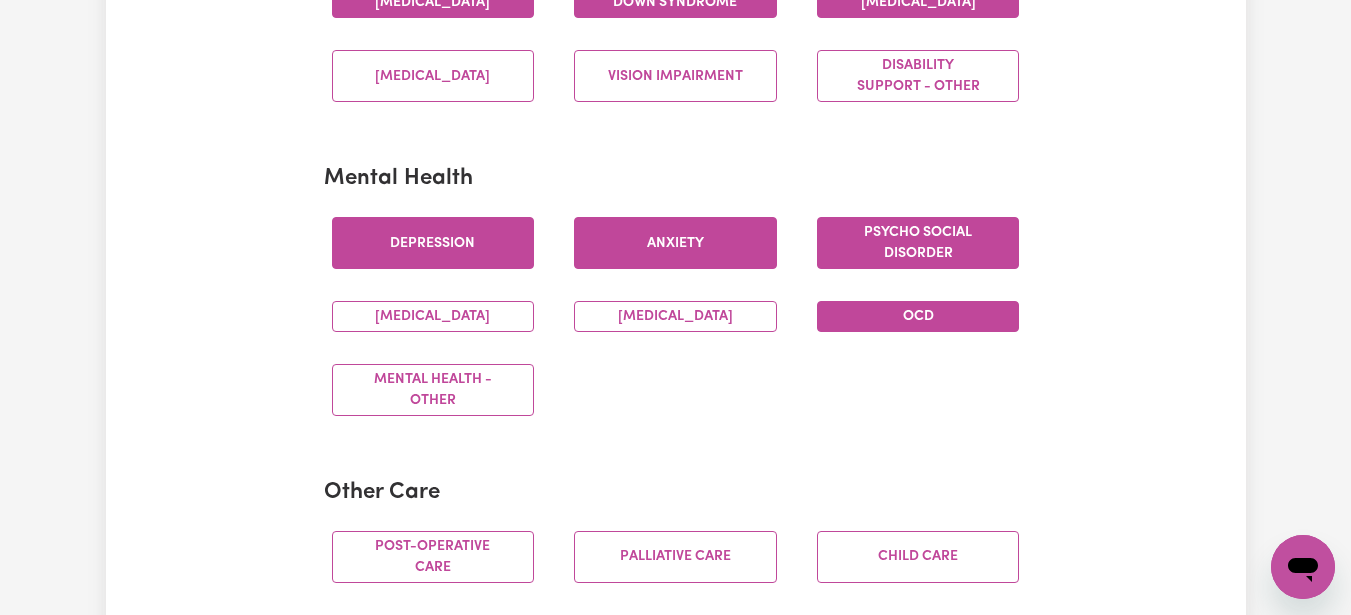 click on "OCD" at bounding box center (918, 316) 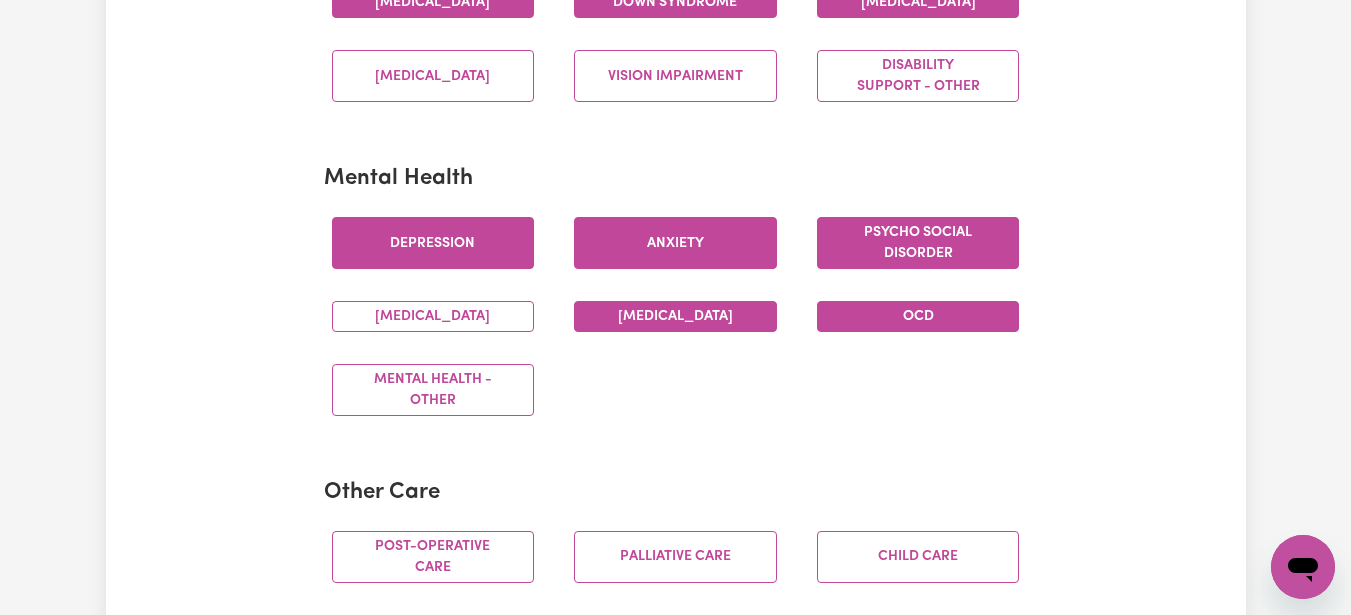click on "[MEDICAL_DATA]" at bounding box center [675, 316] 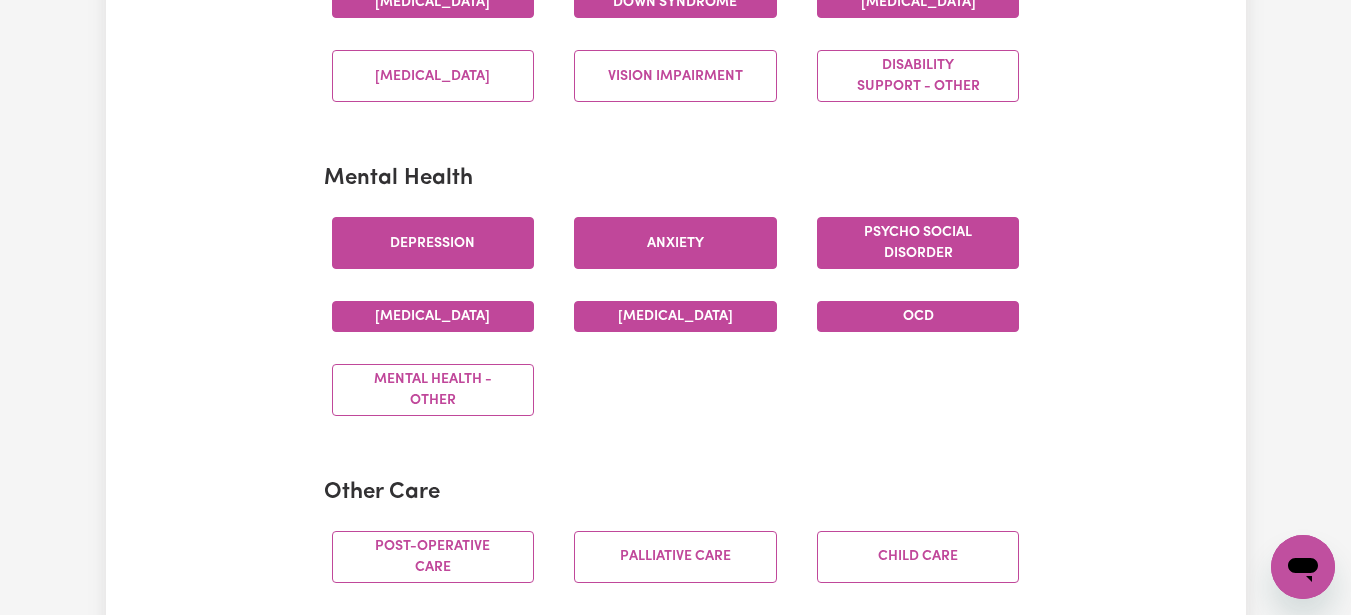 click on "[MEDICAL_DATA]" at bounding box center (433, 316) 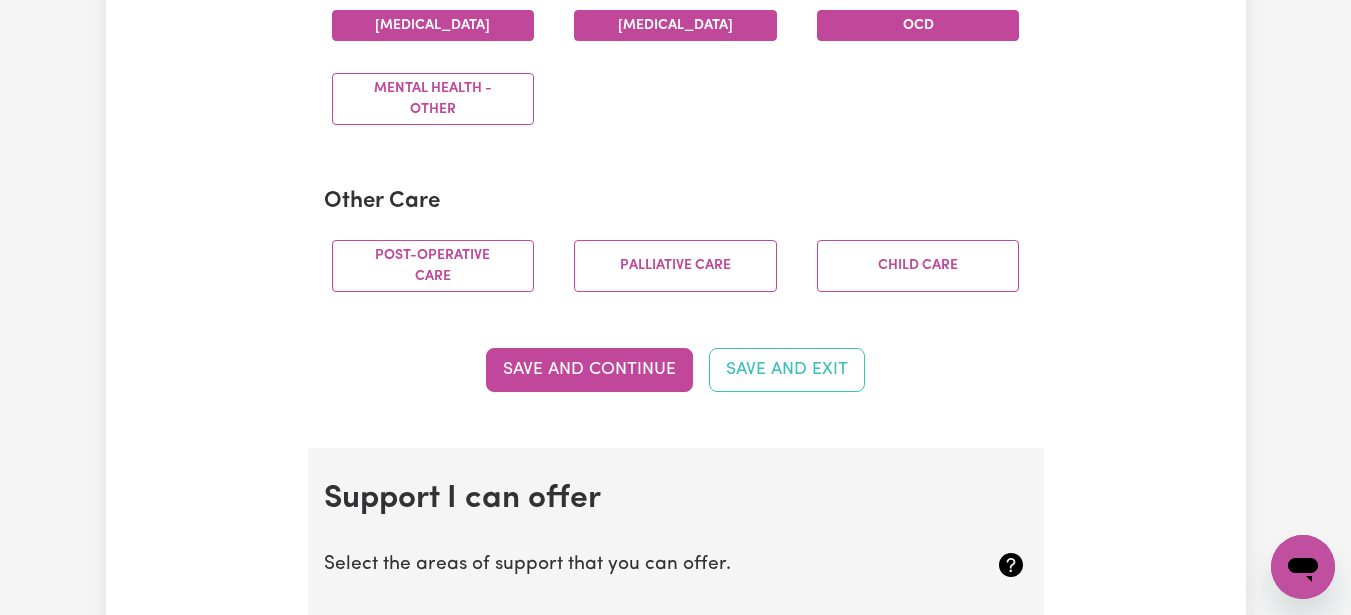 scroll, scrollTop: 1434, scrollLeft: 0, axis: vertical 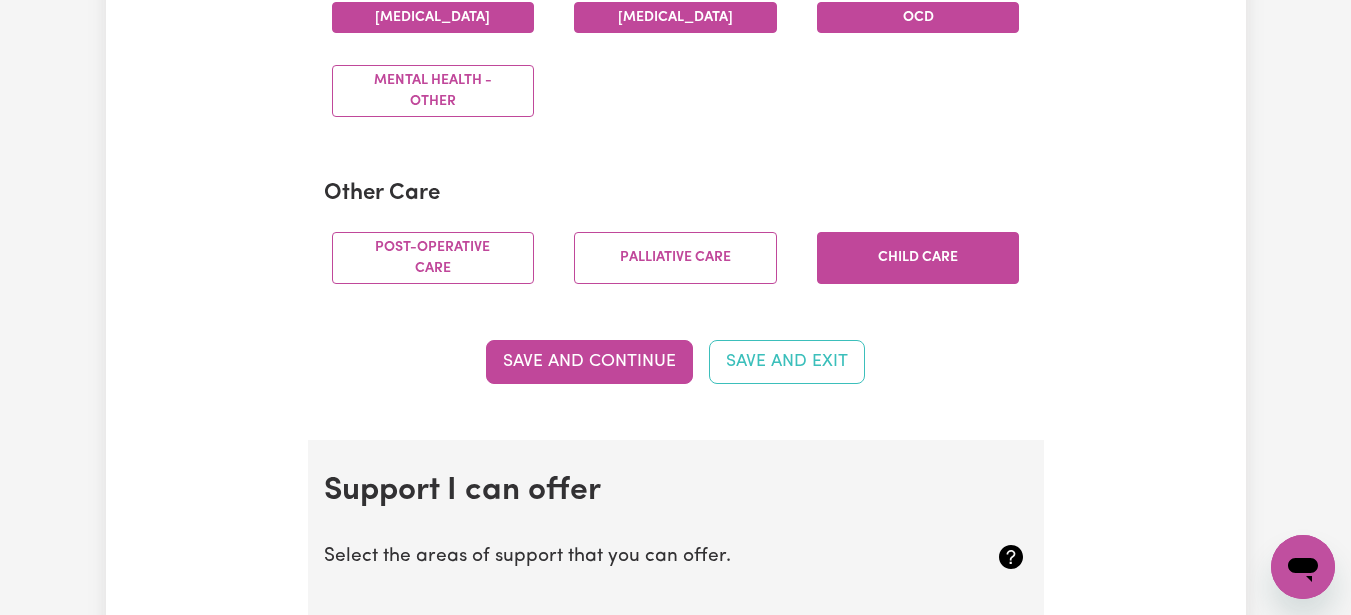 click on "Child care" at bounding box center (918, 258) 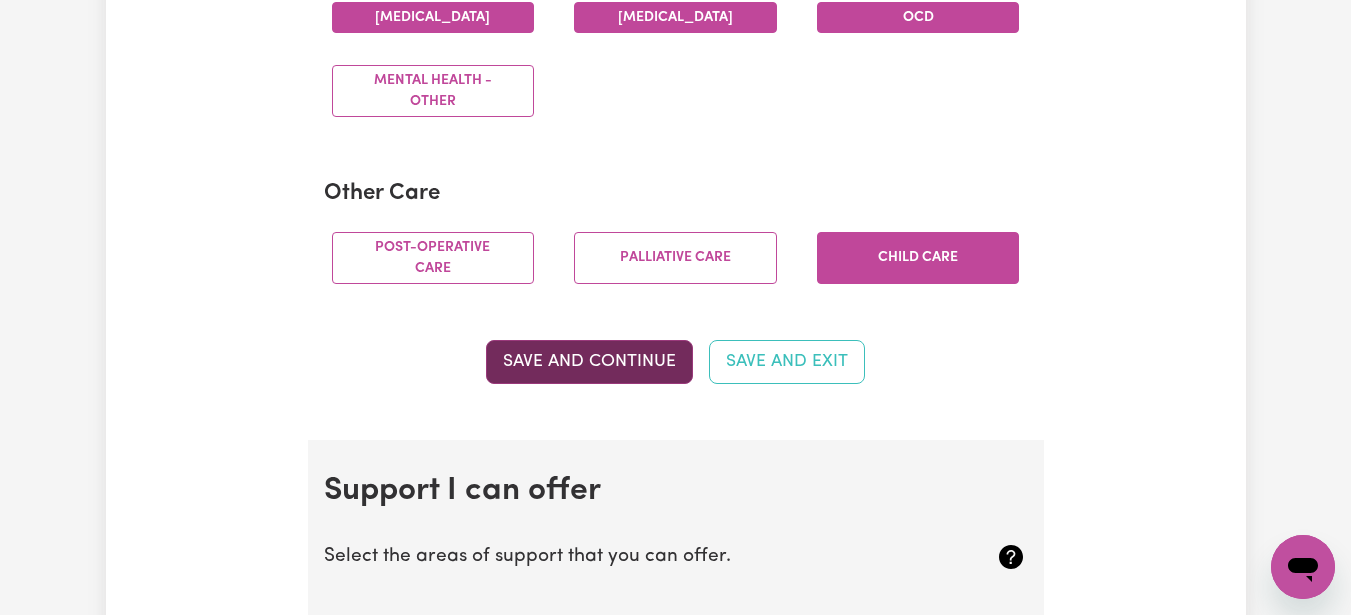 click on "Save and Continue" at bounding box center [589, 362] 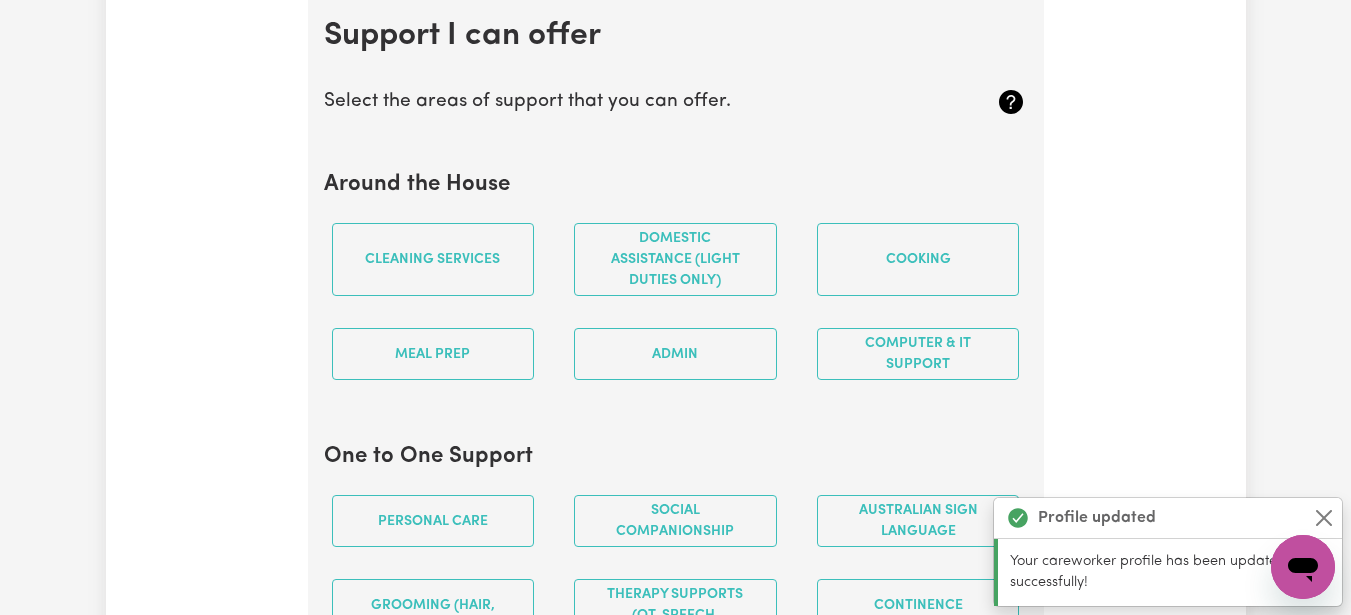 scroll, scrollTop: 1895, scrollLeft: 0, axis: vertical 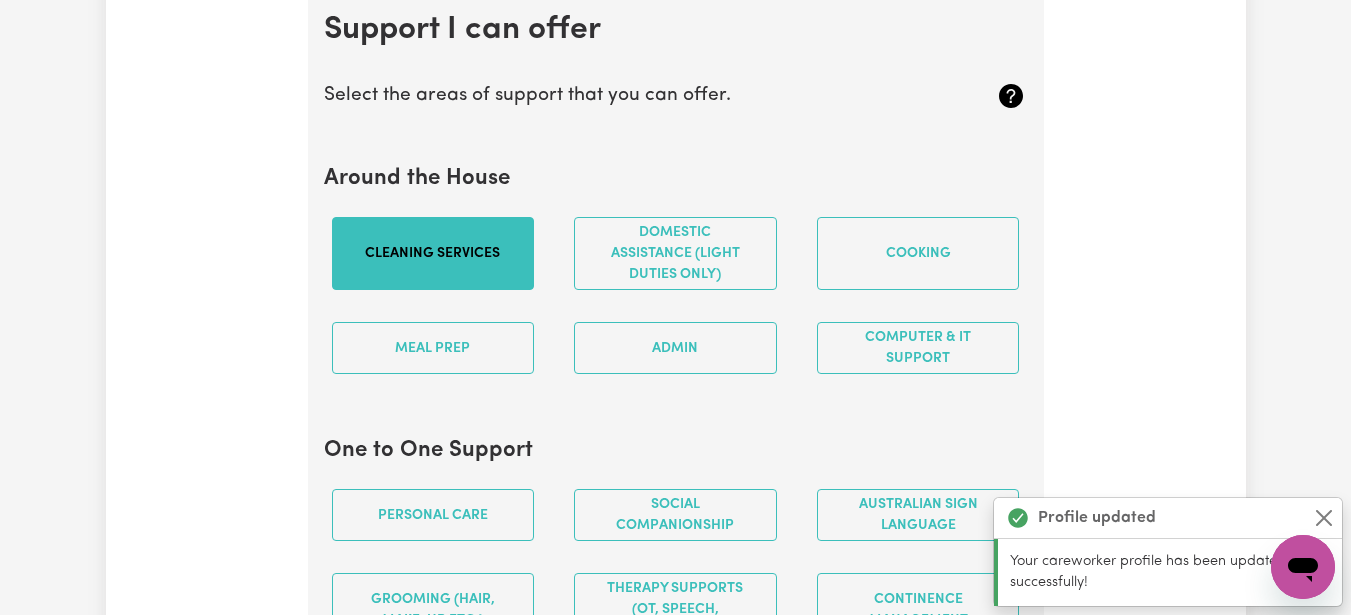 click on "Cleaning services" at bounding box center [433, 253] 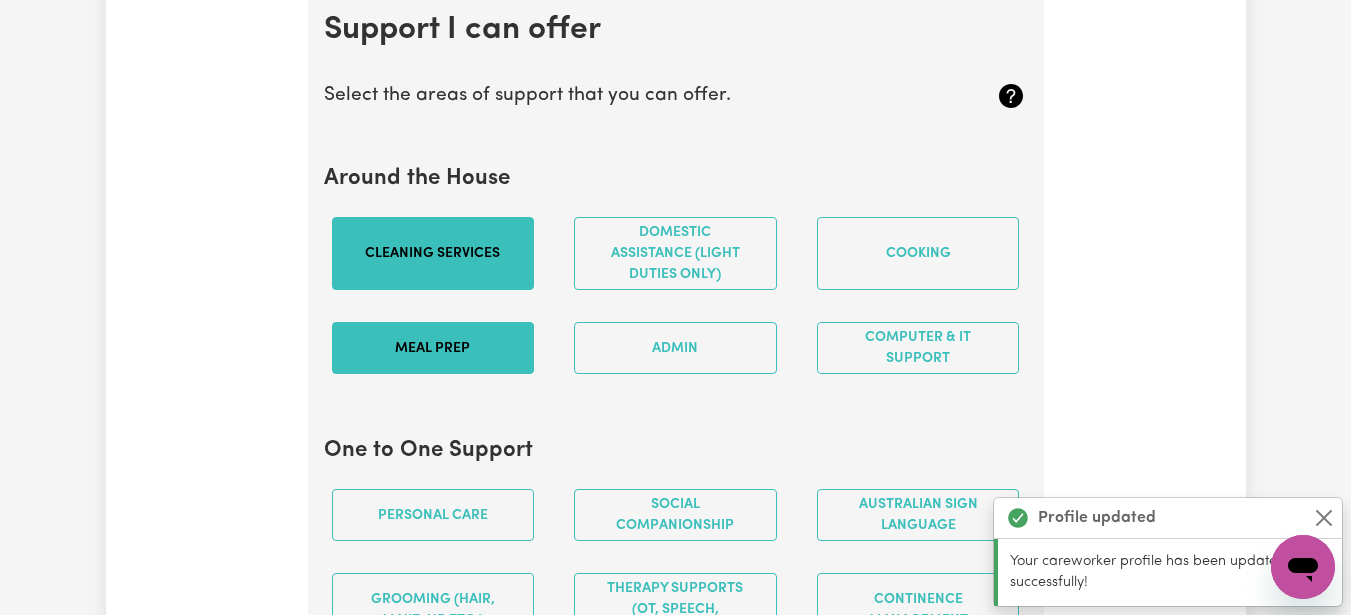 click on "Meal prep" at bounding box center (433, 348) 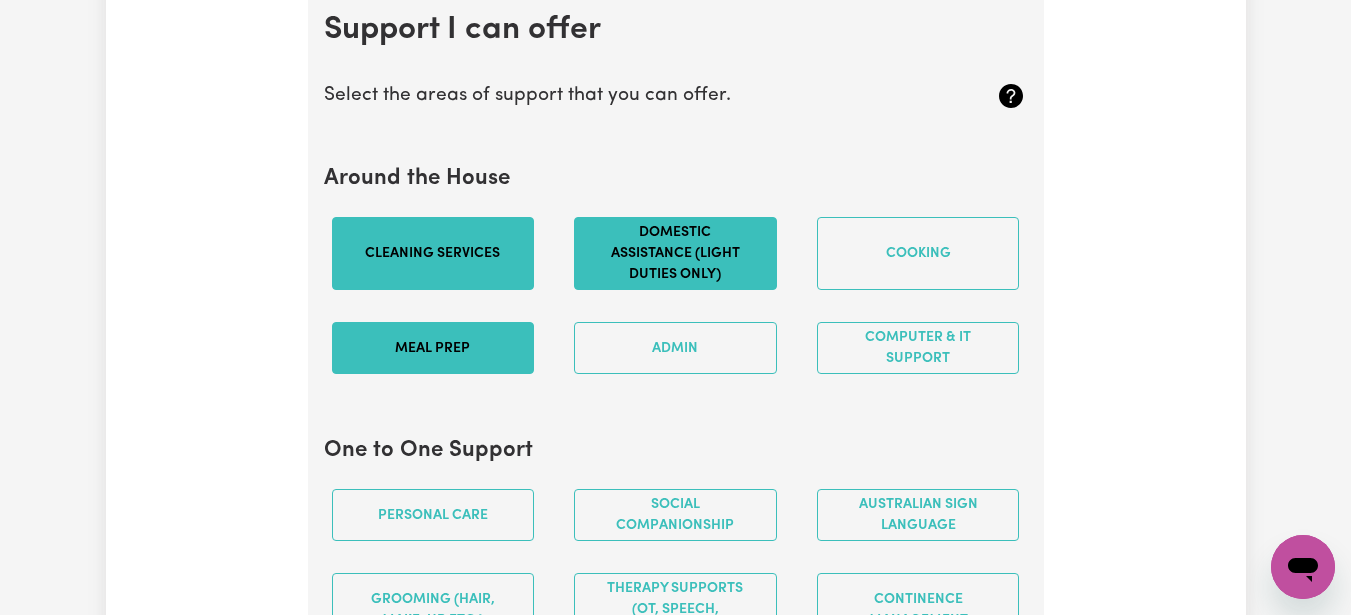 click on "Domestic assistance (light duties only)" at bounding box center (675, 253) 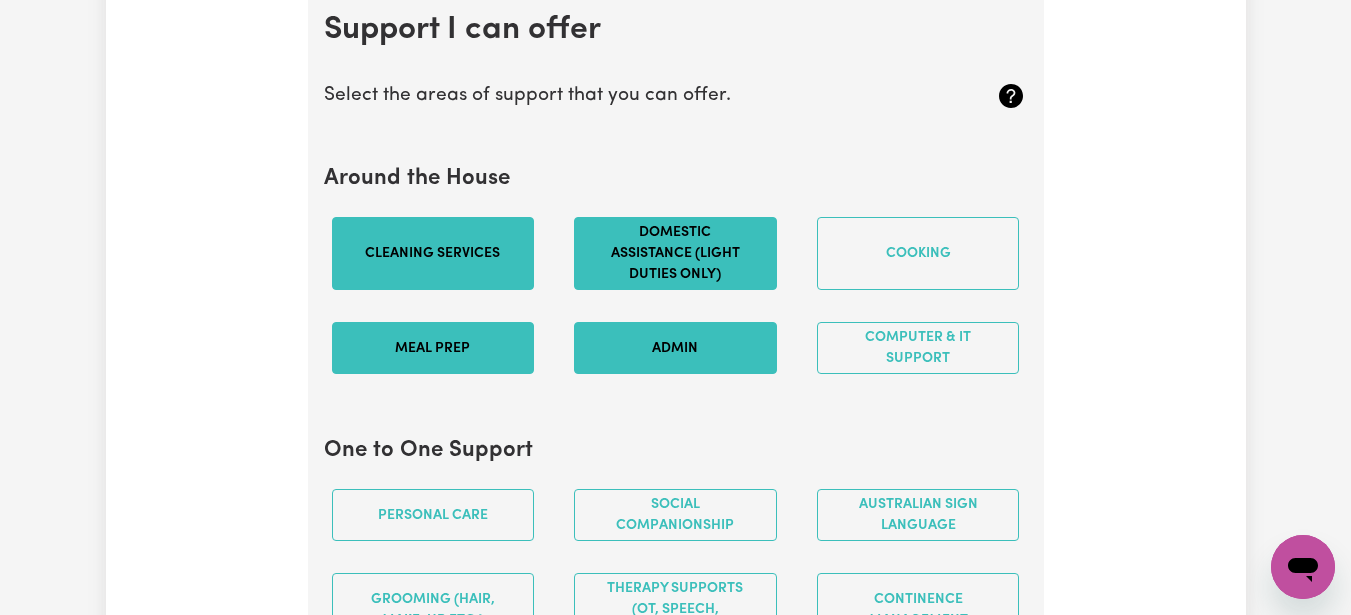 click on "Admin" at bounding box center [675, 348] 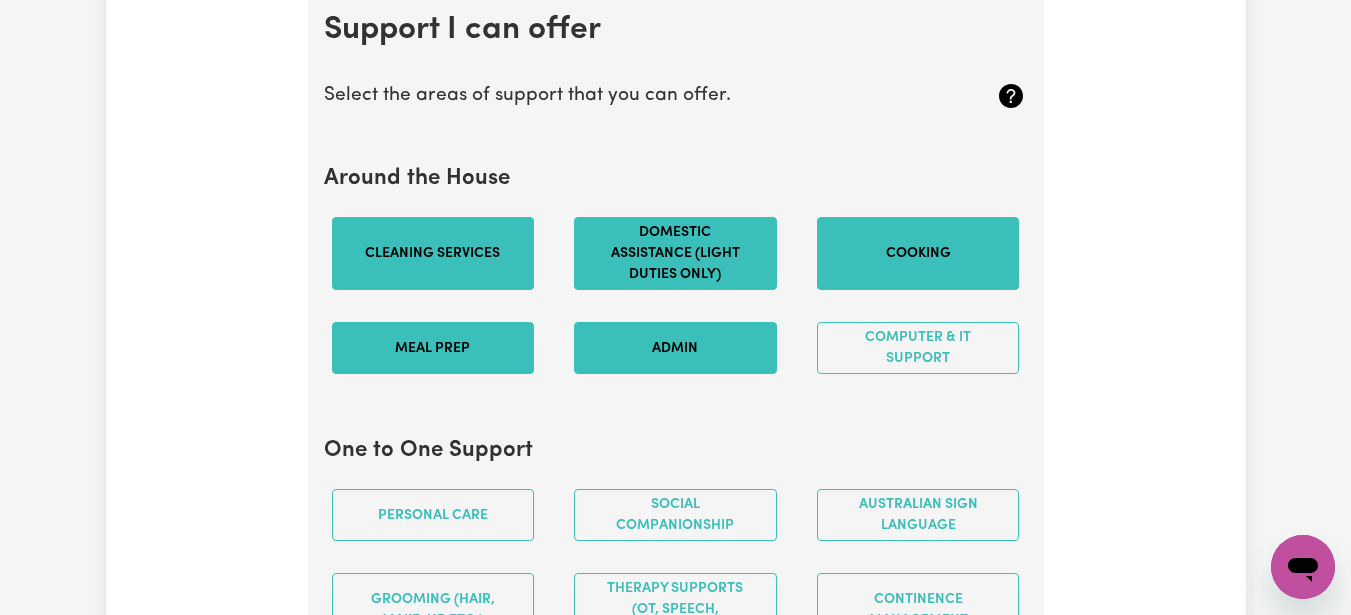 click on "Cooking" at bounding box center [918, 253] 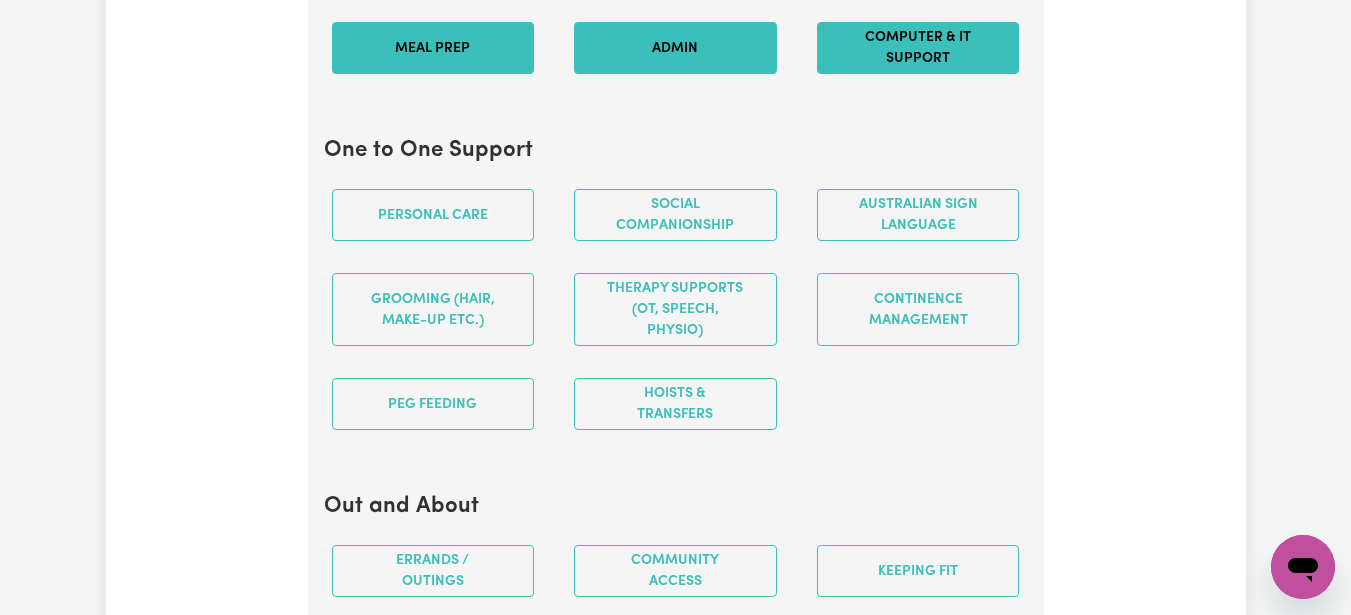 scroll, scrollTop: 2200, scrollLeft: 0, axis: vertical 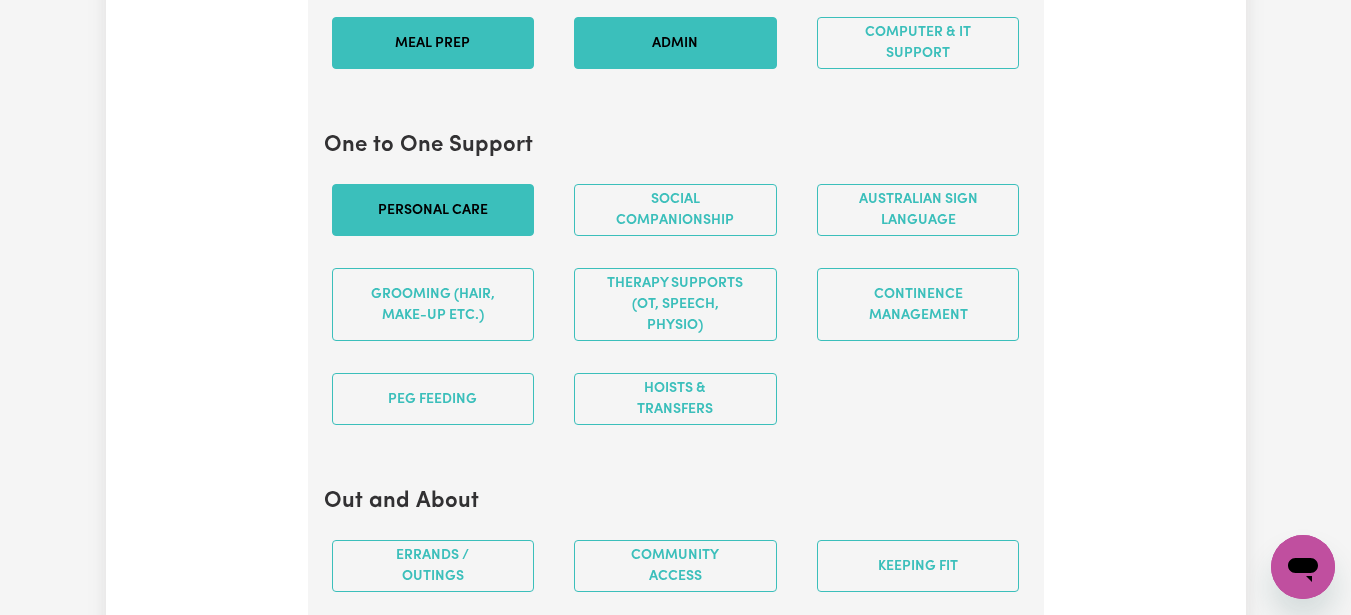 click on "Personal care" at bounding box center [433, 210] 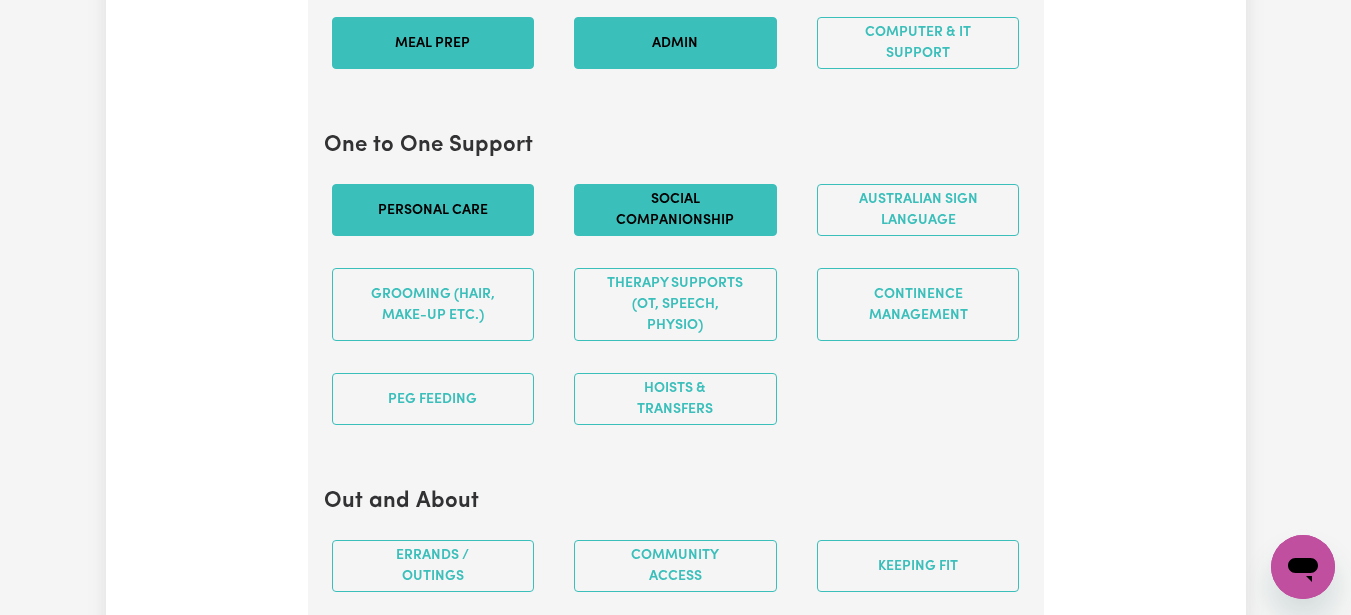 click on "Social companionship" at bounding box center [675, 210] 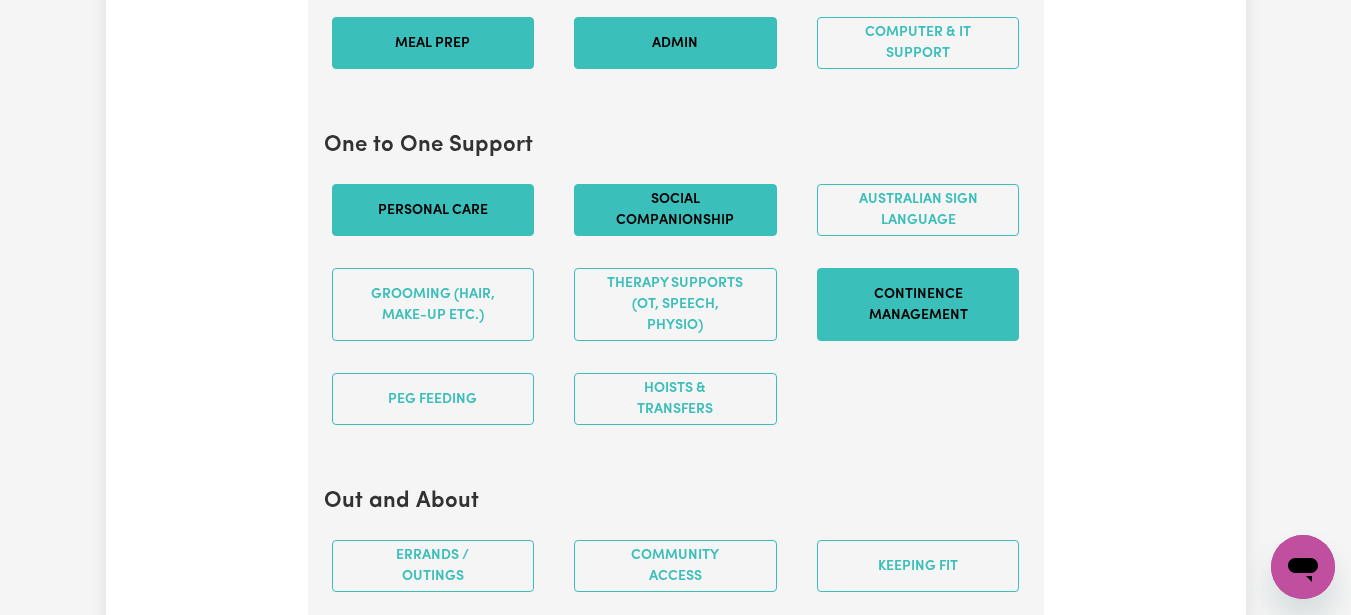 click on "Continence management" at bounding box center [918, 304] 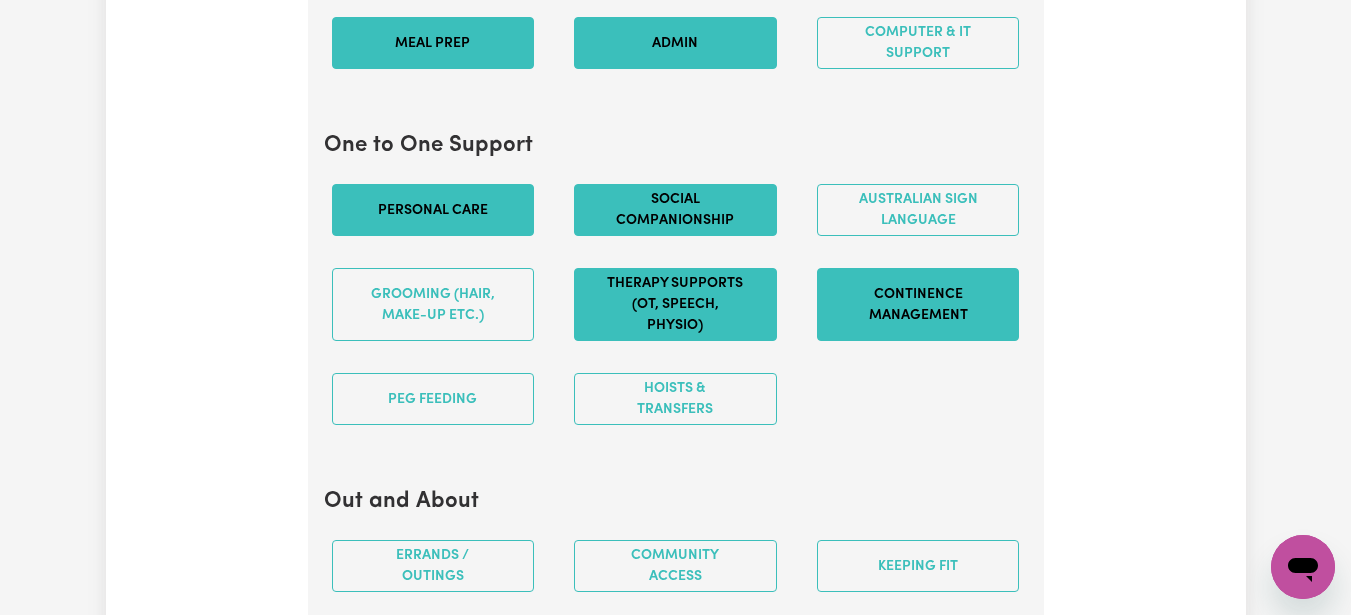 click on "Therapy Supports (OT, speech, physio)" at bounding box center [675, 304] 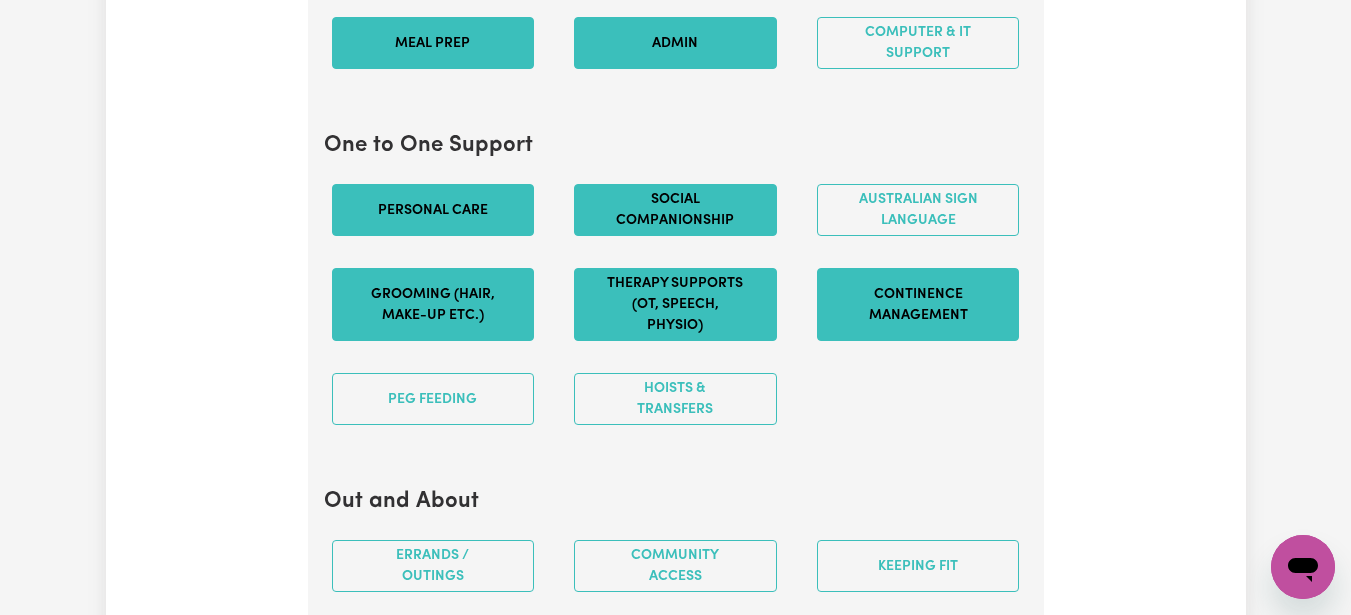 click on "Grooming (hair, make-up etc.)" at bounding box center (433, 304) 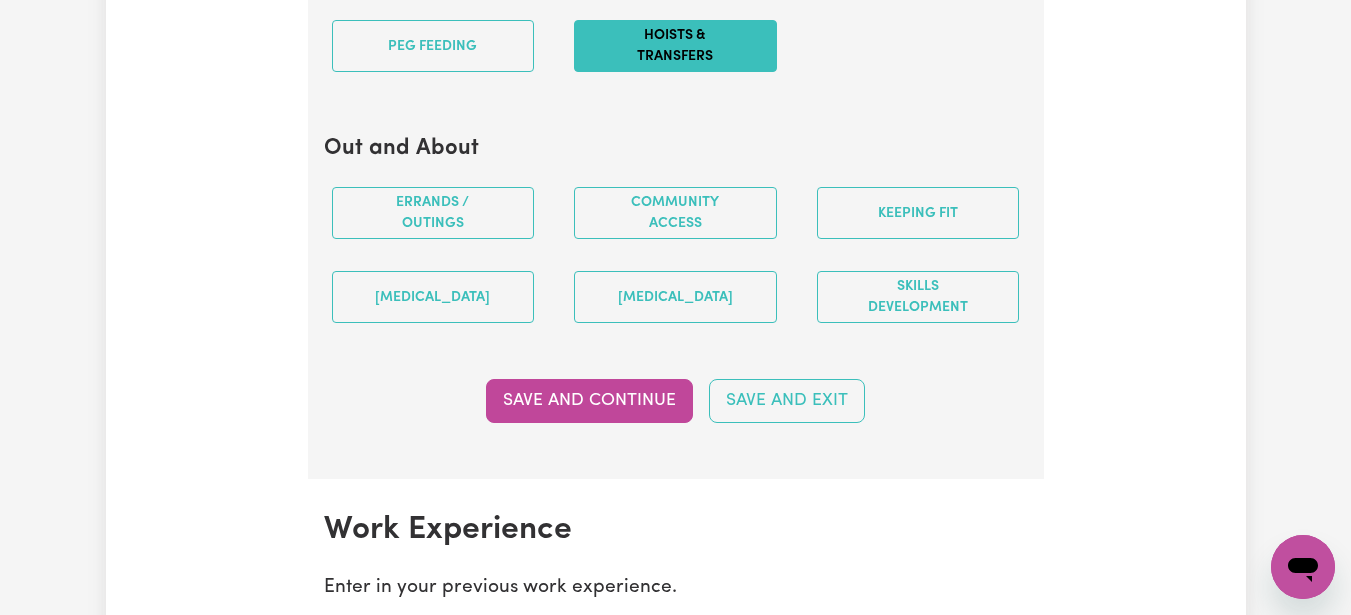 scroll, scrollTop: 2556, scrollLeft: 0, axis: vertical 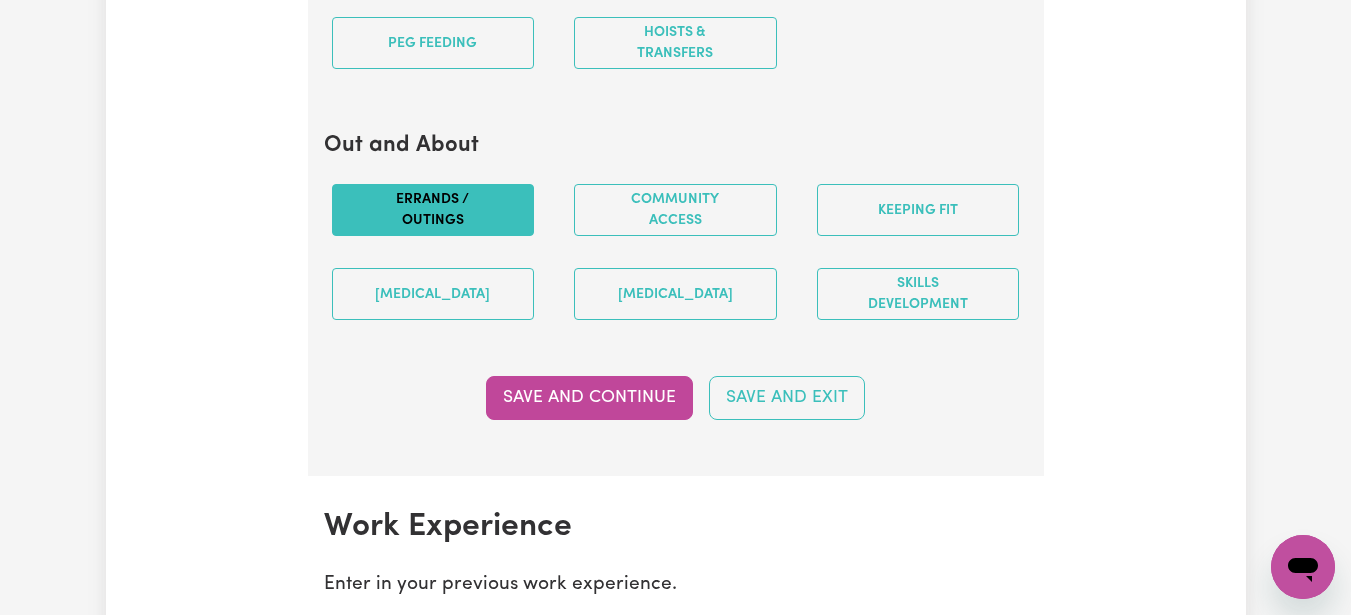 click on "Errands / Outings" at bounding box center (433, 210) 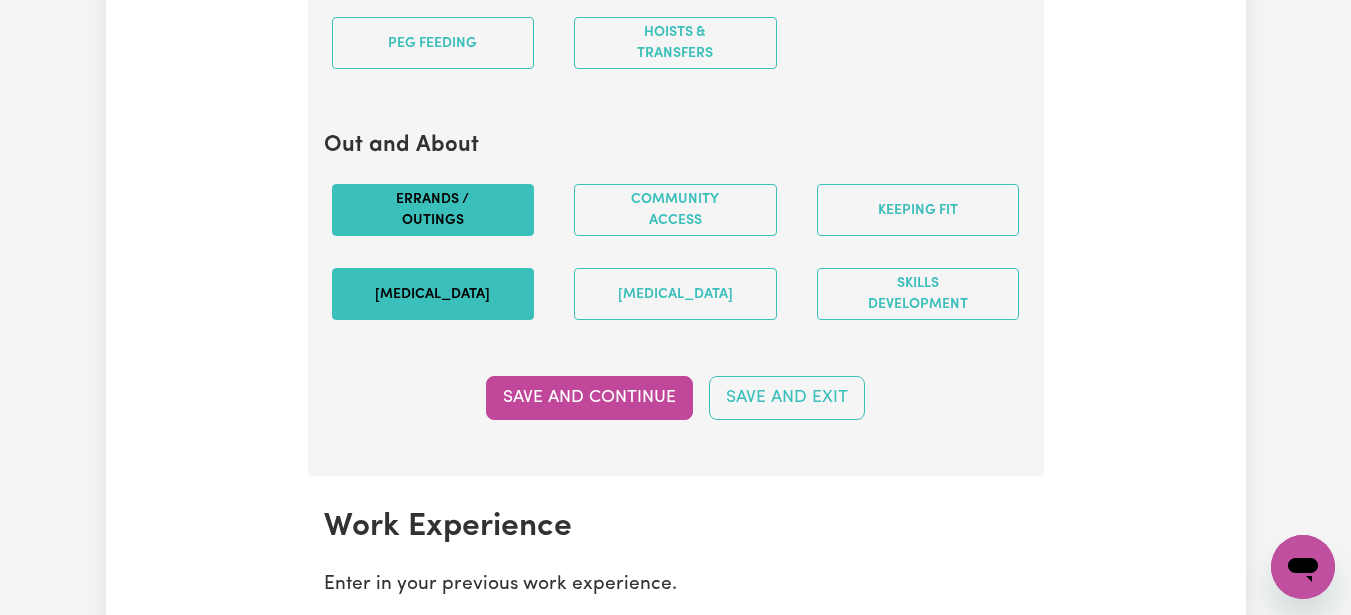 click on "[MEDICAL_DATA]" at bounding box center (433, 294) 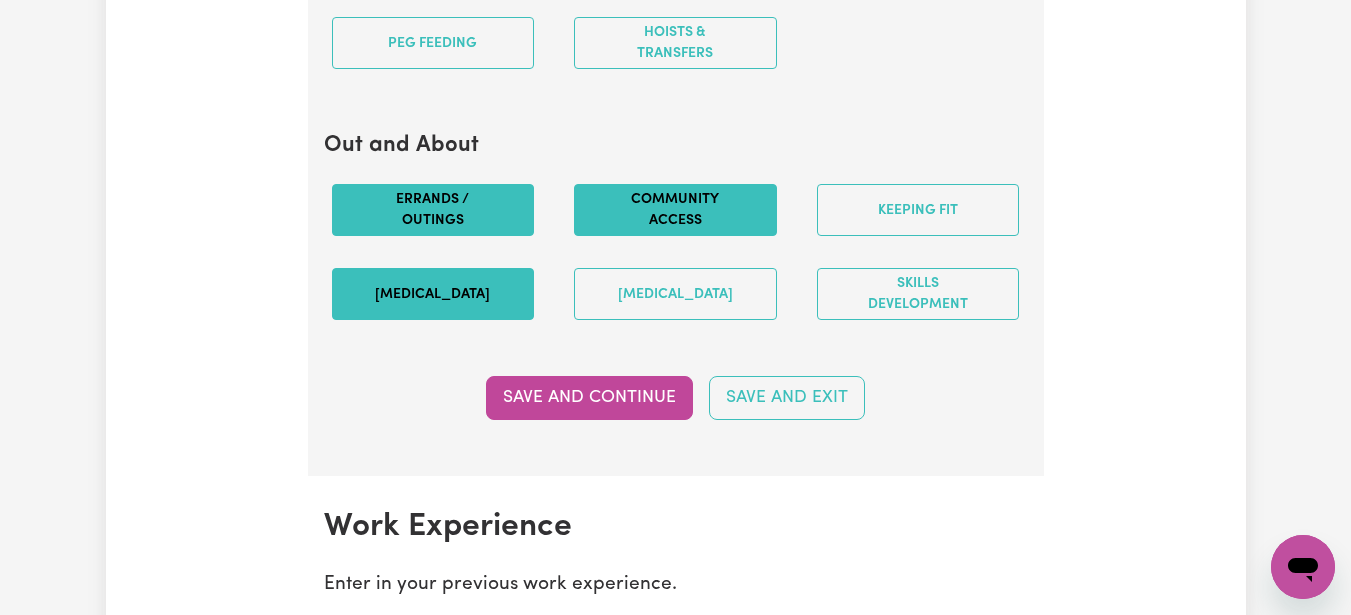 click on "Community access" at bounding box center (675, 210) 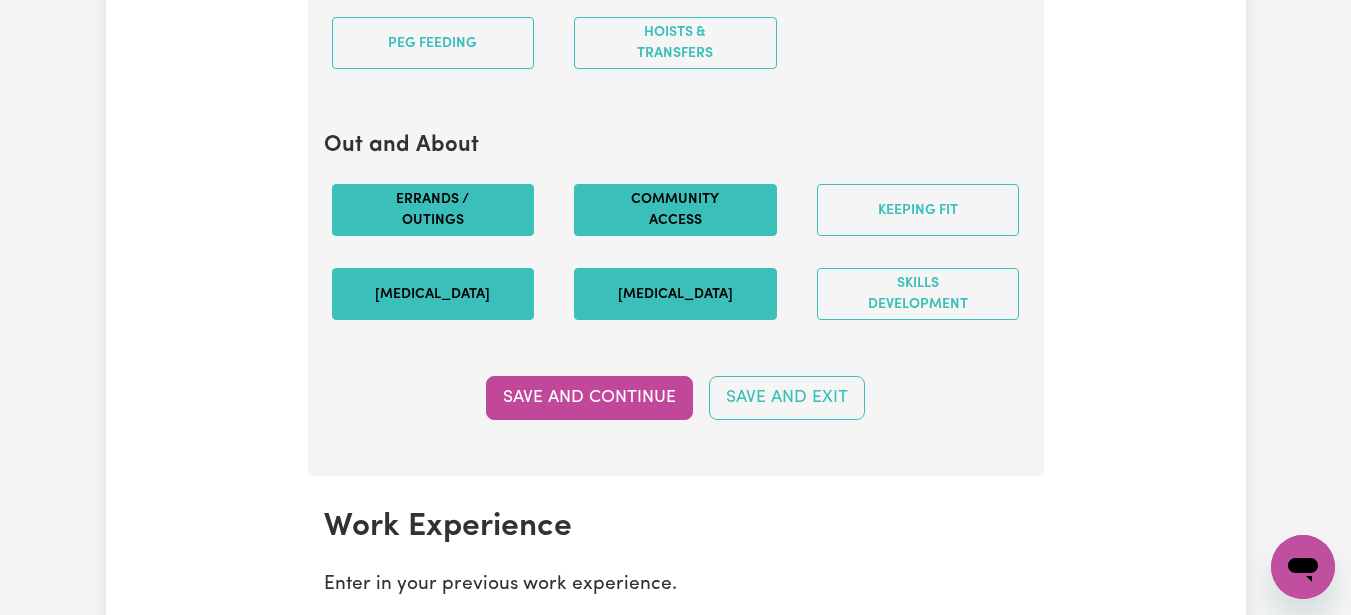 click on "[MEDICAL_DATA]" at bounding box center (675, 294) 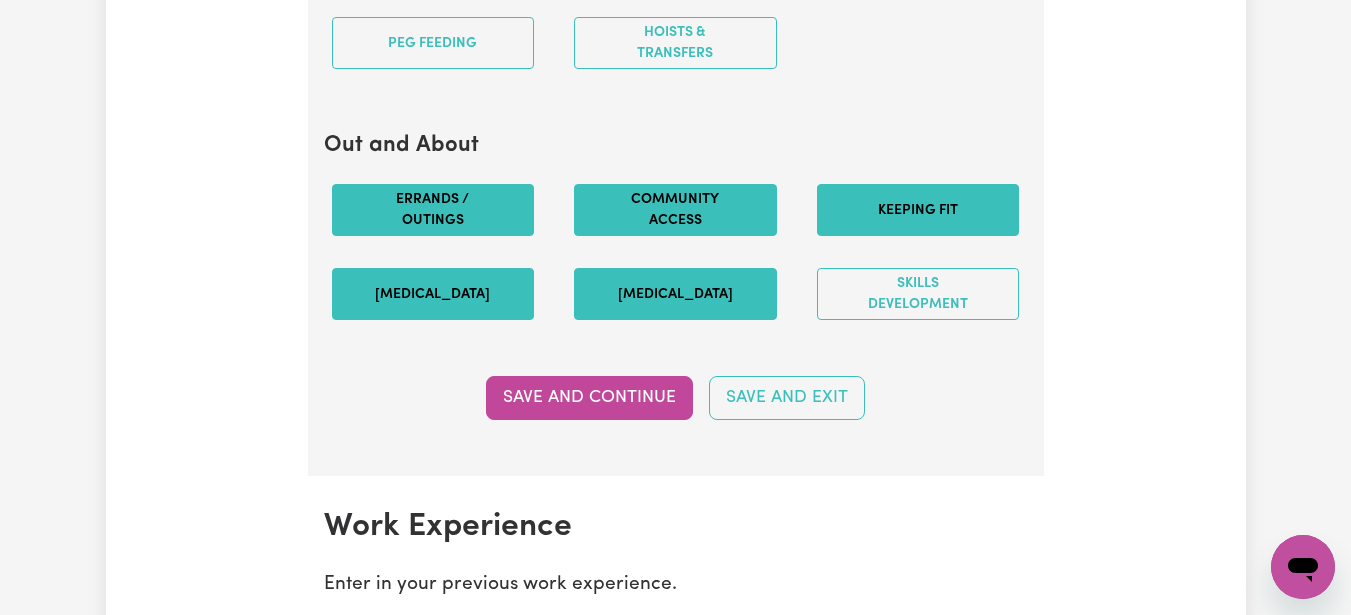click on "Keeping fit" at bounding box center (918, 210) 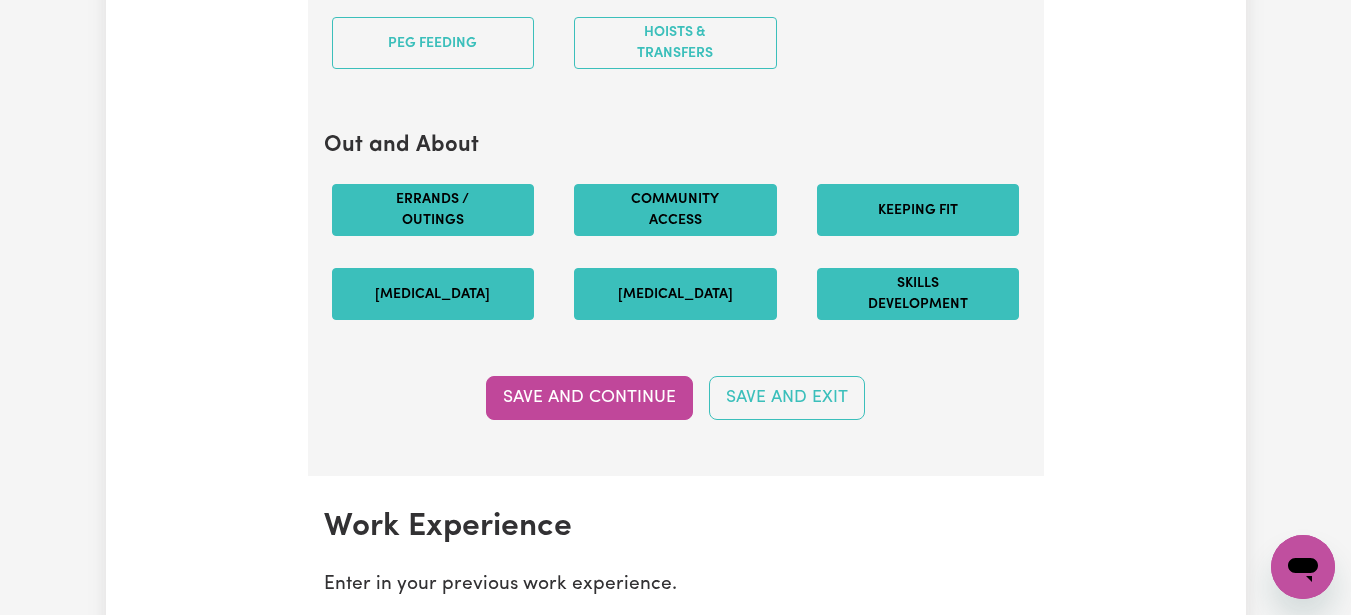 click on "Skills Development" at bounding box center [918, 294] 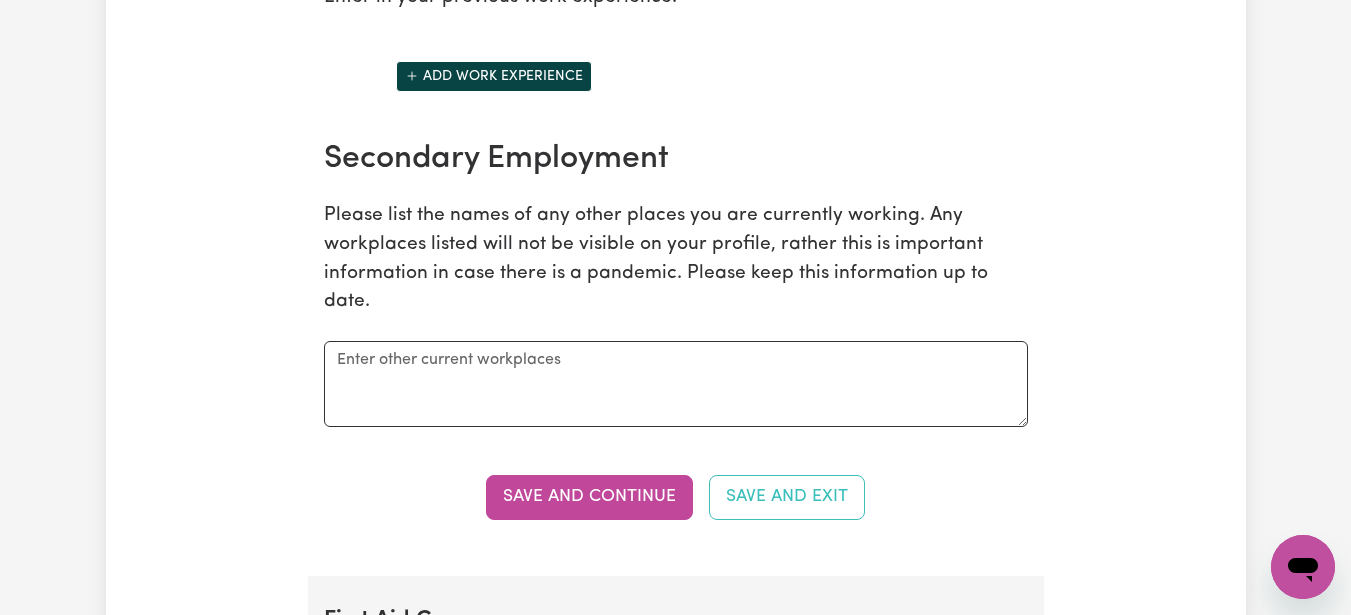 scroll, scrollTop: 3201, scrollLeft: 0, axis: vertical 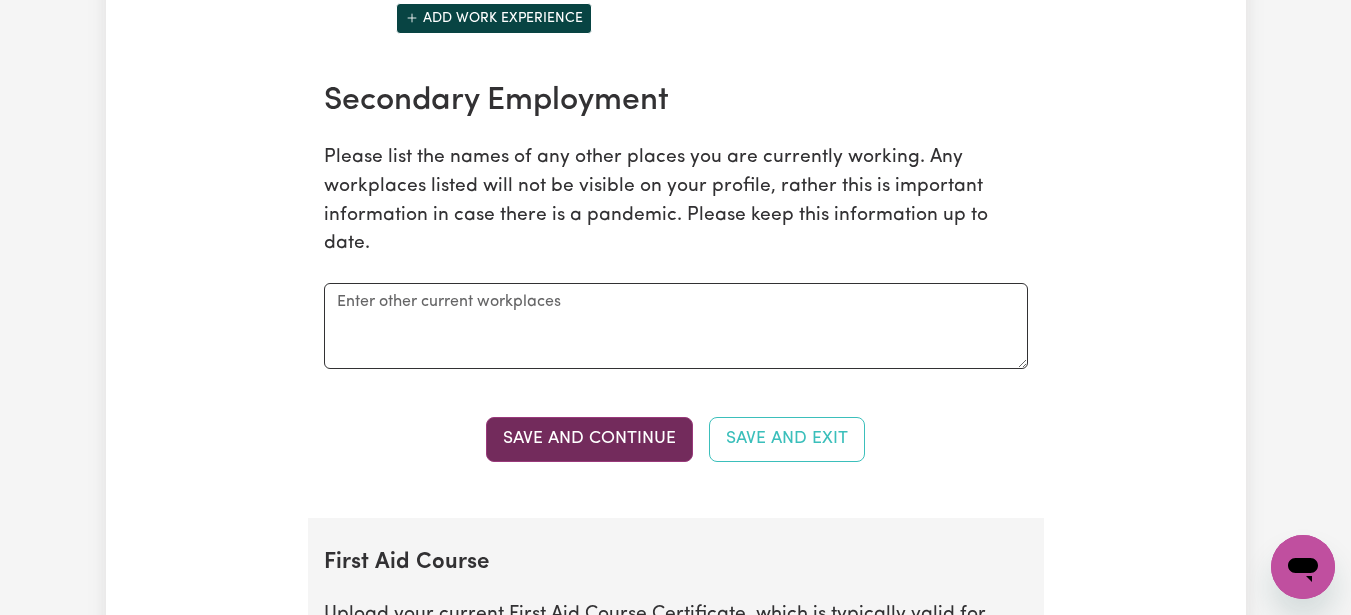 click on "Save and Continue" at bounding box center [589, 439] 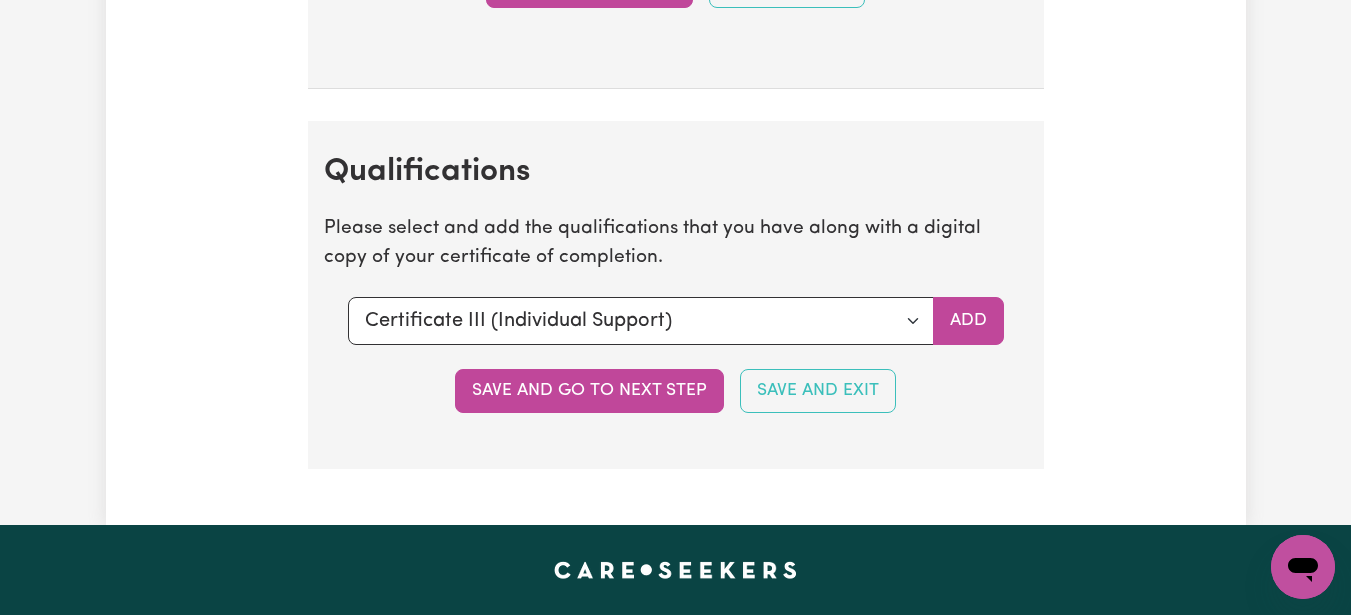 scroll, scrollTop: 4668, scrollLeft: 0, axis: vertical 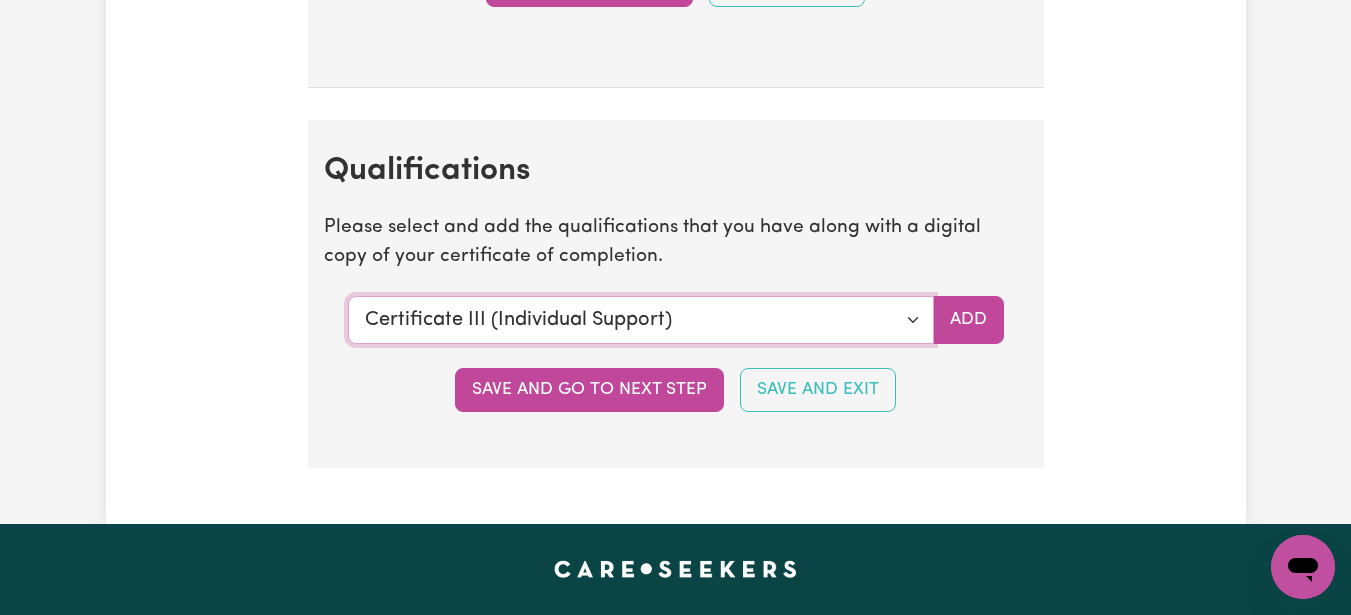 click on "Select a qualification to add... Certificate III (Individual Support) Certificate III in Community Services [CHC32015] Certificate IV (Disability Support) Certificate IV (Ageing Support) Certificate IV in Community Services [CHC42015] Certificate IV (Mental Health) Diploma of Nursing Diploma of Nursing (EEN) Diploma of Community Services Diploma Mental Health Master of Science (Dementia Care) Assist clients with medication [HLTHPS006] CPR Course [HLTAID009-12] Course in First Aid Management of [MEDICAL_DATA] [22300VIC] Course in the Management of [MEDICAL_DATA] Risks and Emergencies in the Workplace [22556VIC] [MEDICAL_DATA] Management Manual Handling [MEDICAL_DATA] Bachelor of Nursing - Australian registered nurse Bachelor of Nursing - Overseas qualification Bachelor of Nursing (Not Registered Under [PERSON_NAME]) Bachelor of social work Bachelor of social work - overseas qualification Bachelor of psychology Bachelor of psychology - overseas qualification Bachelor of applied science (OT, Speech, Physio)" at bounding box center (641, 320) 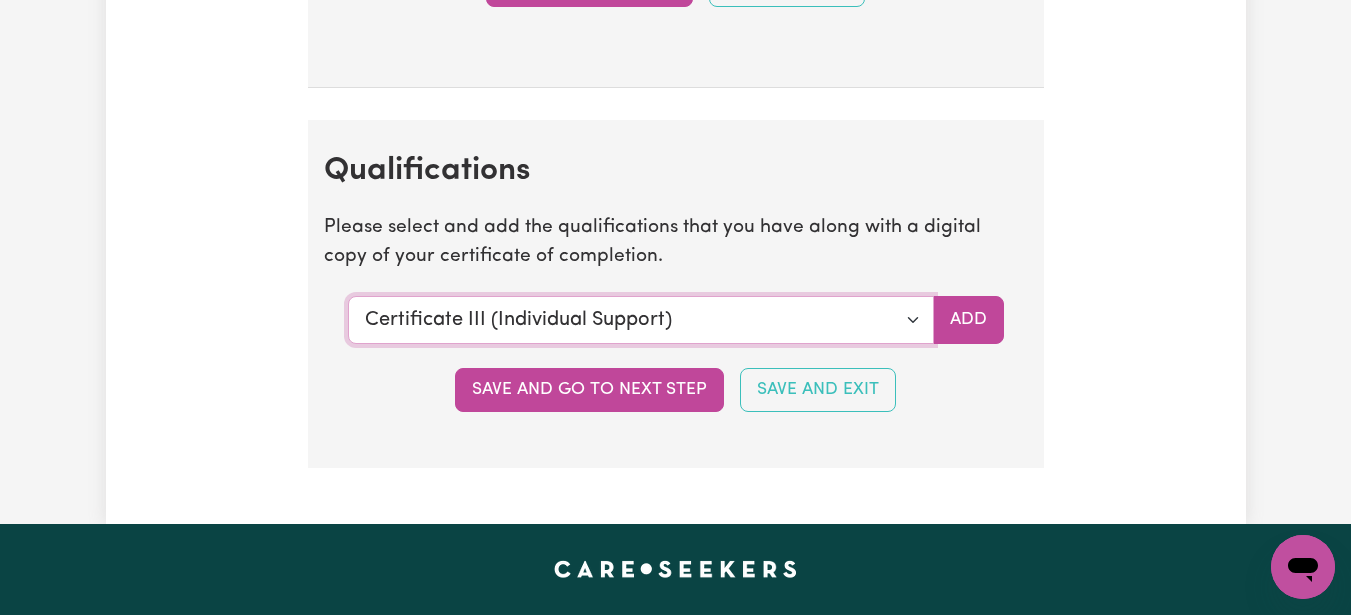 select on "Bachelor of psychology" 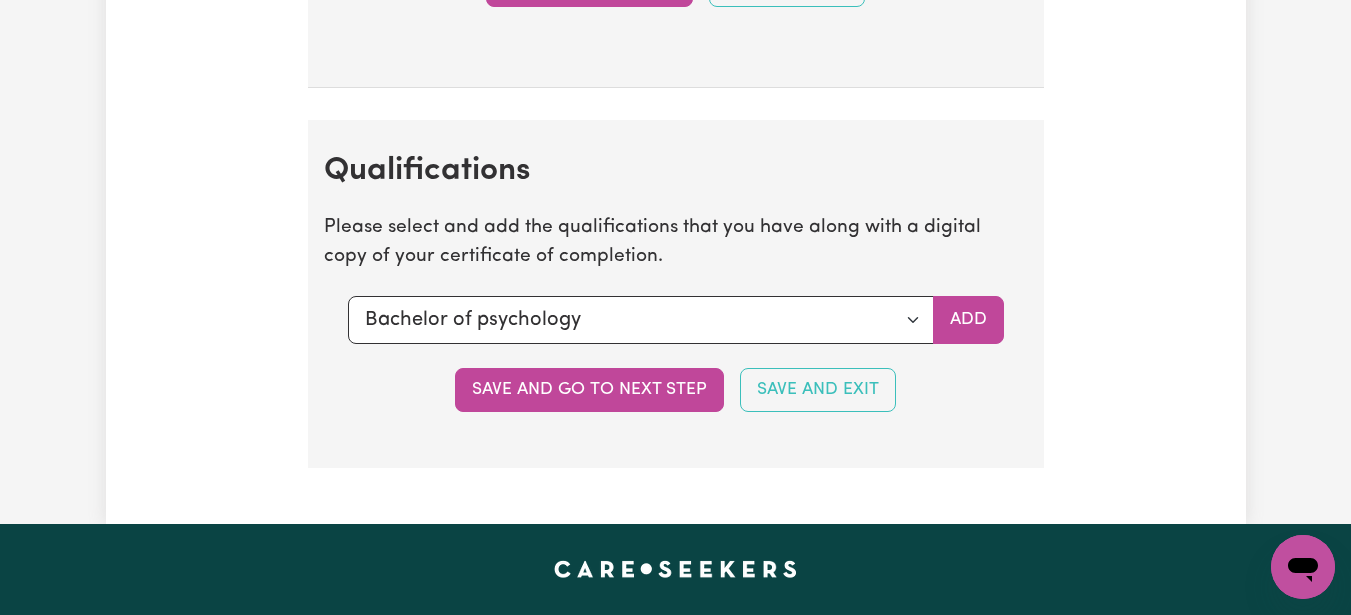 click on "Update Profile 1 2 3 4 5 Step  3 :  Your Work and Experience Potential clients need to know what training and work experience you have. Try to be as detailed as possible. Experience and Expertise Please list your areas of expertise in care and support. Aged Care Aged care - General Dementia Parkinsons Frail / limited mobility Disability Support Disability support - Adult Disability support - Child [MEDICAL_DATA] [MEDICAL_DATA] Diseases Acquired Brain Injuries MS [MEDICAL_DATA] [MEDICAL_DATA] [MEDICAL_DATA] [MEDICAL_DATA] Vision impairment Disability support - Other Mental Health [MEDICAL_DATA] Psycho social disorder [MEDICAL_DATA] [MEDICAL_DATA] OCD Mental Health - Other Other Care Post-operative care [MEDICAL_DATA] Child care Save and Continue Save and Exit Support I can offer Select the areas of support that you can offer. Around the House Cleaning services Domestic assistance (light duties only) Cooking Meal prep Admin Computer & IT Support One to One Support Personal care Social companionship / /" at bounding box center [676, -2037] 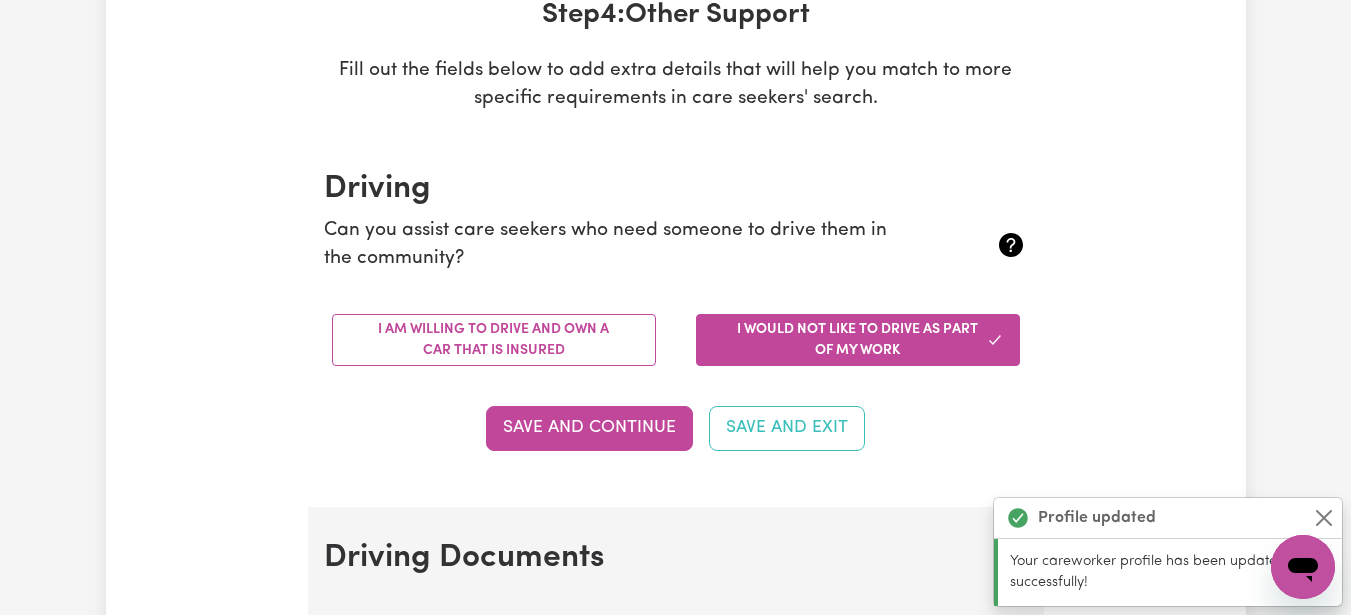 scroll, scrollTop: 342, scrollLeft: 0, axis: vertical 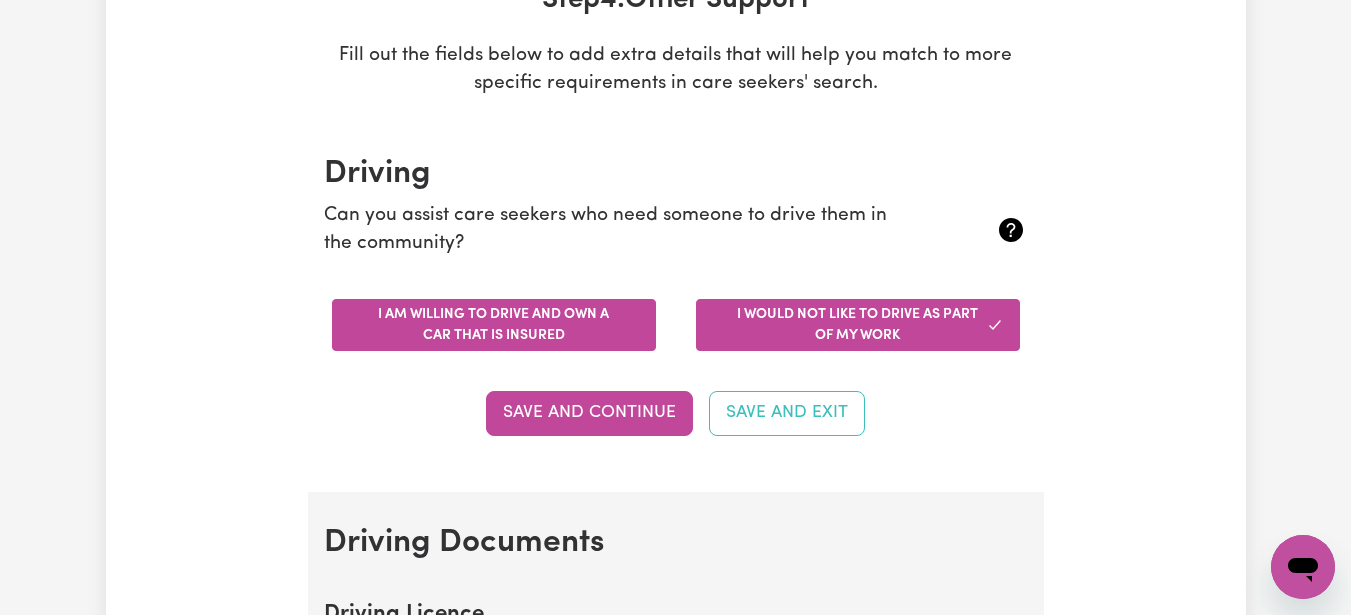 click on "I am willing to drive and own a car that is insured" at bounding box center [494, 325] 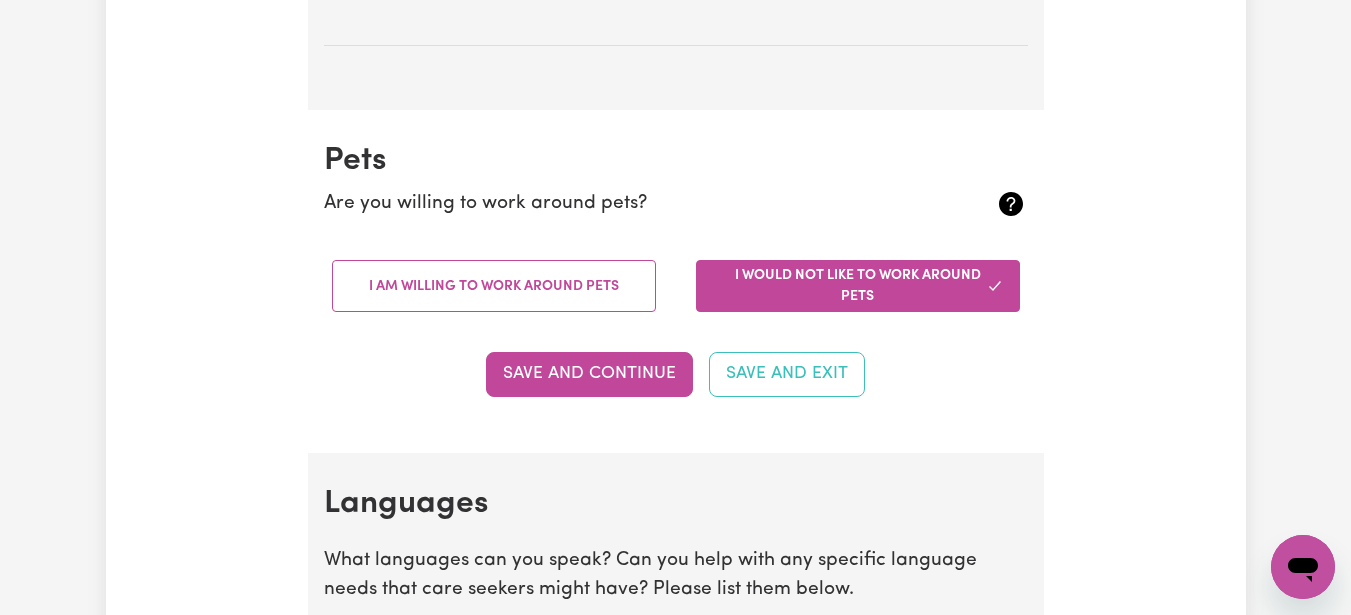 scroll, scrollTop: 1638, scrollLeft: 0, axis: vertical 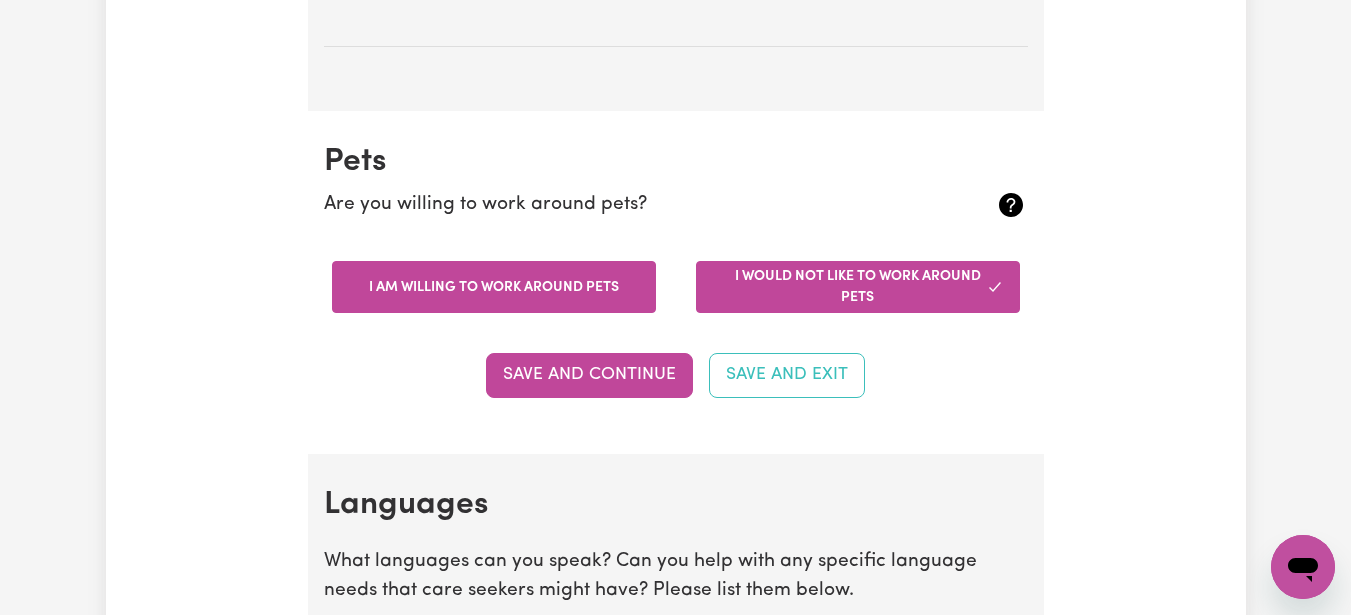 click on "I am willing to work around pets" at bounding box center (494, 287) 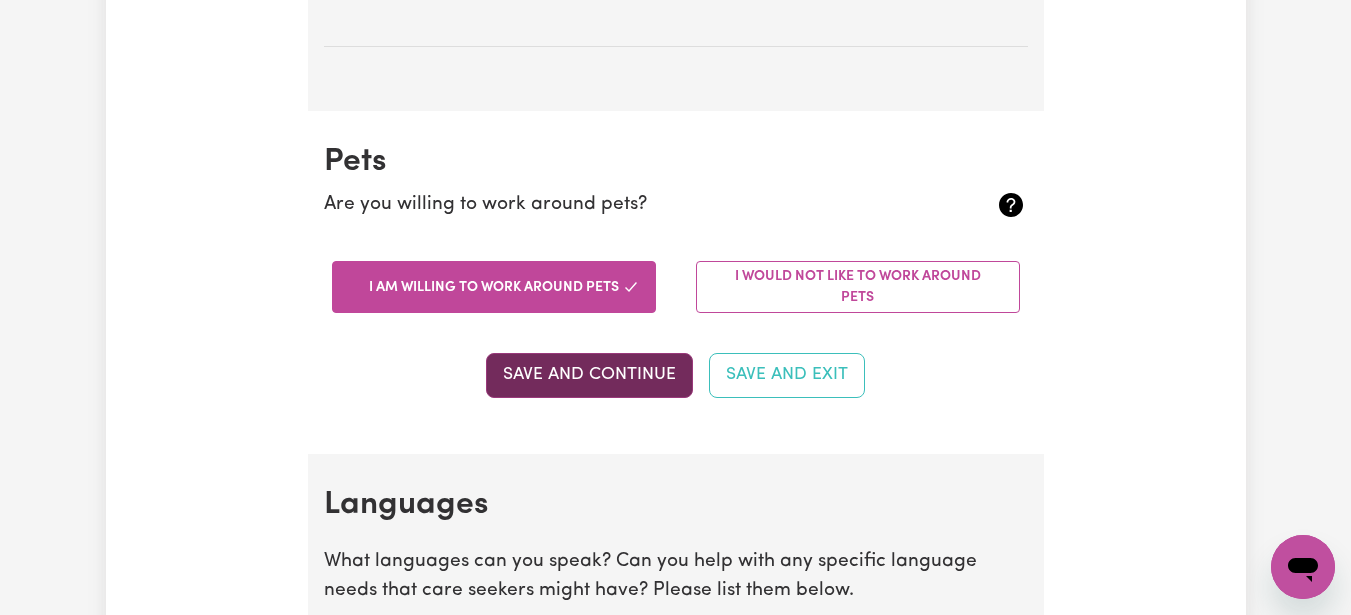 click on "Save and Continue" at bounding box center (589, 375) 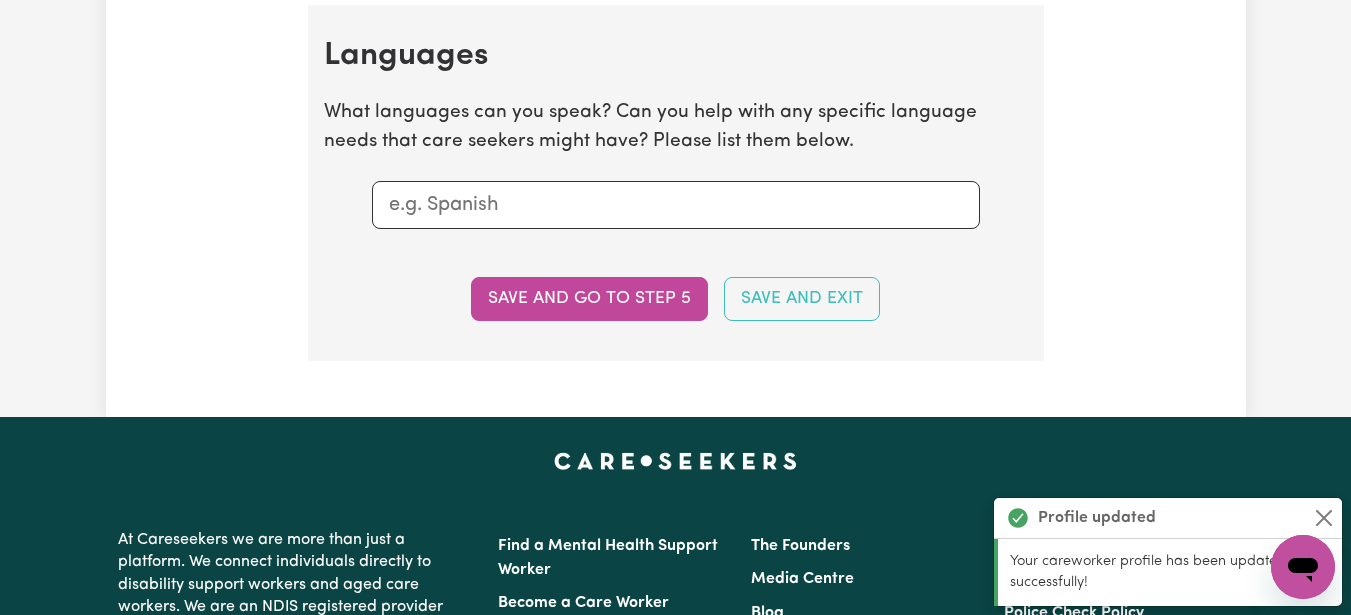 scroll, scrollTop: 2092, scrollLeft: 0, axis: vertical 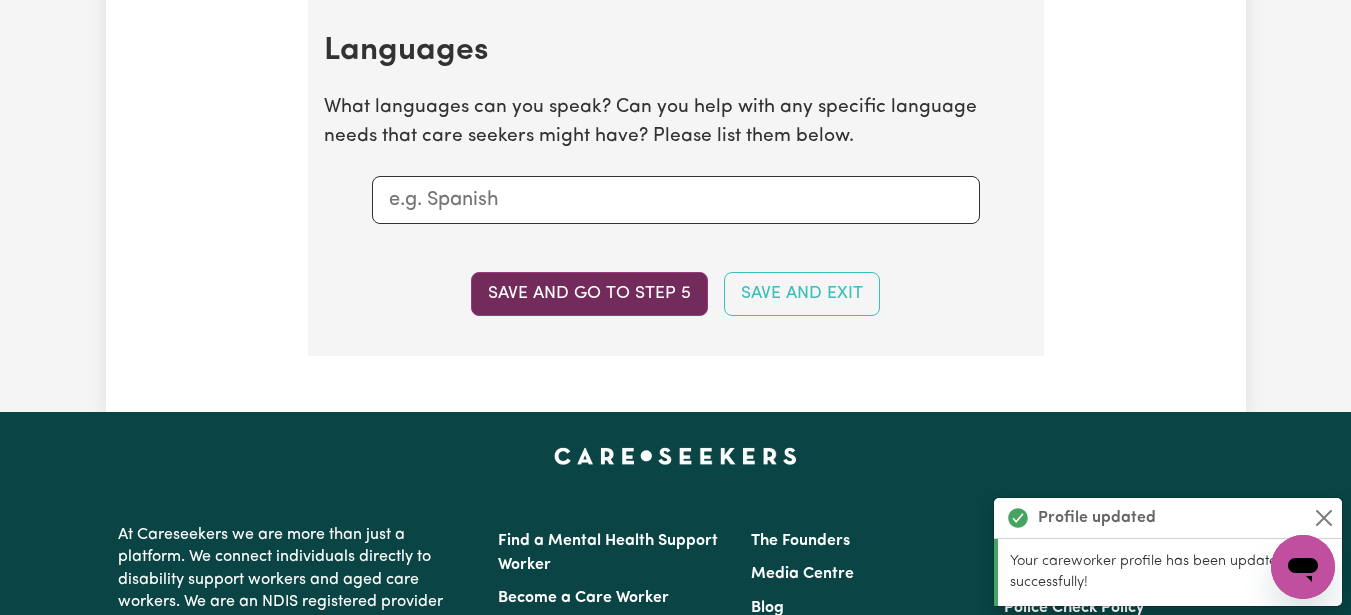 click on "Save and go to step 5" at bounding box center (589, 294) 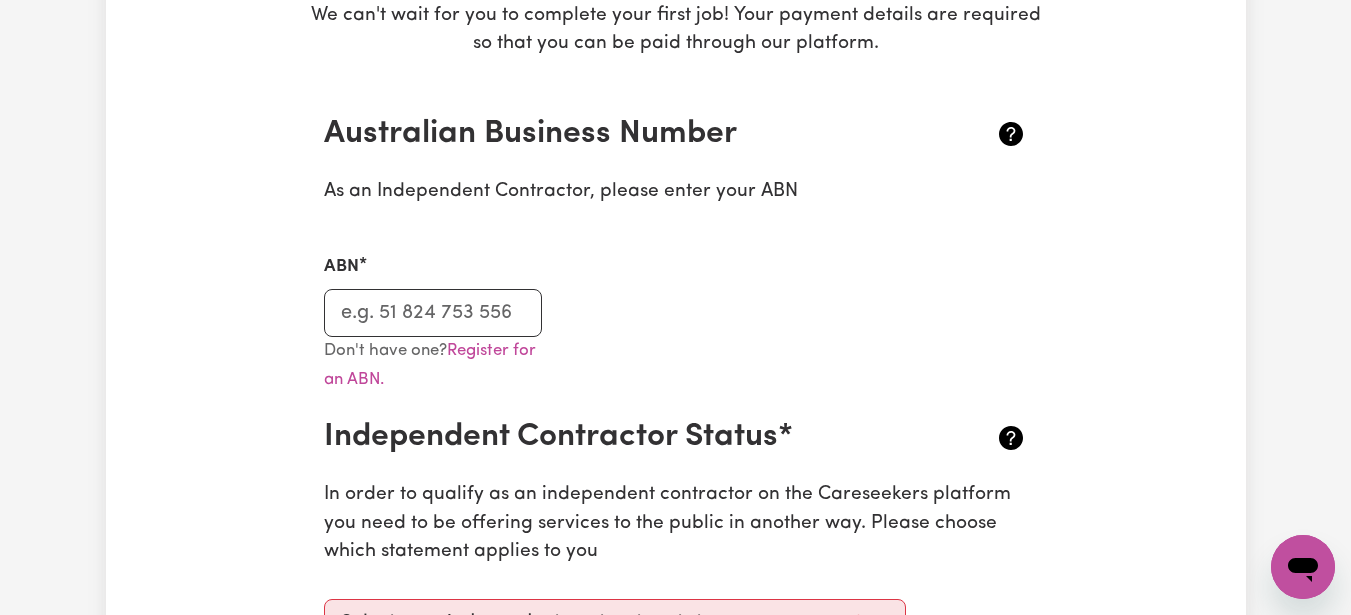 scroll, scrollTop: 391, scrollLeft: 0, axis: vertical 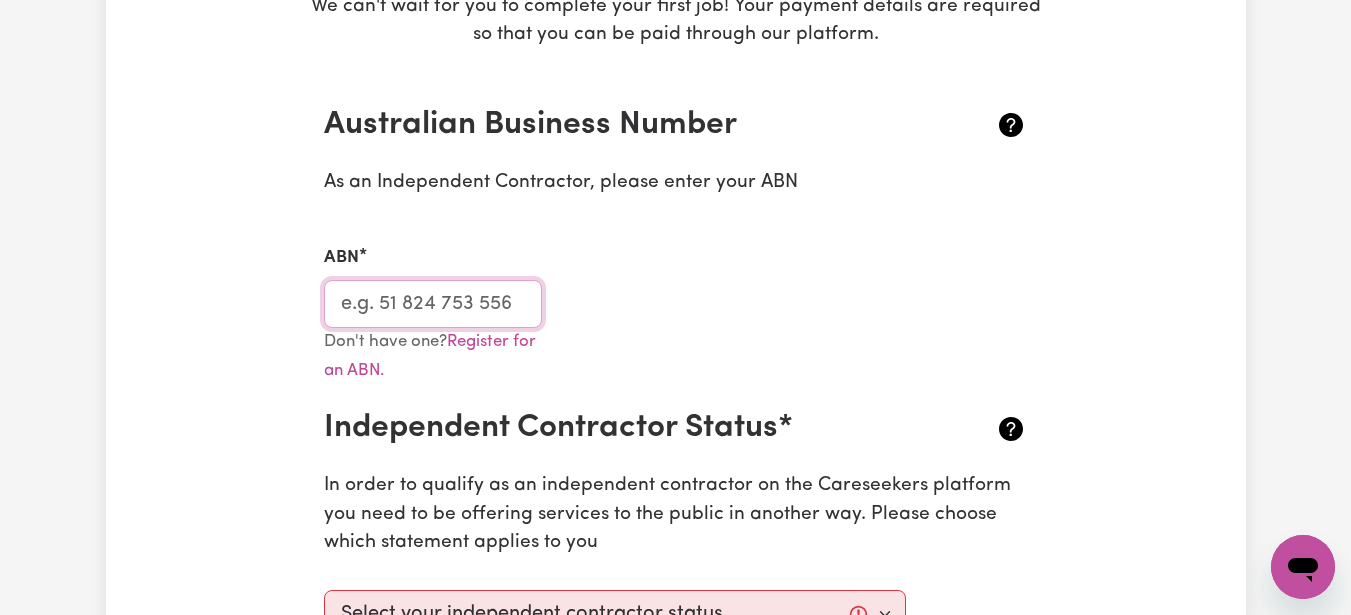 click on "ABN" at bounding box center [433, 304] 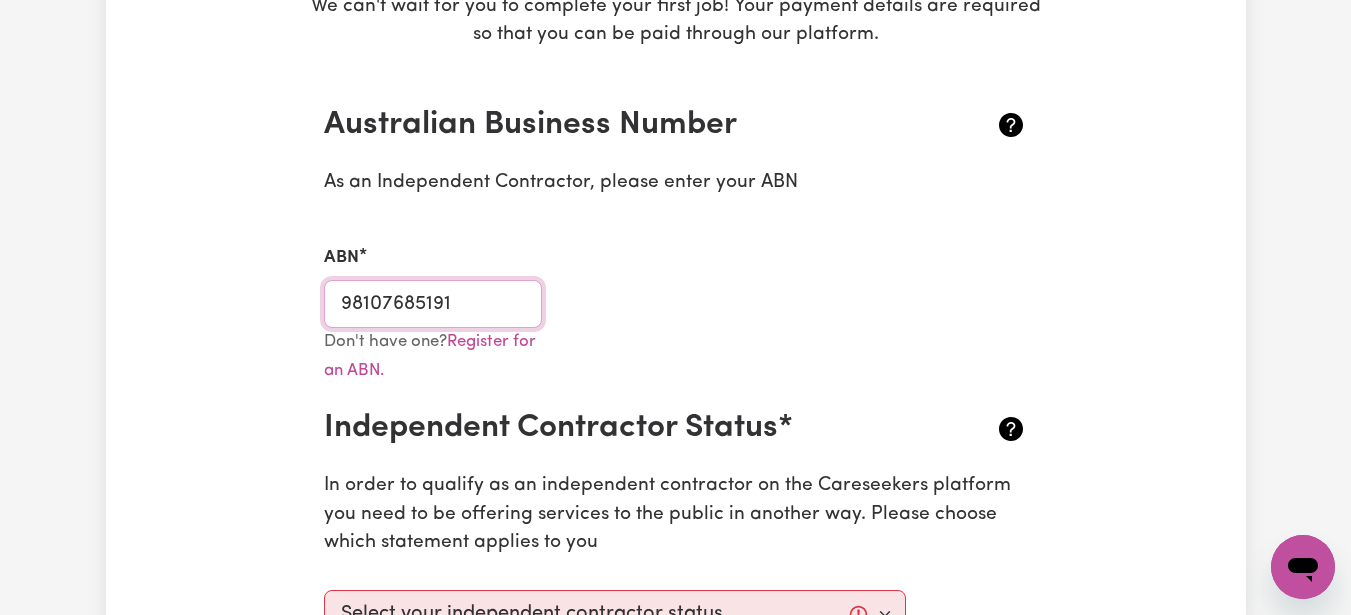 type on "98107685191" 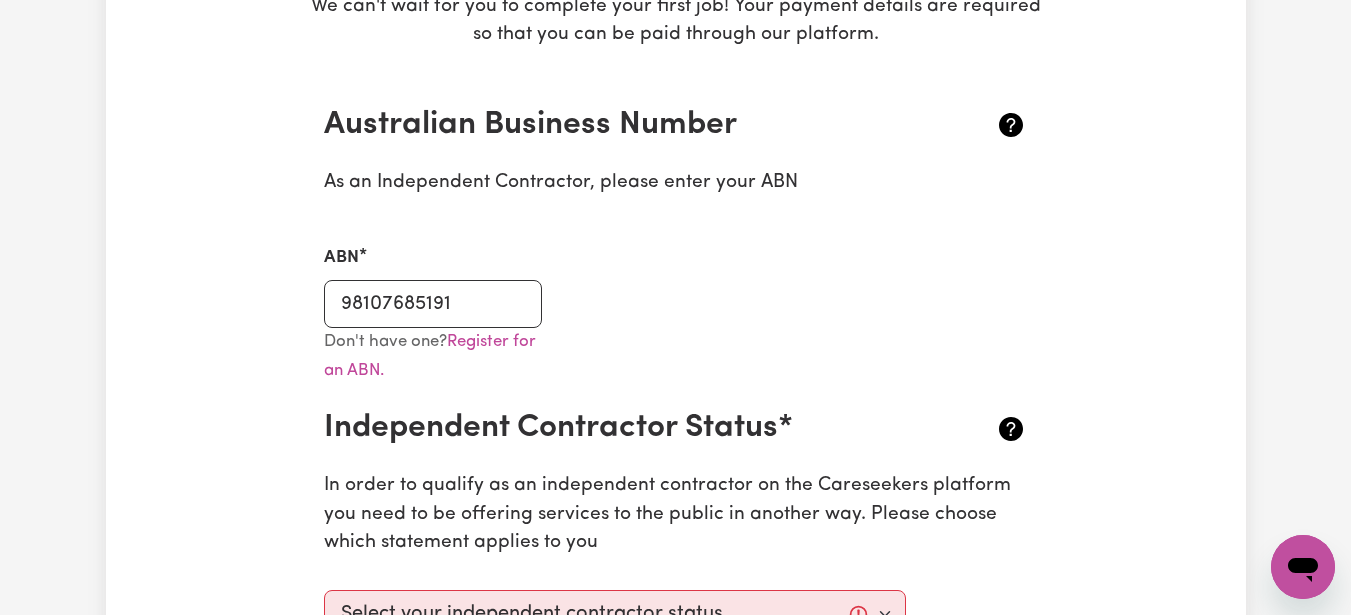 click on "ABN 98107685191" at bounding box center (676, 274) 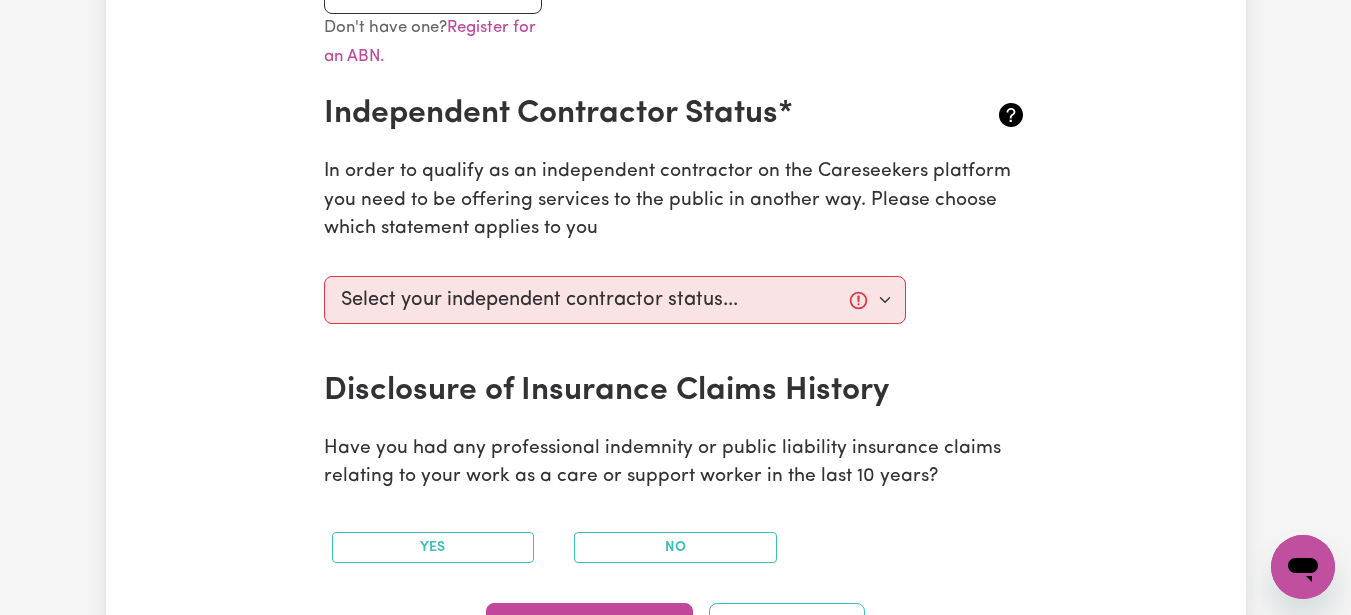 scroll, scrollTop: 723, scrollLeft: 0, axis: vertical 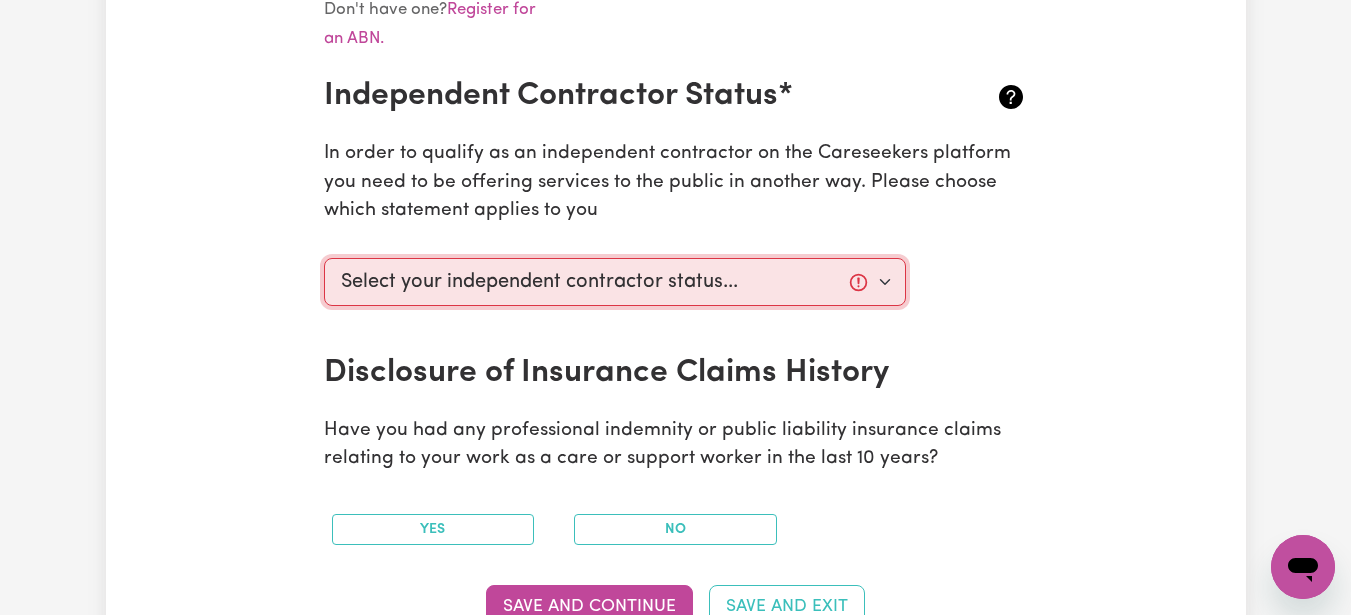 click on "Select your independent contractor status... I am providing services through another platform I am providing services privately on my own I am providing services by being employed by an organisation I am working in another industry" at bounding box center (615, 282) 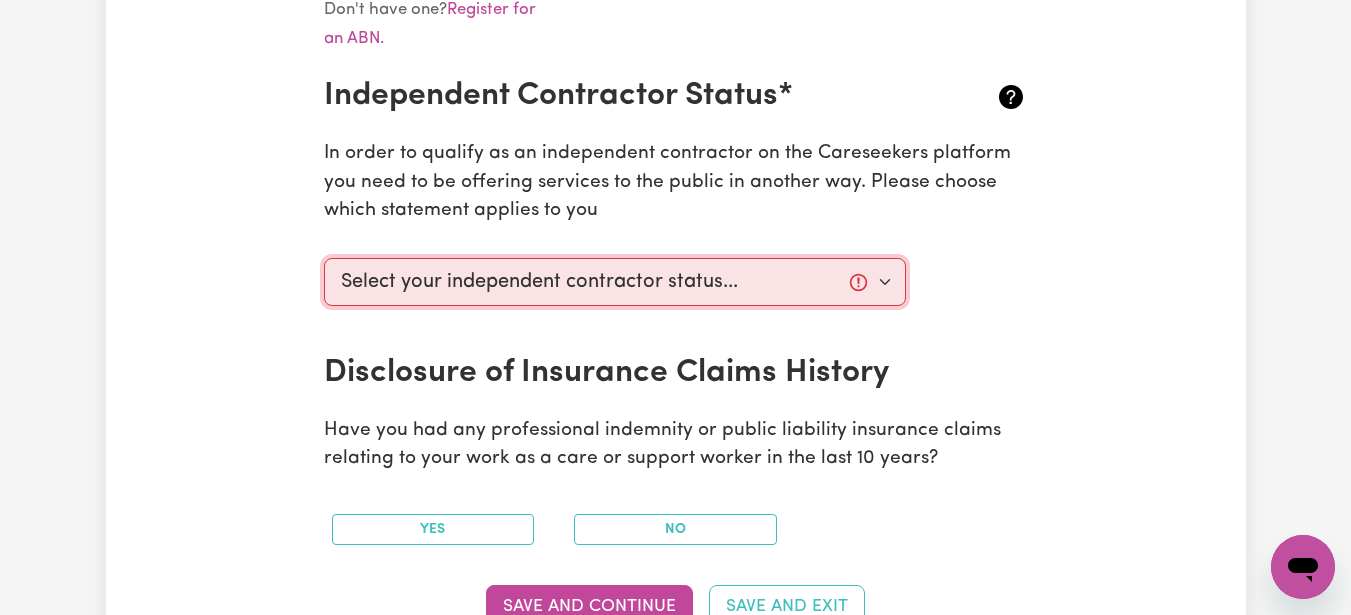 select on "I am providing services privately on my own" 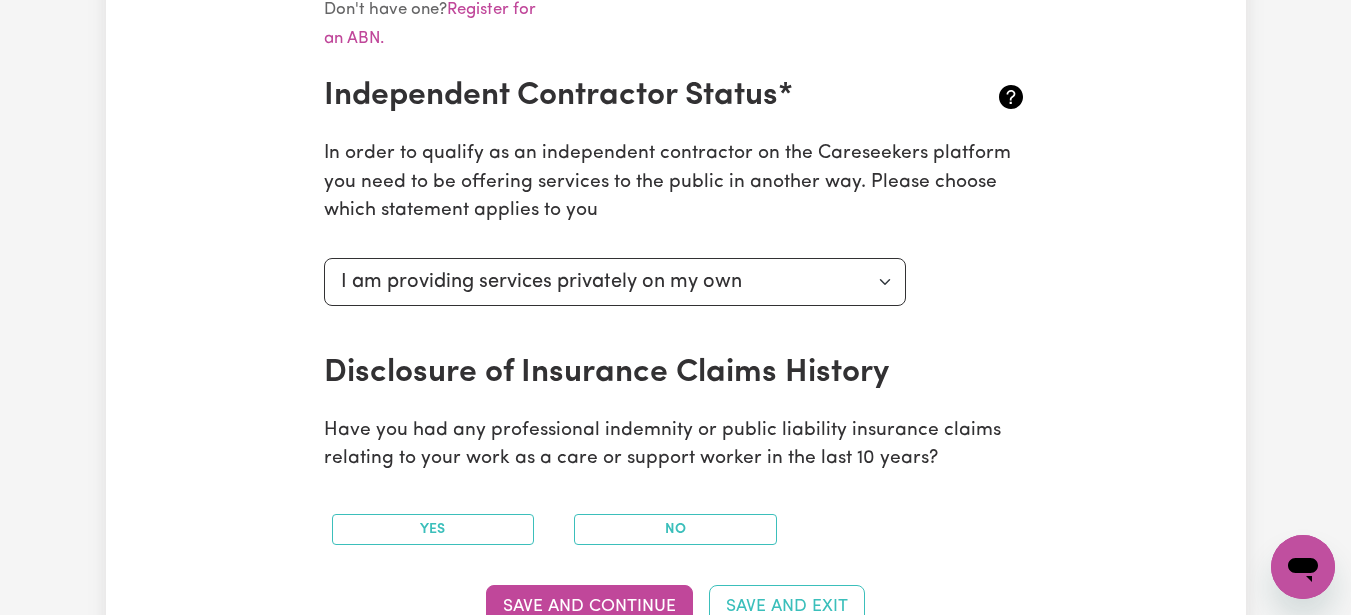 click on "Select your independent contractor status... I am providing services through another platform I am providing services privately on my own I am providing services by being employed by an organisation I am working in another industry" at bounding box center (676, 302) 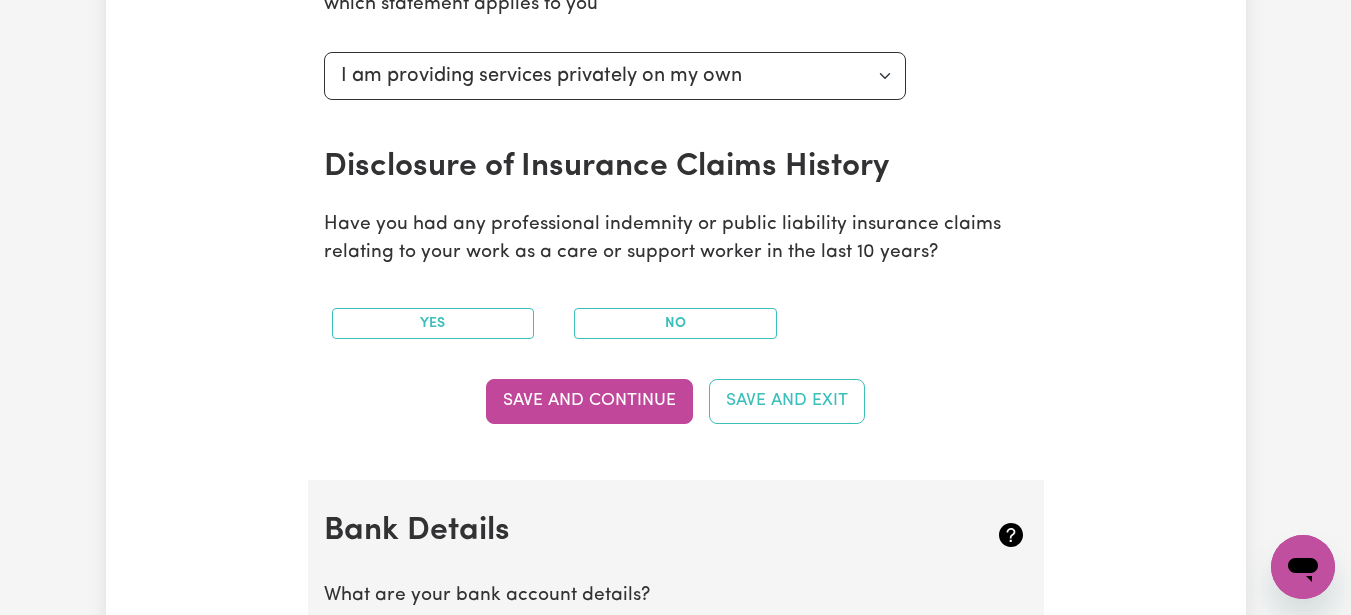 scroll, scrollTop: 931, scrollLeft: 0, axis: vertical 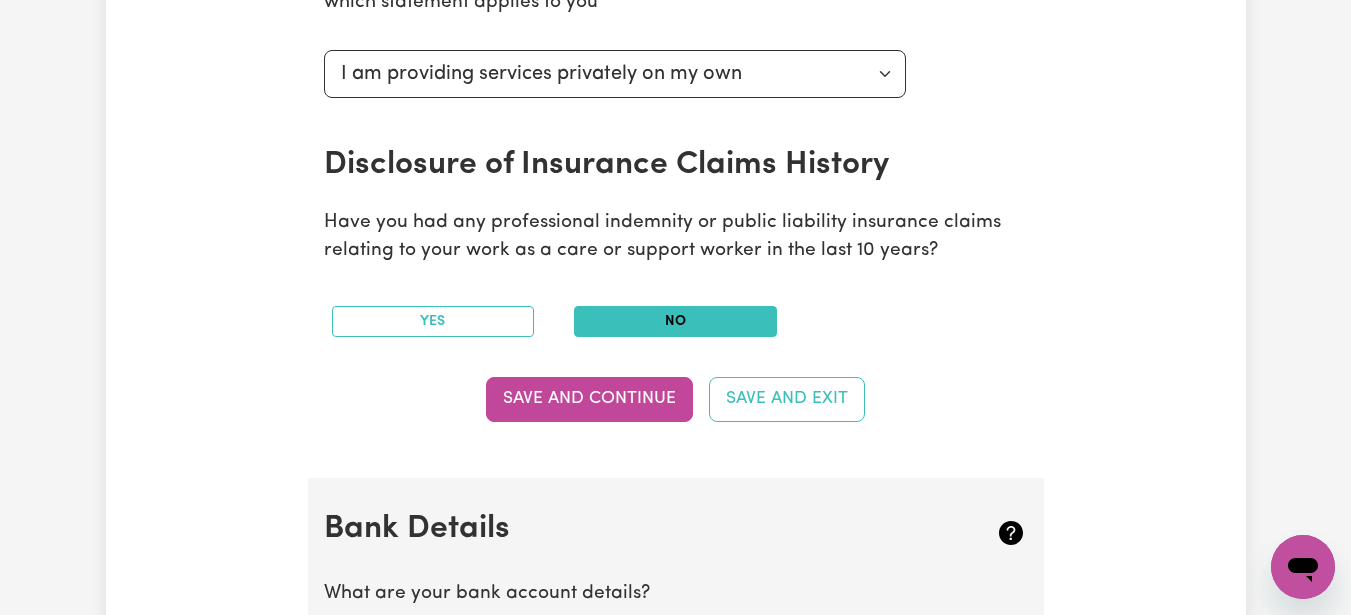 click on "No" at bounding box center (675, 321) 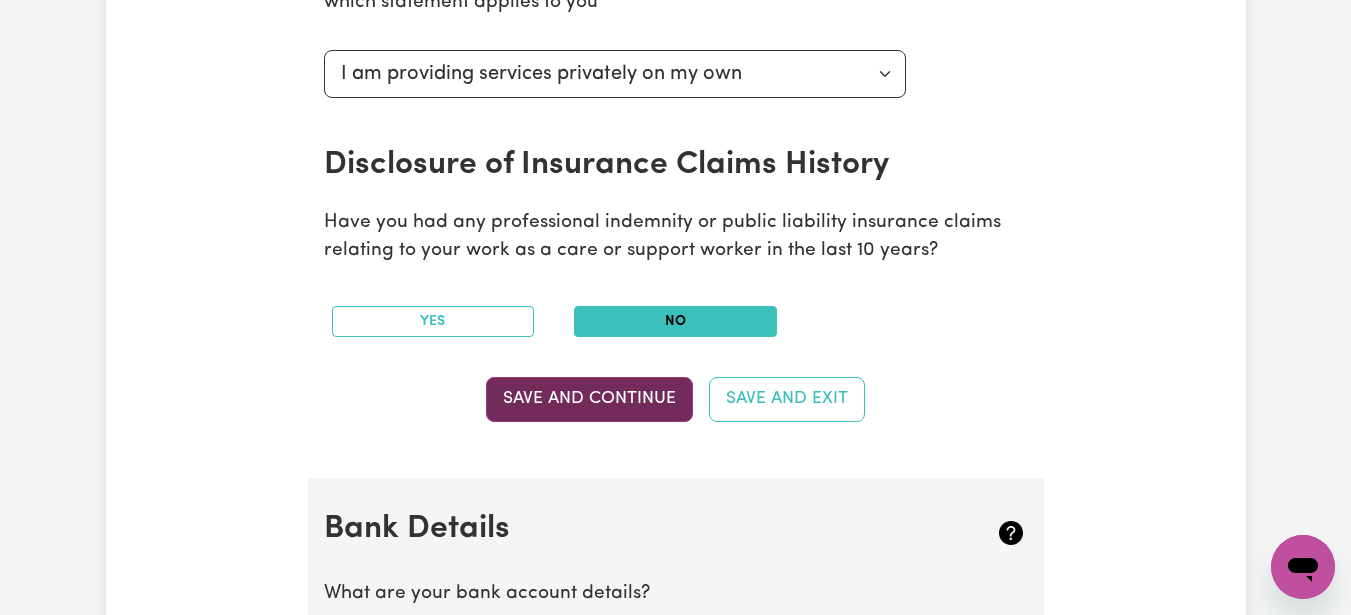 click on "Save and Continue" at bounding box center (589, 399) 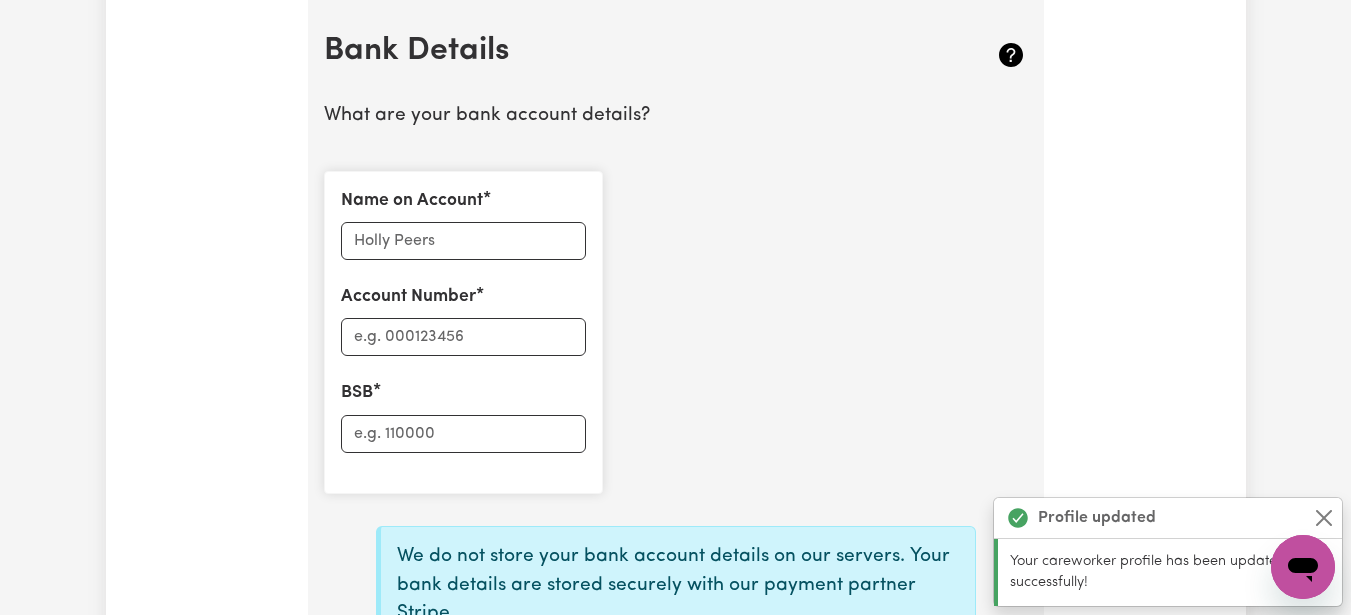 scroll, scrollTop: 1405, scrollLeft: 0, axis: vertical 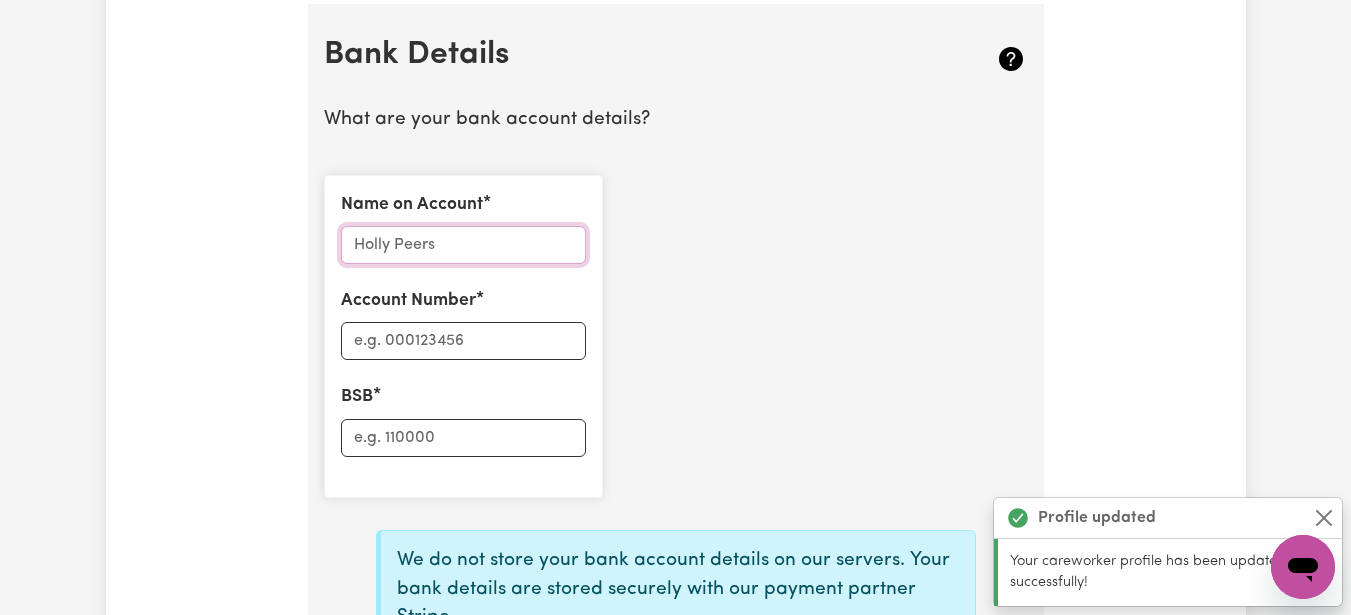 click on "Name on Account" at bounding box center (463, 245) 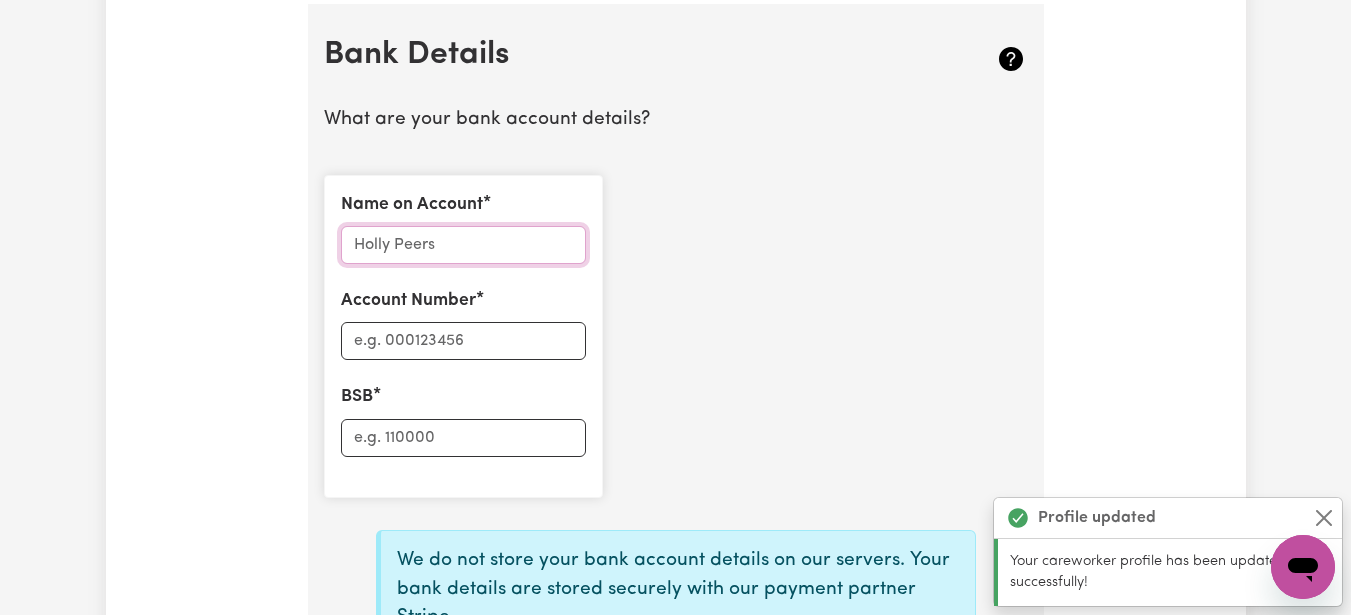 type on "[PERSON_NAME]" 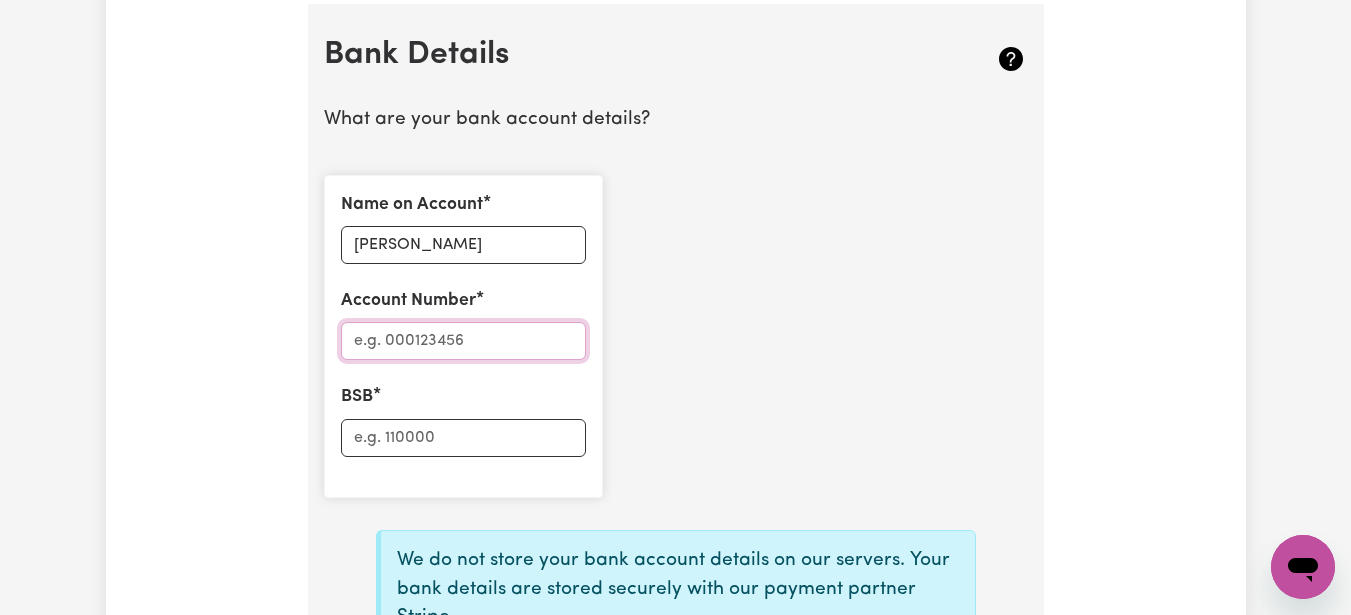 click on "Account Number" at bounding box center [463, 341] 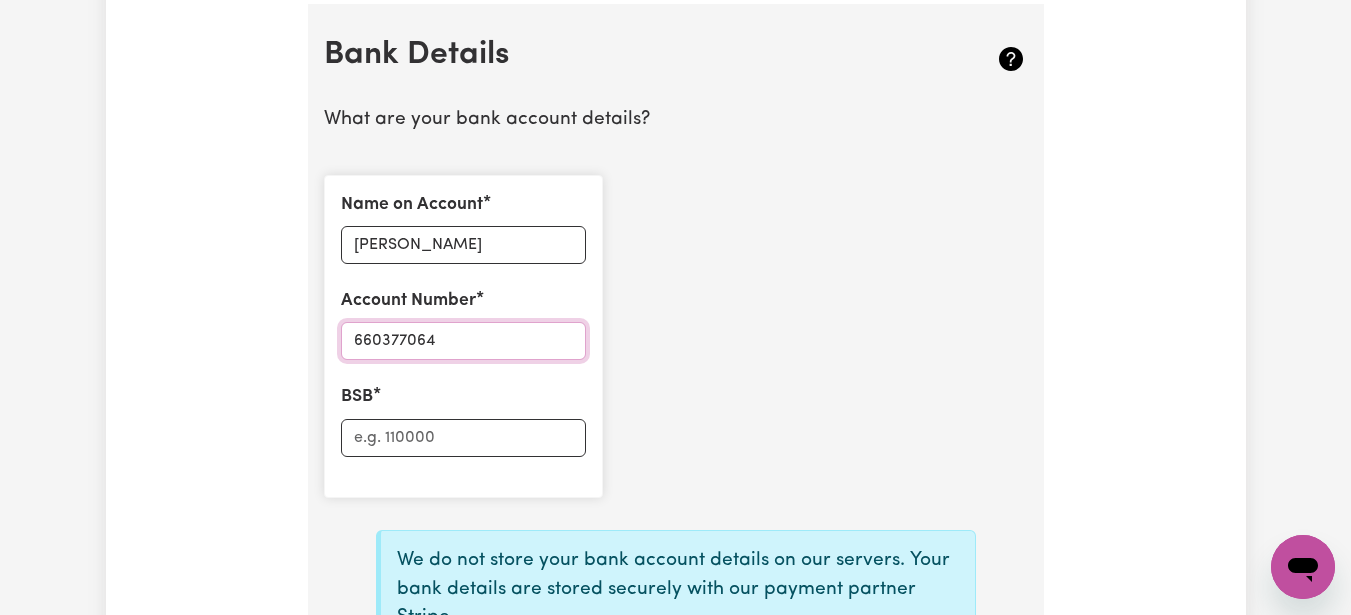 type on "660377064" 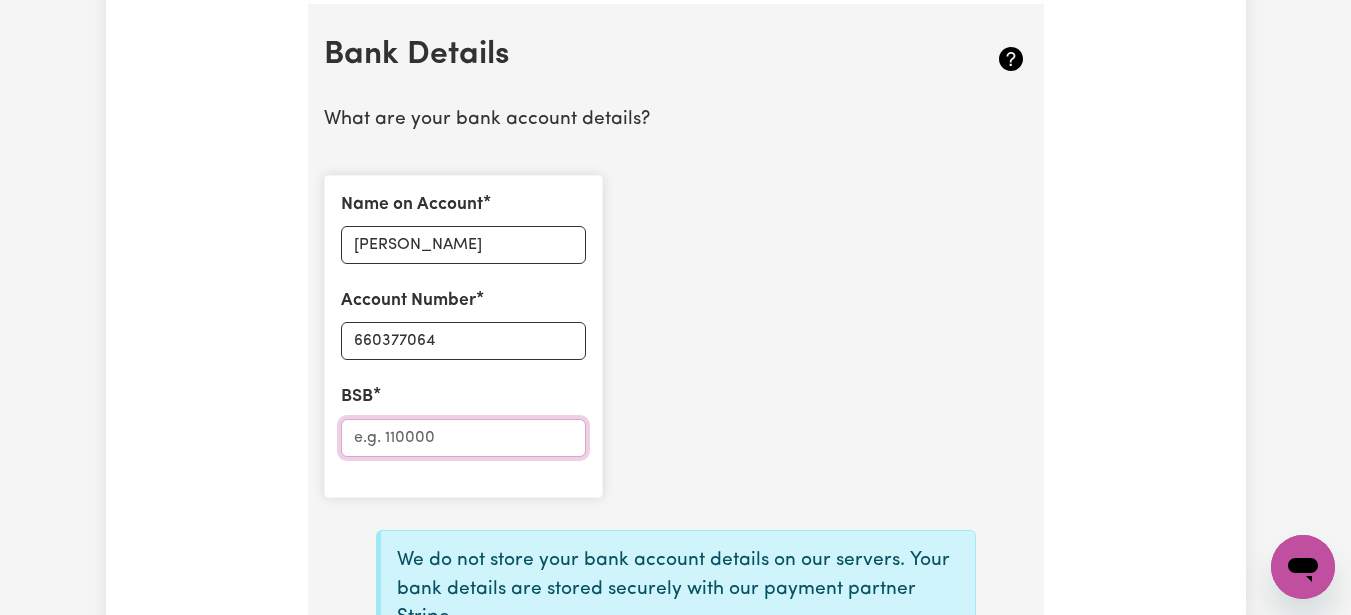 click on "BSB" at bounding box center (463, 438) 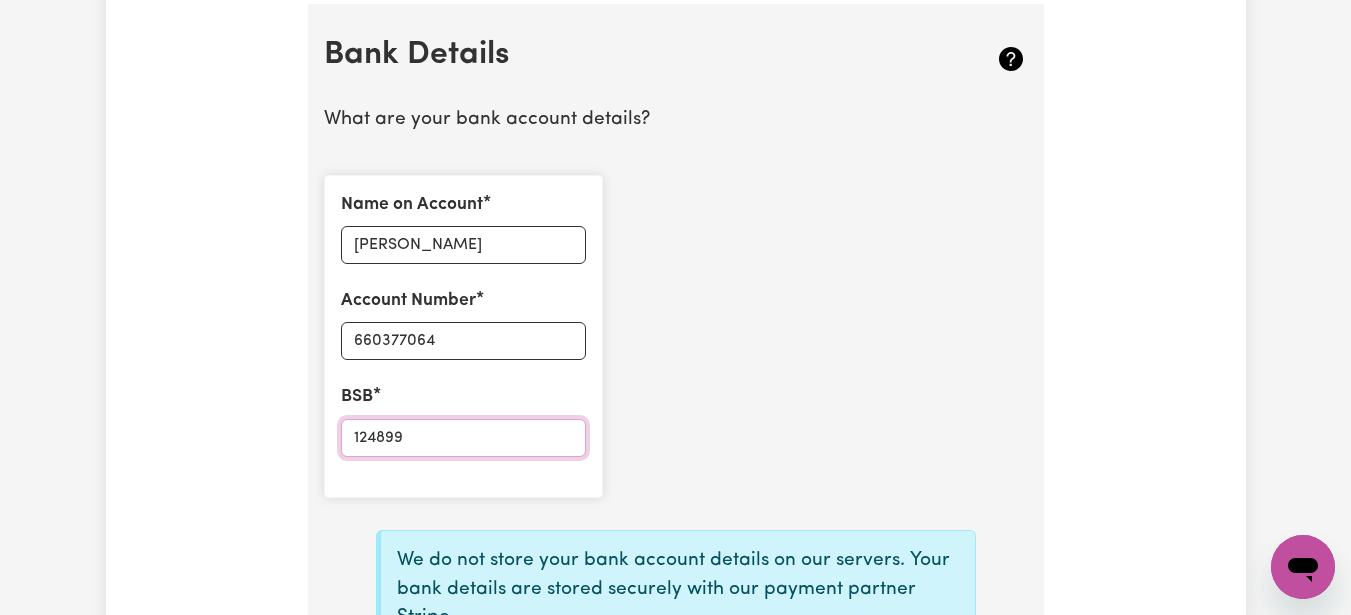 type on "124899" 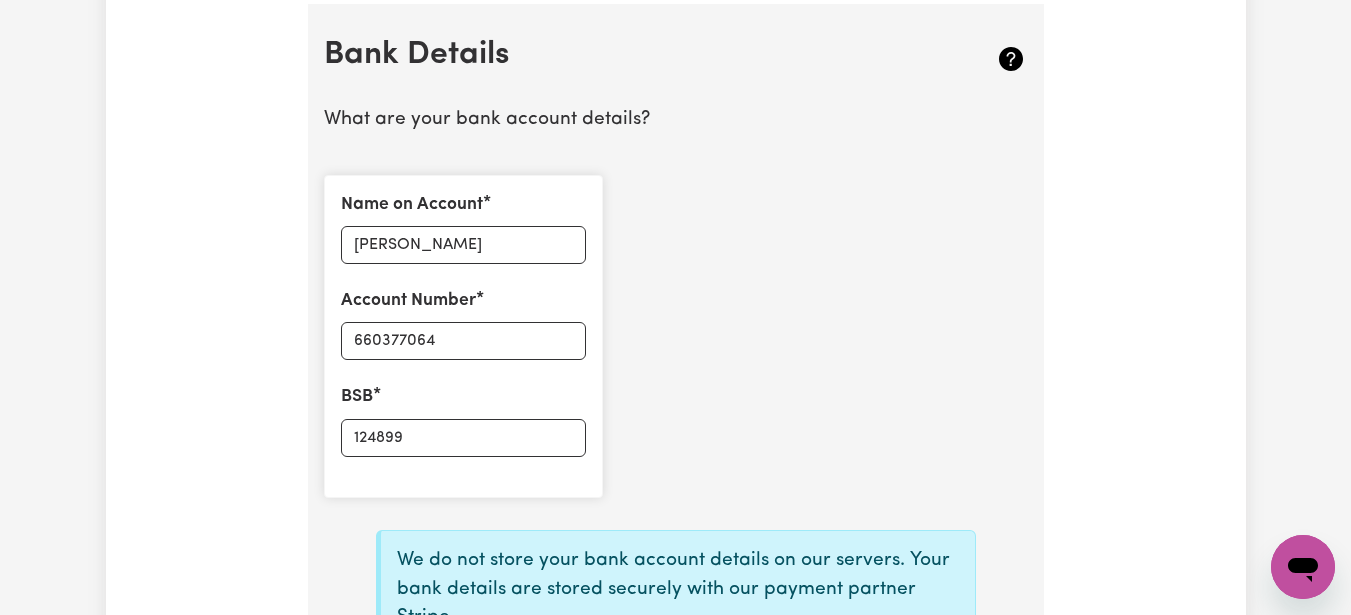 click on "Name on Account [PERSON_NAME] Account Number 660377064 BSB 124899" at bounding box center [676, 336] 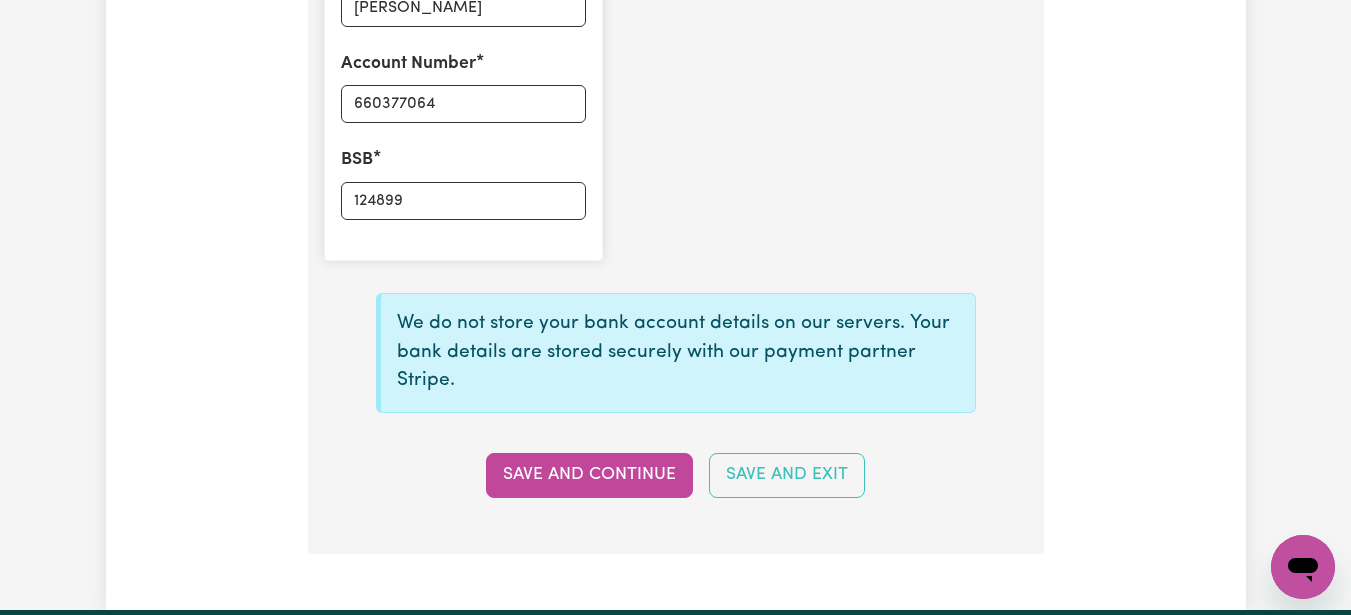 scroll, scrollTop: 1647, scrollLeft: 0, axis: vertical 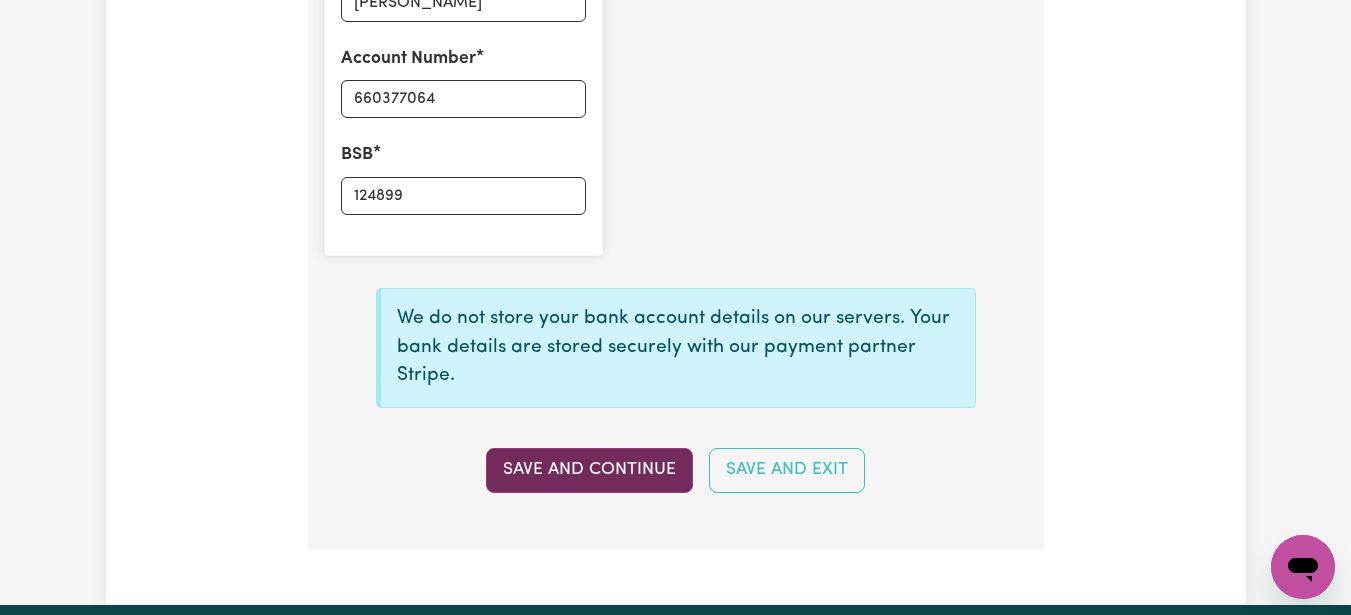 click on "Save and Continue" at bounding box center (589, 470) 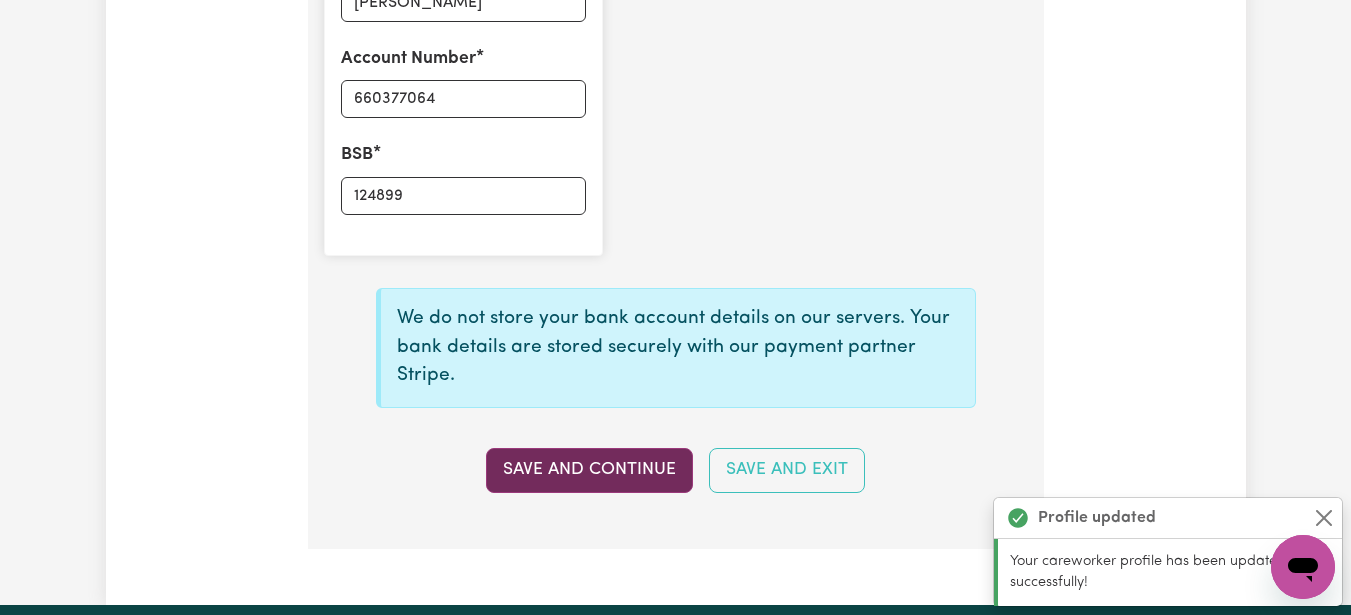 type on "****7064" 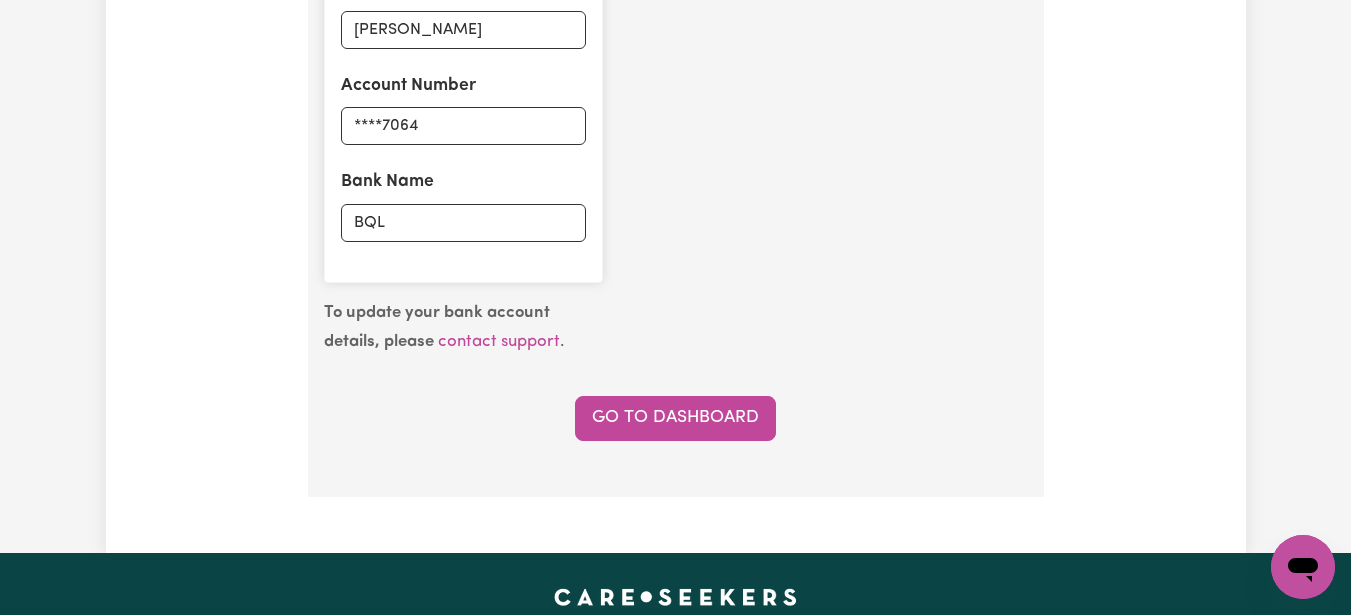 scroll, scrollTop: 1752, scrollLeft: 0, axis: vertical 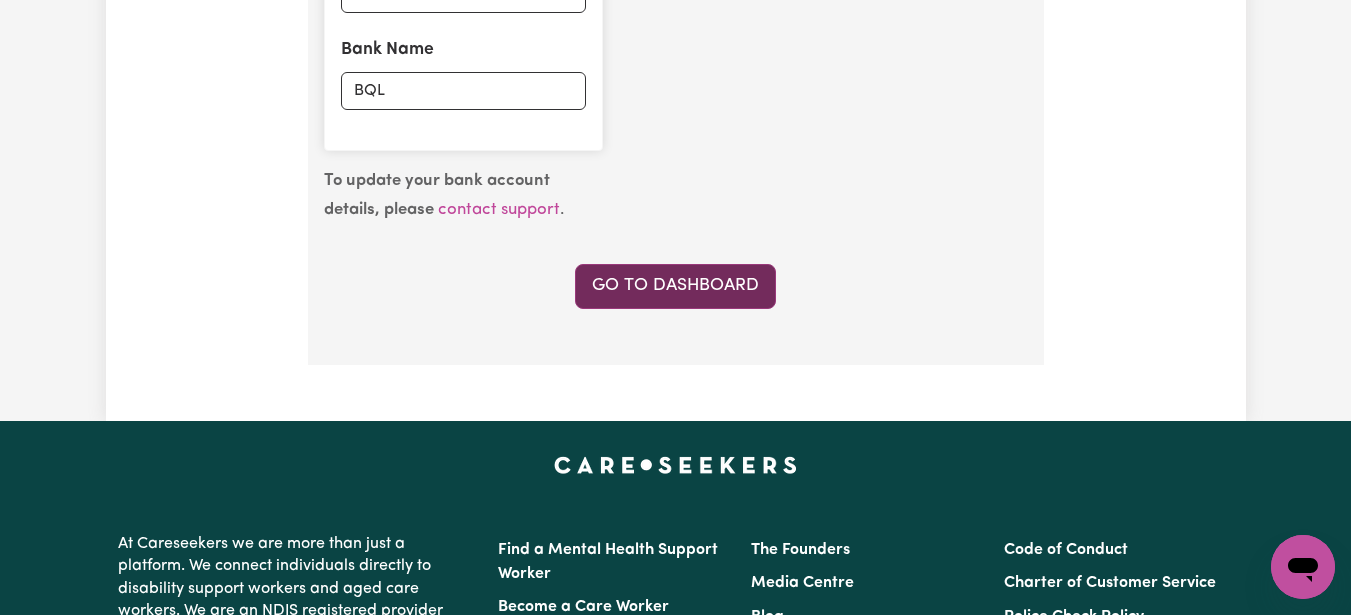 click on "Go to Dashboard" at bounding box center (675, 286) 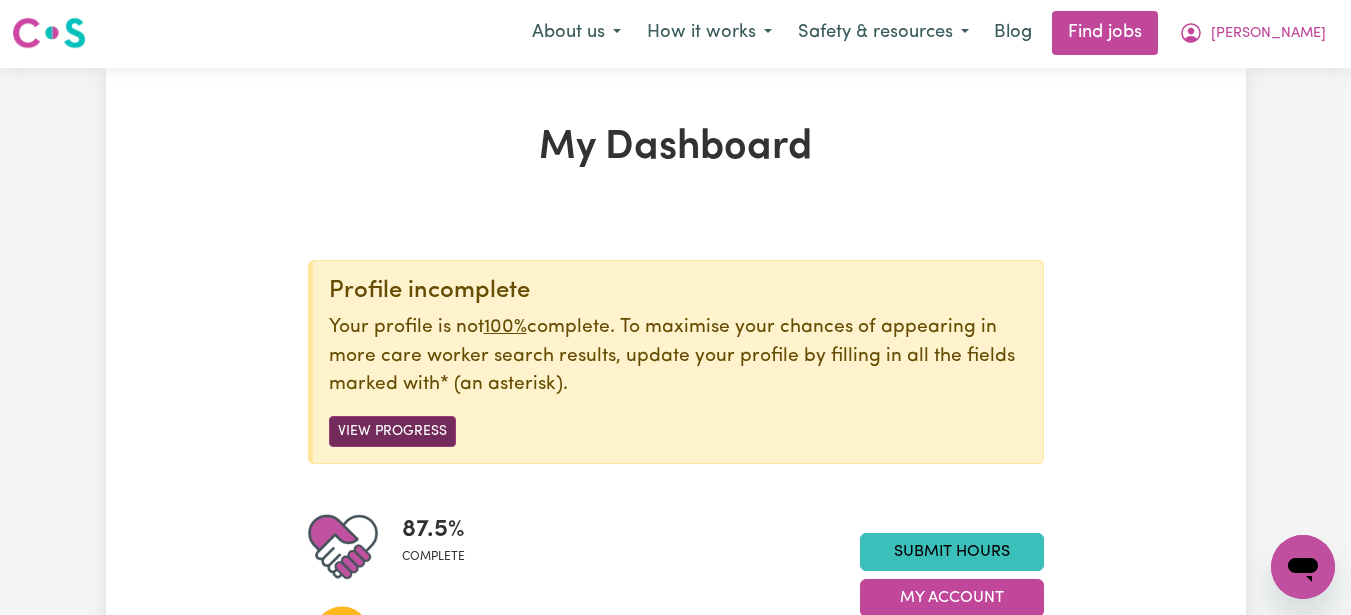 scroll, scrollTop: 20, scrollLeft: 0, axis: vertical 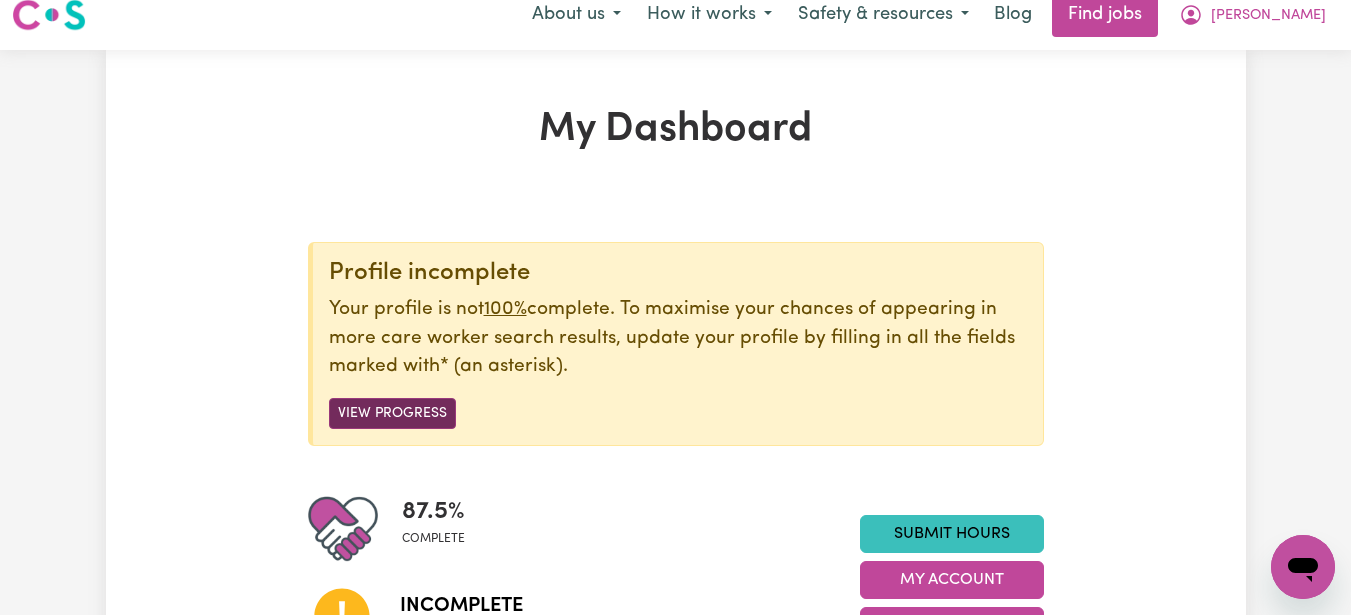 click on "View Progress" at bounding box center [392, 413] 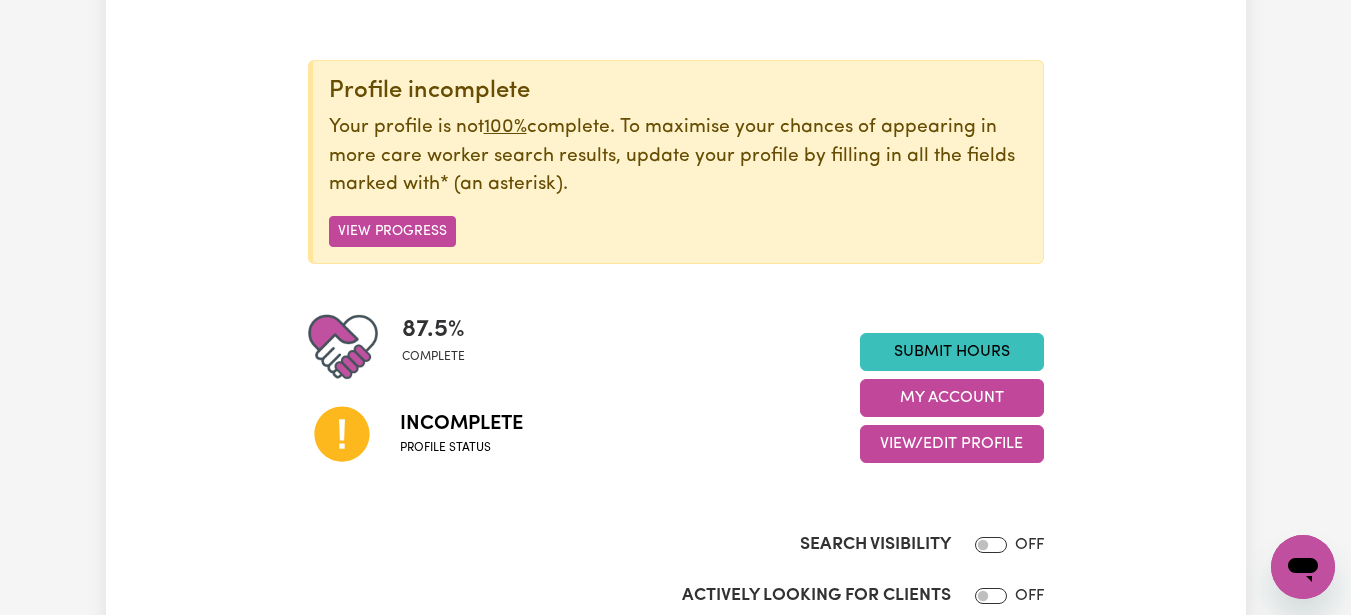 scroll, scrollTop: 296, scrollLeft: 0, axis: vertical 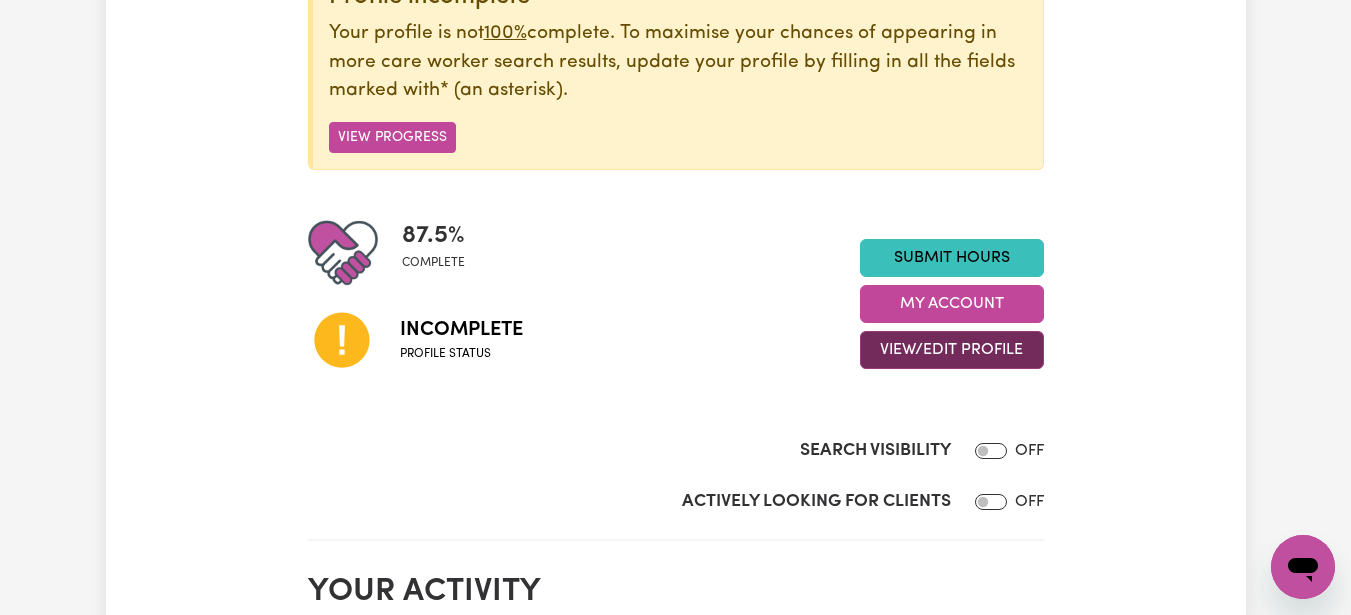 click on "View/Edit Profile" at bounding box center [952, 350] 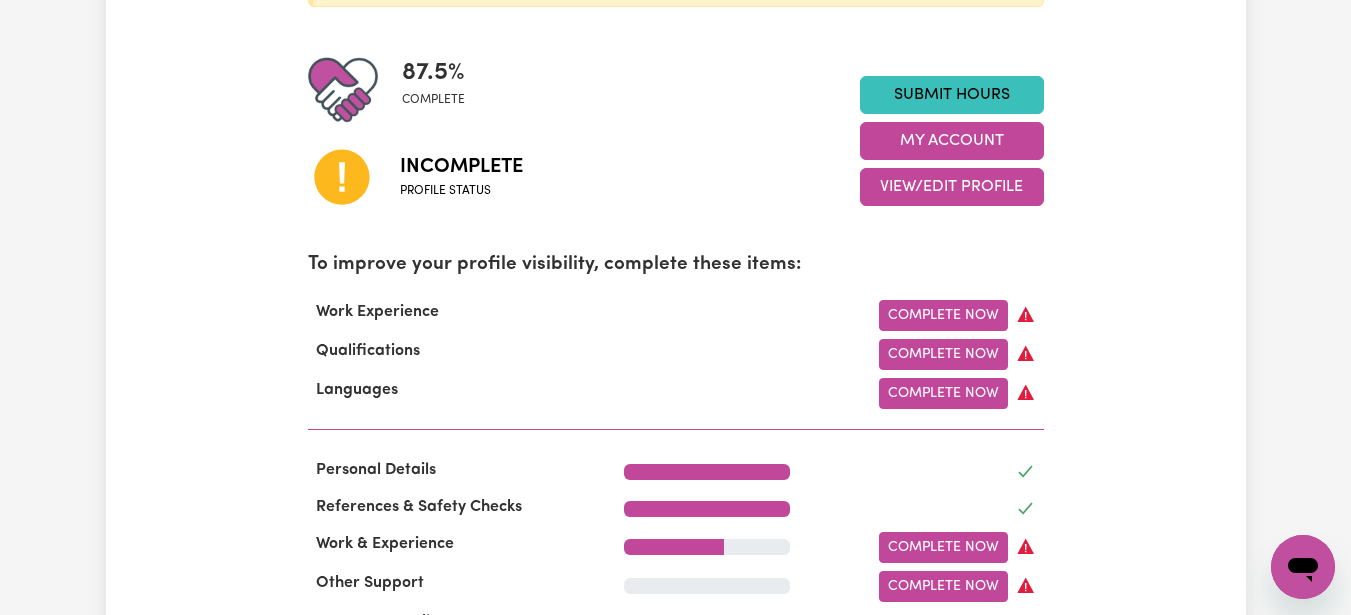 scroll, scrollTop: 453, scrollLeft: 0, axis: vertical 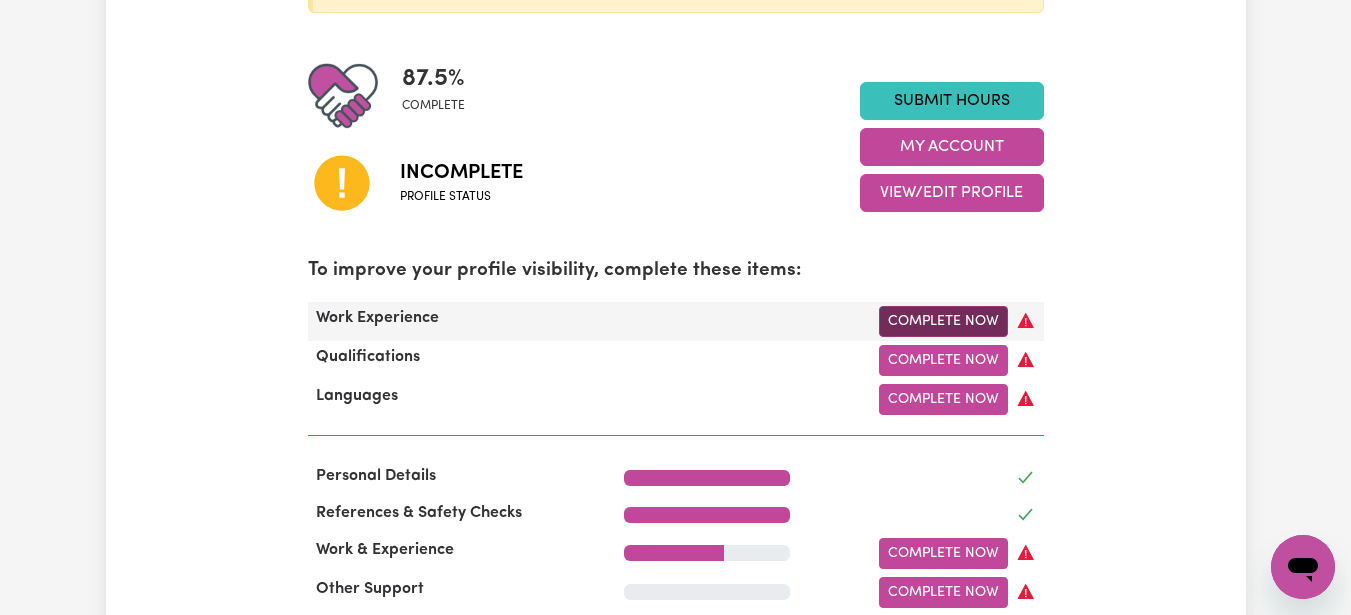 click on "Complete Now" at bounding box center (943, 321) 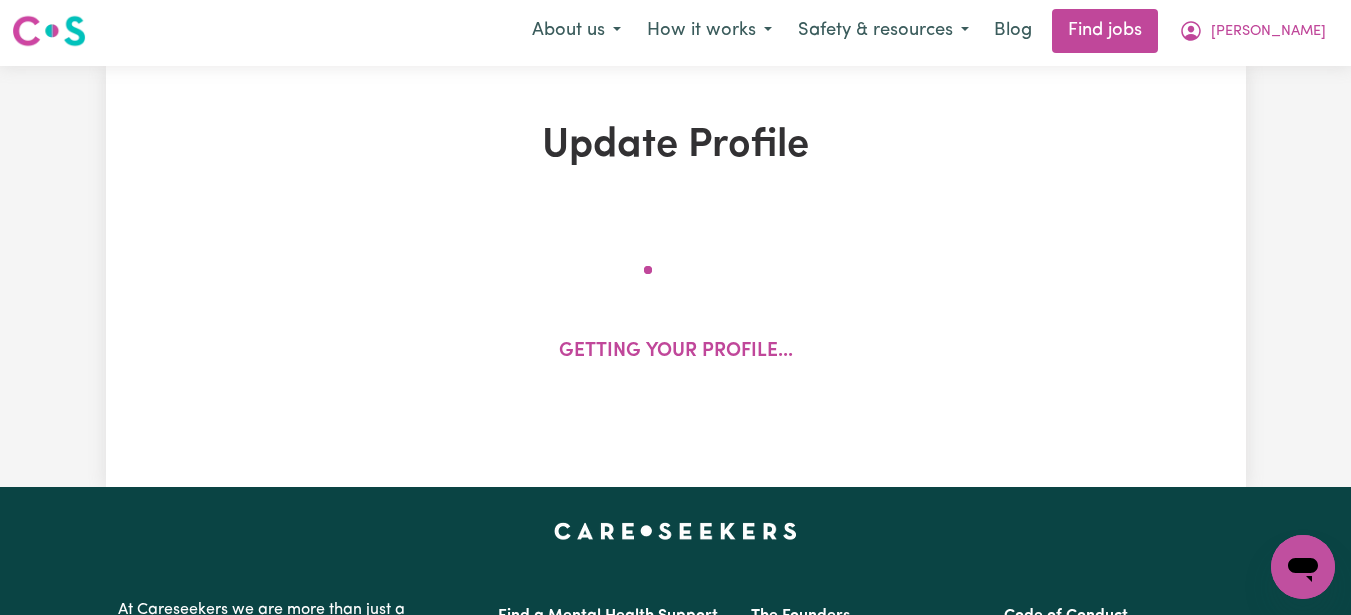 scroll, scrollTop: 0, scrollLeft: 0, axis: both 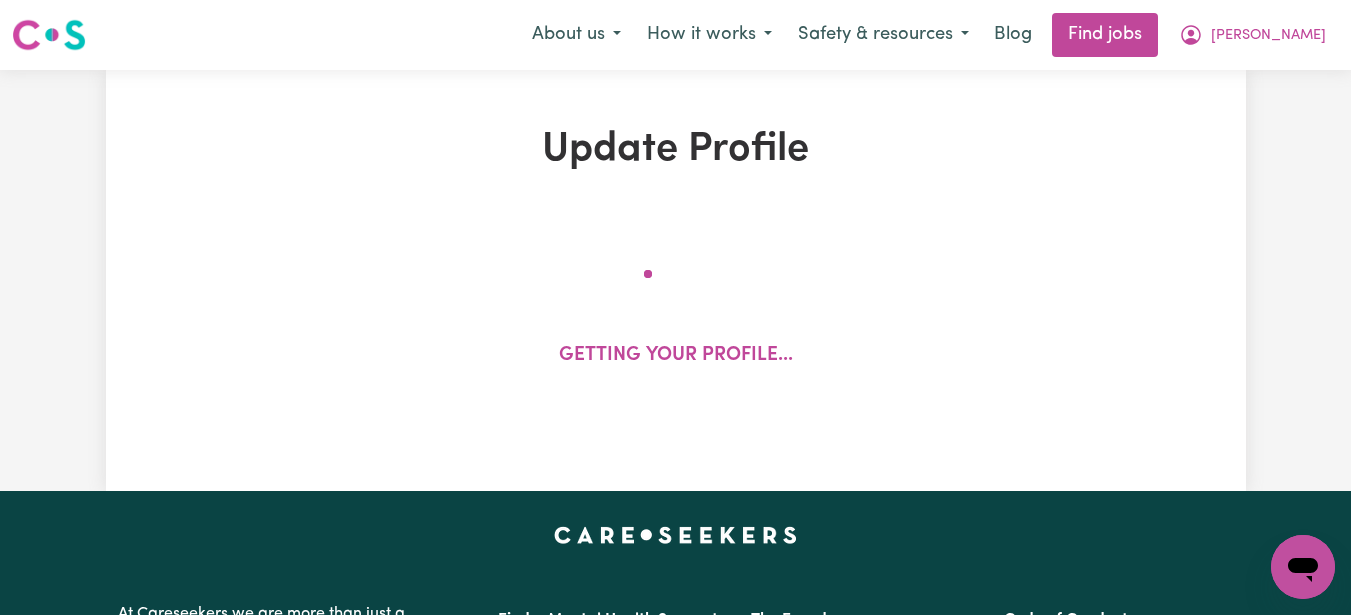 select on "Certificate III (Individual Support)" 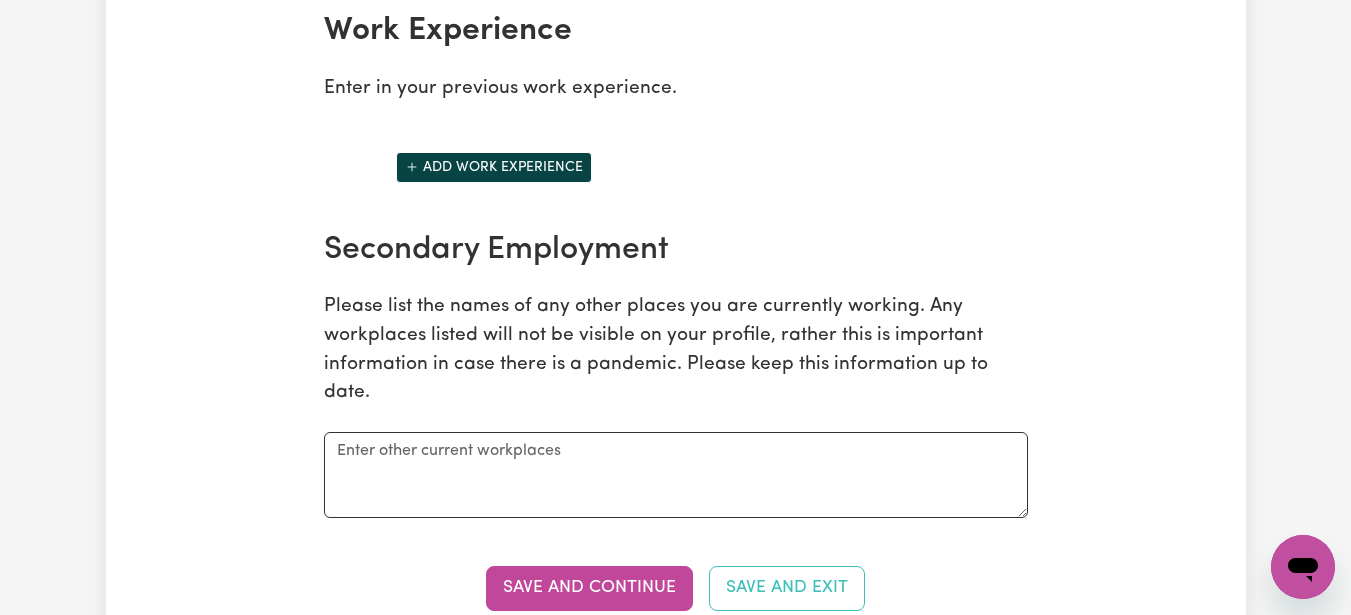 scroll, scrollTop: 3048, scrollLeft: 0, axis: vertical 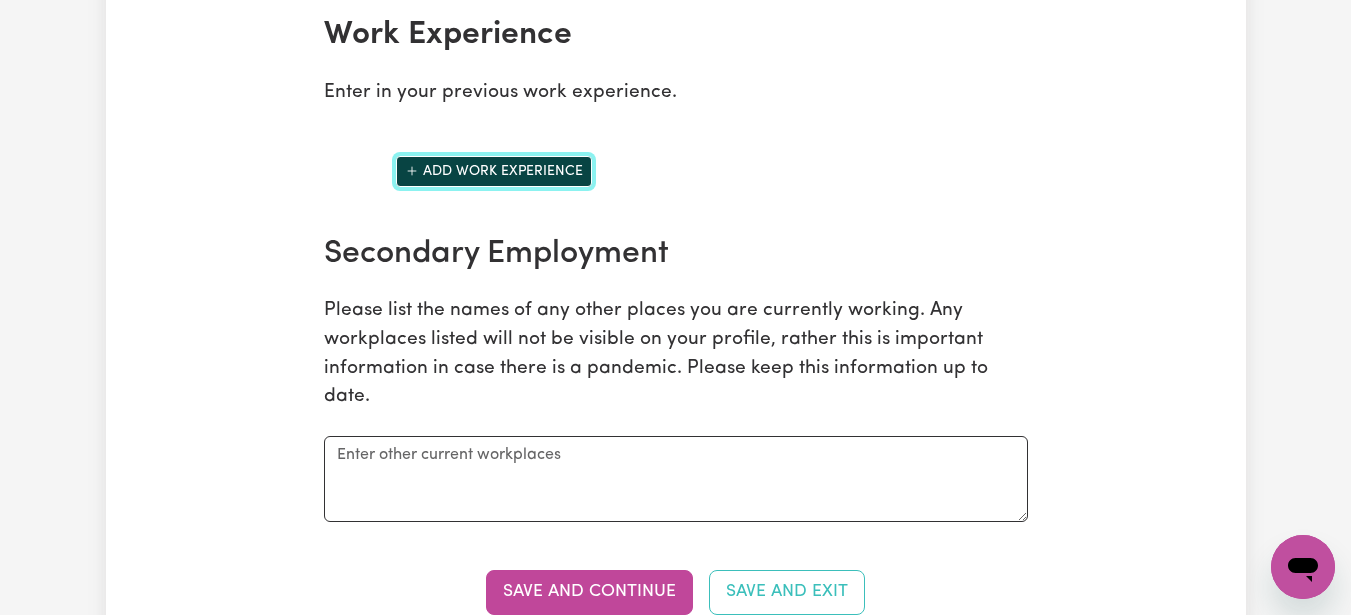 click on "Add work experience" at bounding box center [494, 171] 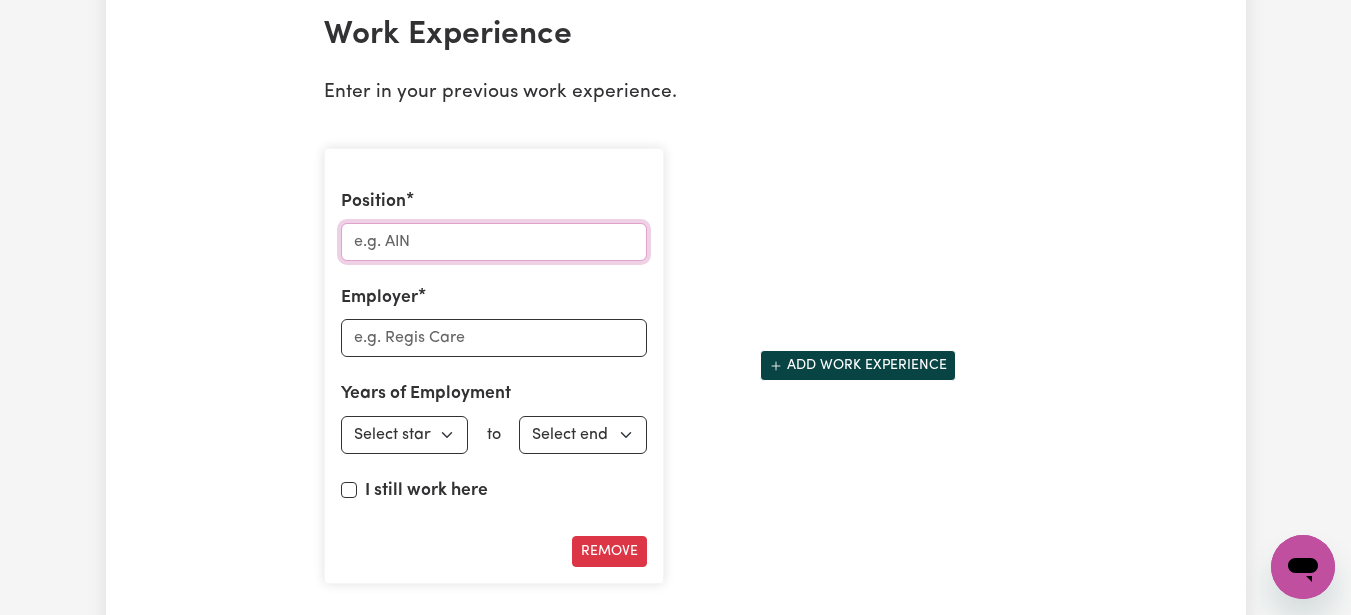 click on "Position" at bounding box center [494, 242] 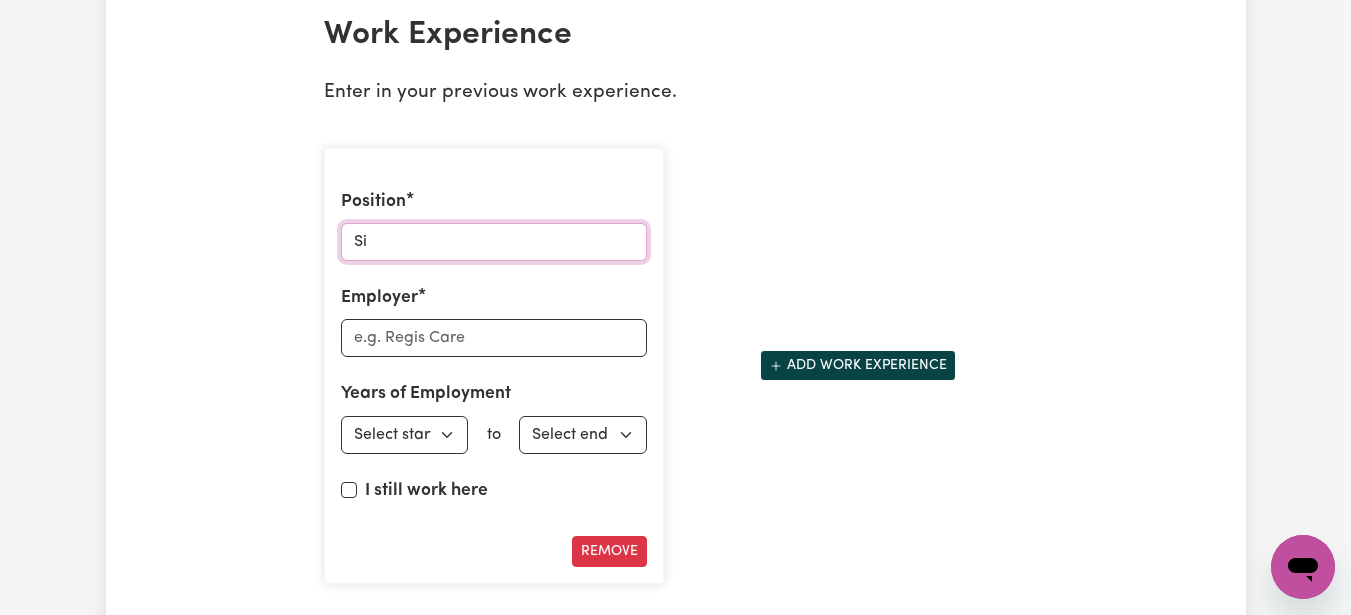 type on "S" 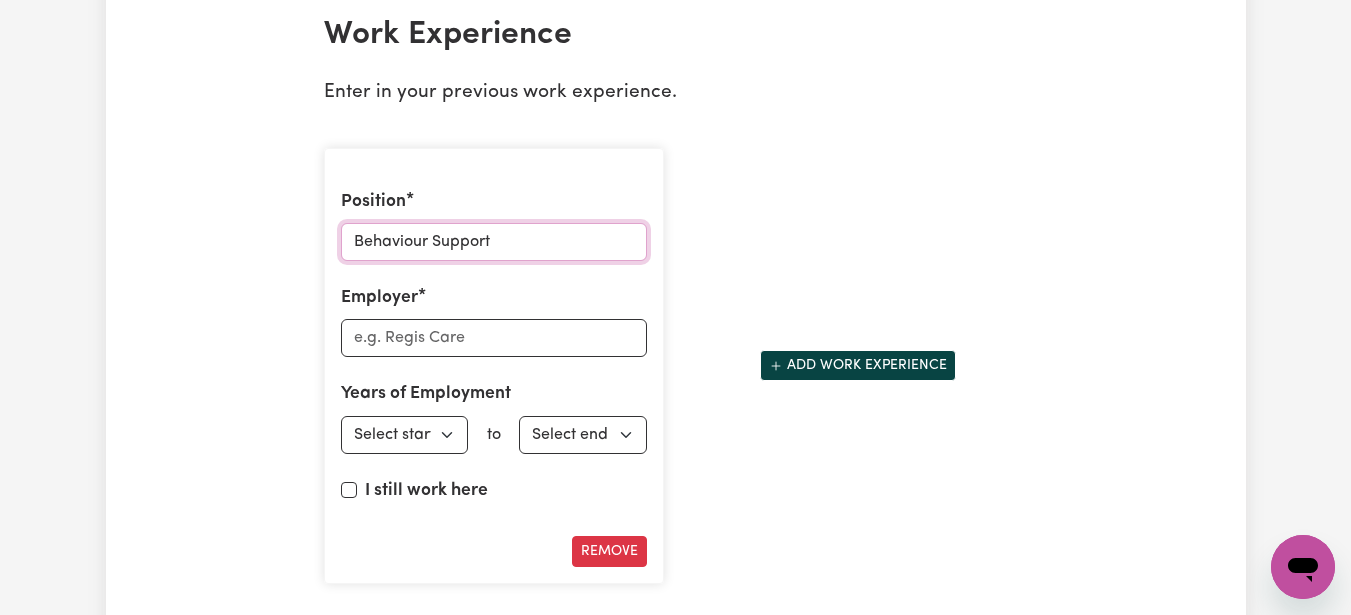 type on "Behaviour Support" 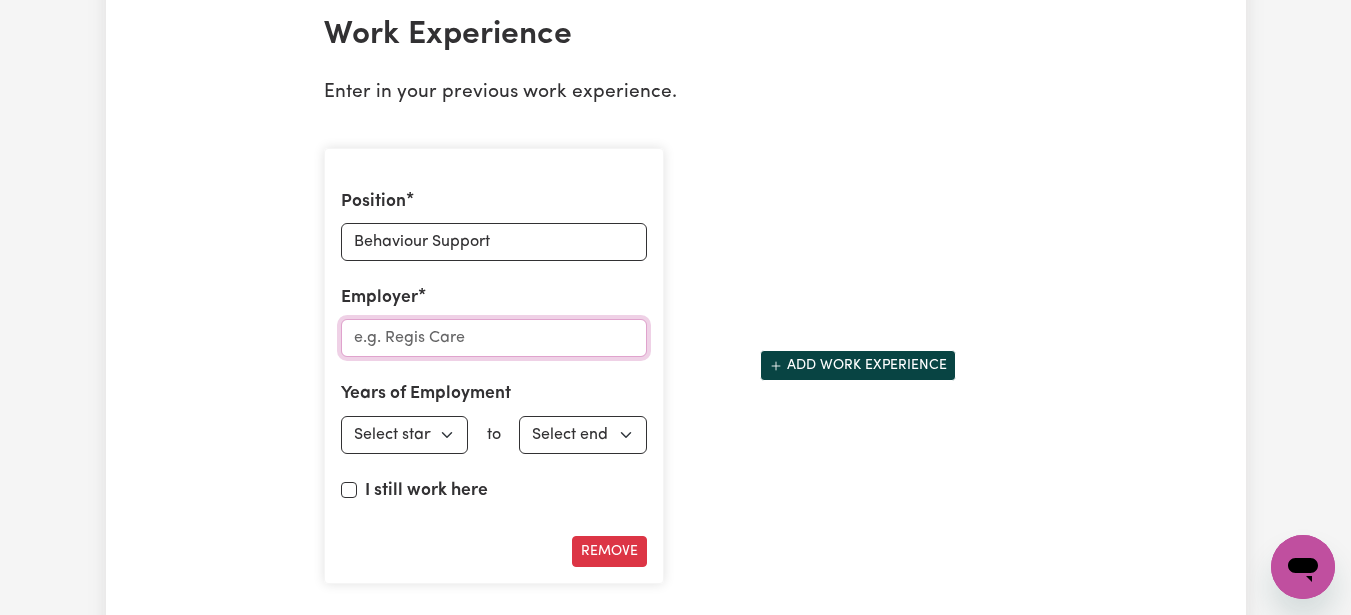 click on "Employer" at bounding box center [494, 338] 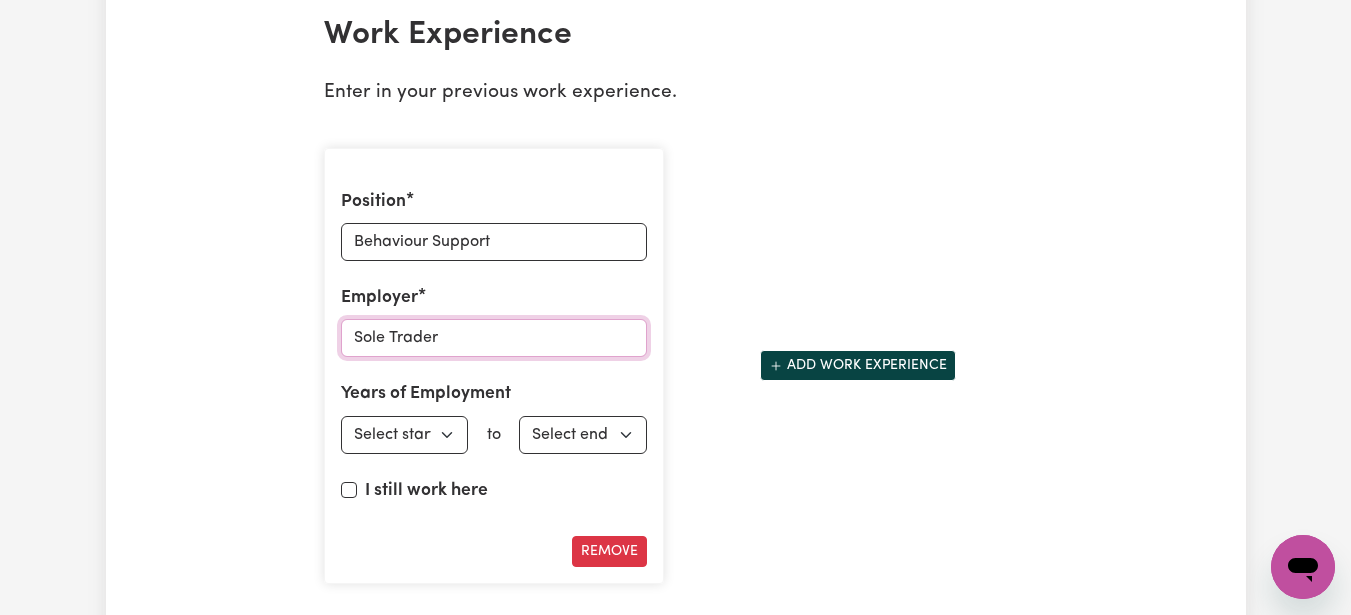 type on "Sole Trader" 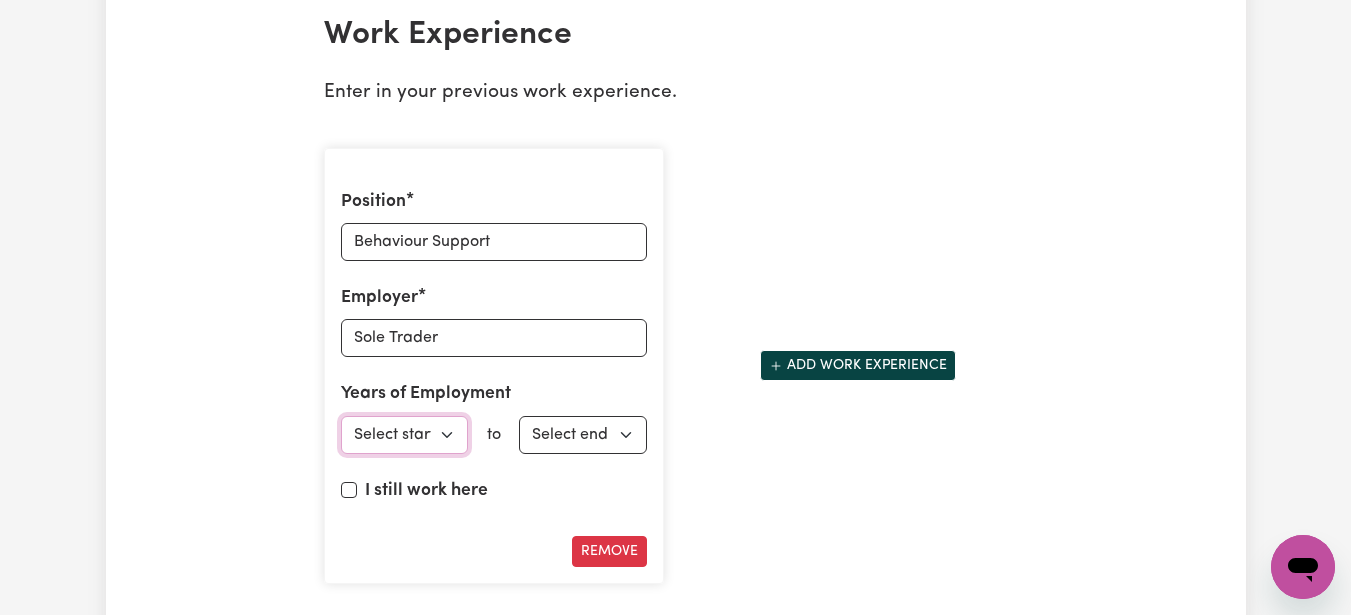 click on "Select start year [DATE] 1952 1953 1954 1955 1956 1957 1958 1959 1960 1961 1962 1963 1964 1965 1966 1967 1968 1969 1970 1971 1972 1973 1974 1975 1976 1977 1978 1979 1980 1981 1982 1983 1984 1985 1986 1987 1988 1989 1990 1991 1992 1993 1994 1995 1996 1997 1998 1999 2000 2001 2002 2003 2004 2005 2006 2007 2008 2009 2010 2011 2012 2013 2014 2015 2016 2017 2018 2019 2020 2021 2022 2023 2024 2025" at bounding box center (405, 435) 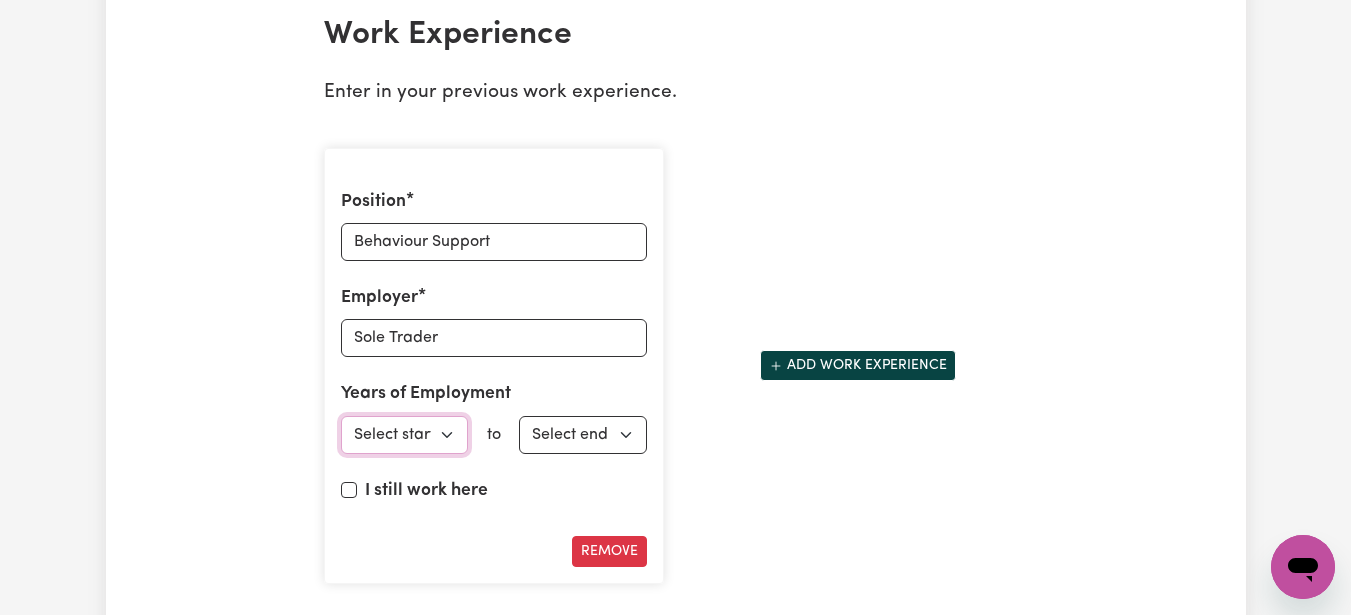 select on "2017" 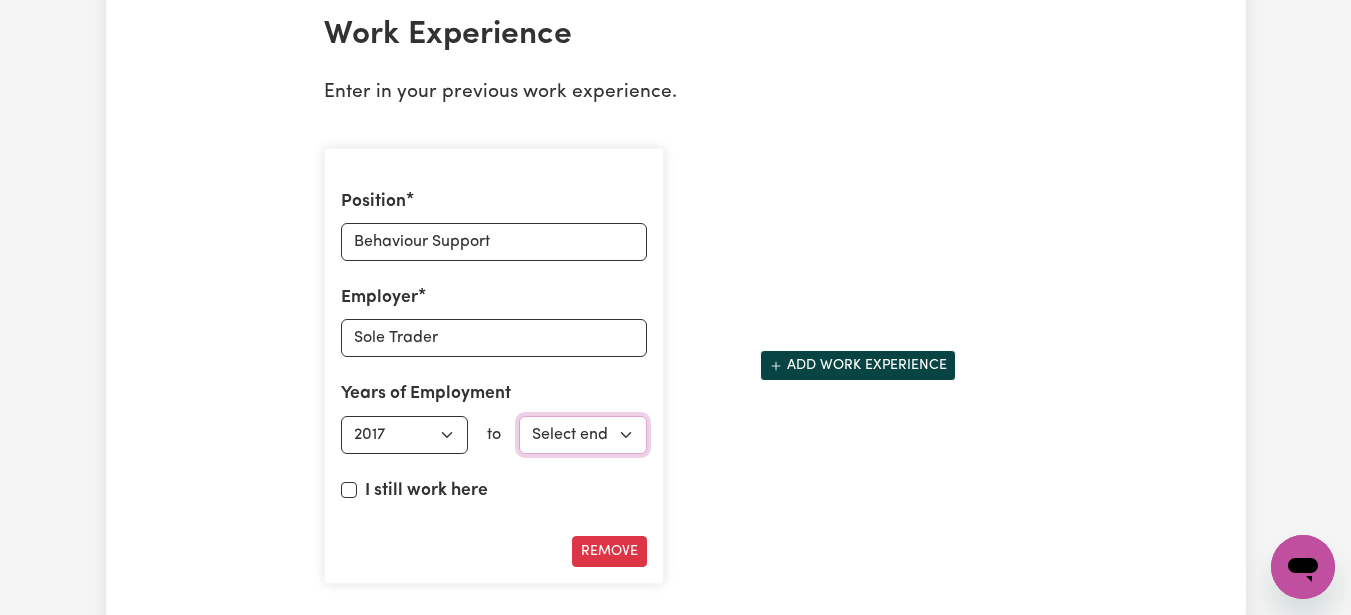click on "Select end year [DATE] 1952 1953 1954 1955 1956 1957 1958 1959 1960 1961 1962 1963 1964 1965 1966 1967 1968 1969 1970 1971 1972 1973 1974 1975 1976 1977 1978 1979 1980 1981 1982 1983 1984 1985 1986 1987 1988 1989 1990 1991 1992 1993 1994 1995 1996 1997 1998 1999 2000 2001 2002 2003 2004 2005 2006 2007 2008 2009 2010 2011 2012 2013 2014 2015 2016 2017 2018 2019 2020 2021 2022 2023 2024 2025" at bounding box center (583, 435) 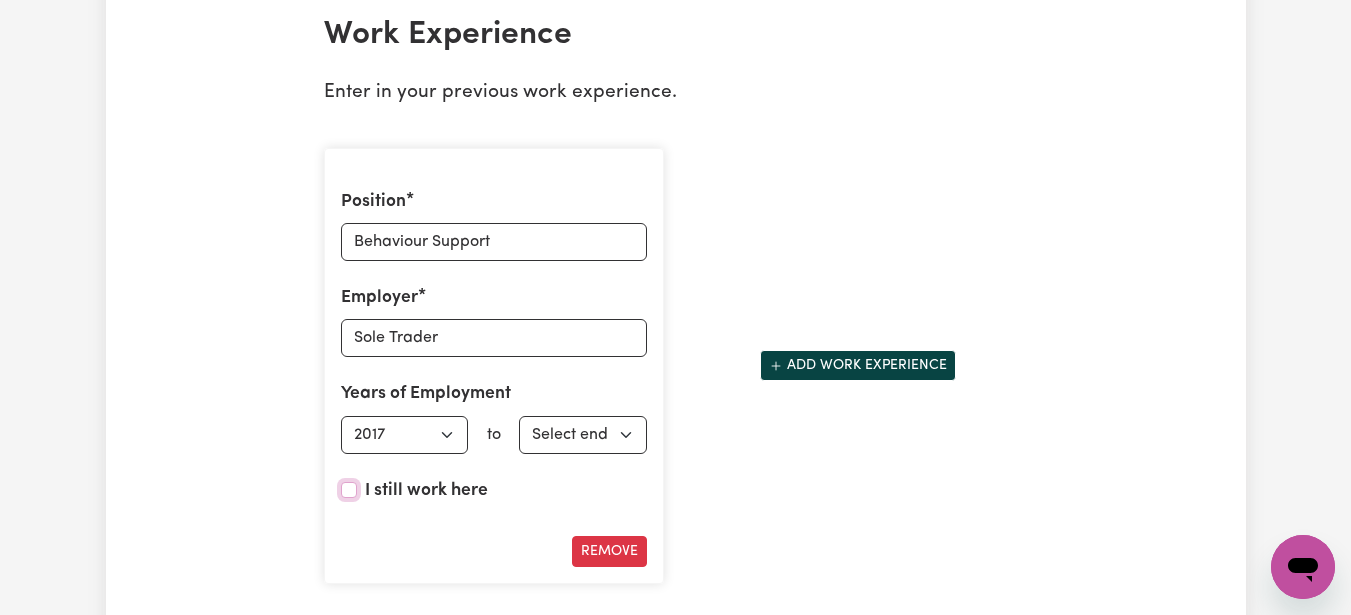 click on "I still work here" at bounding box center [349, 490] 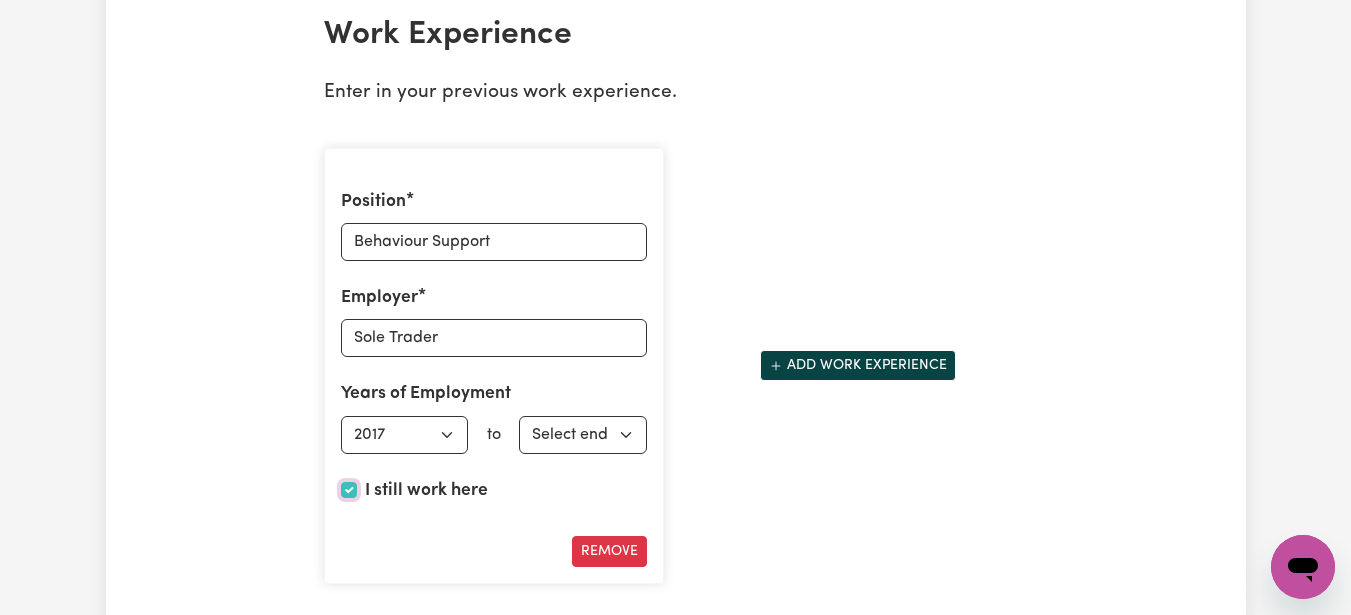 checkbox on "true" 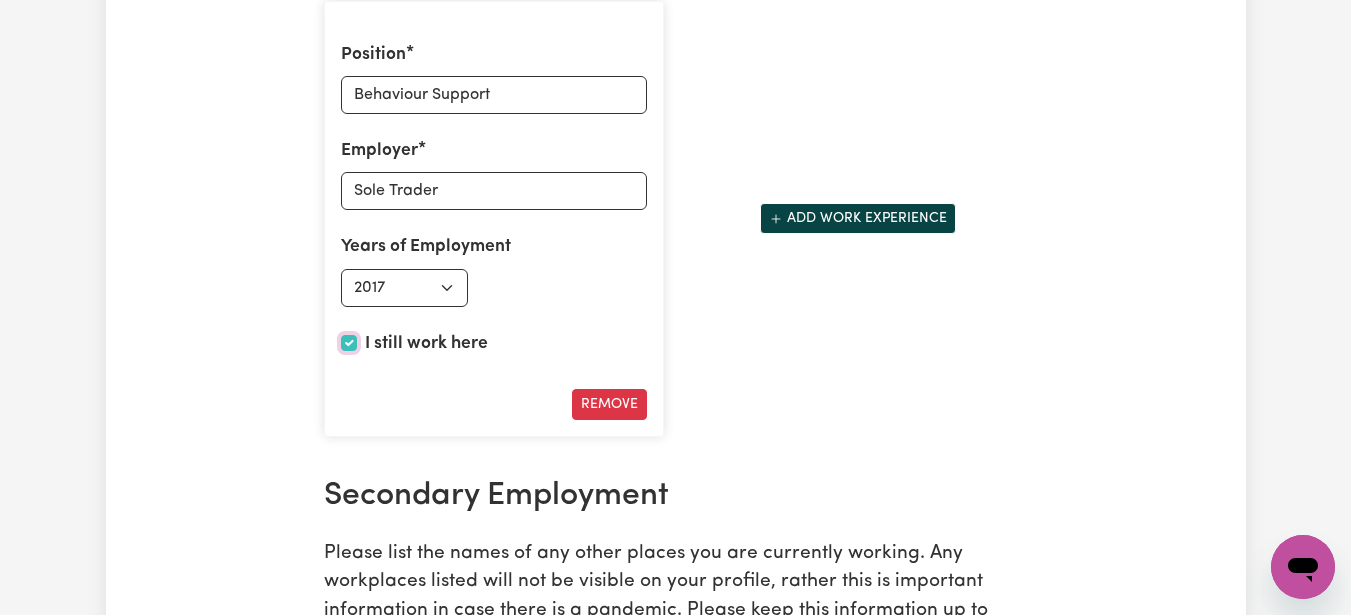 scroll, scrollTop: 3194, scrollLeft: 0, axis: vertical 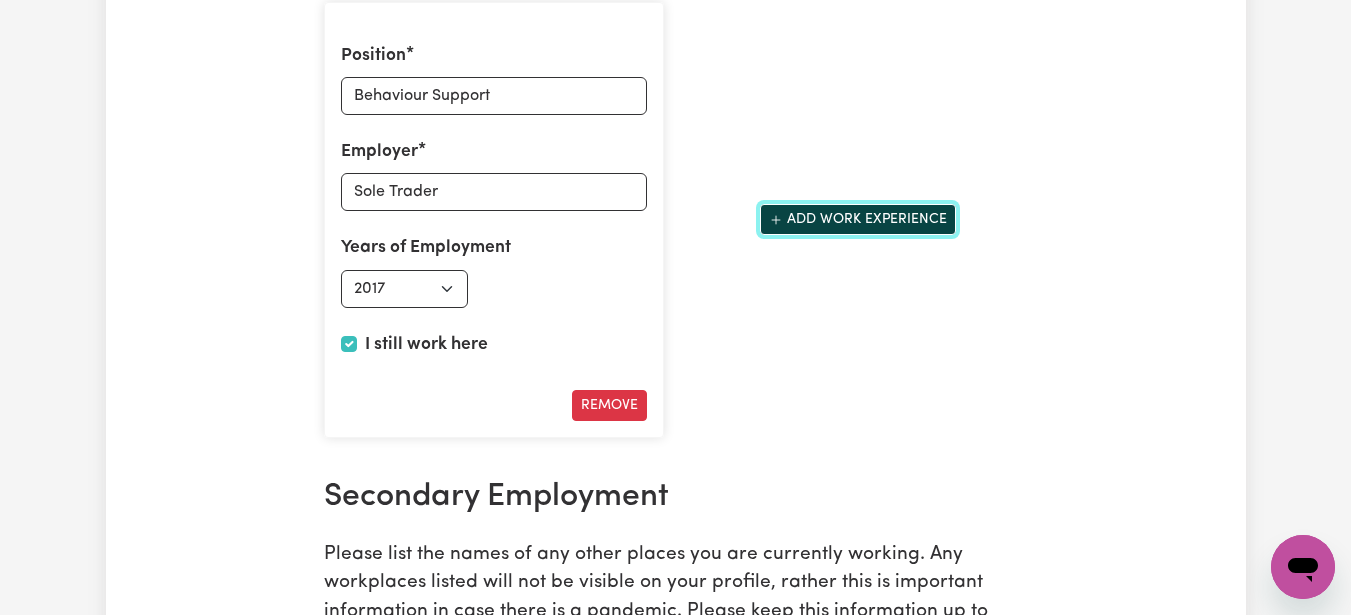 click on "Add work experience" at bounding box center (858, 219) 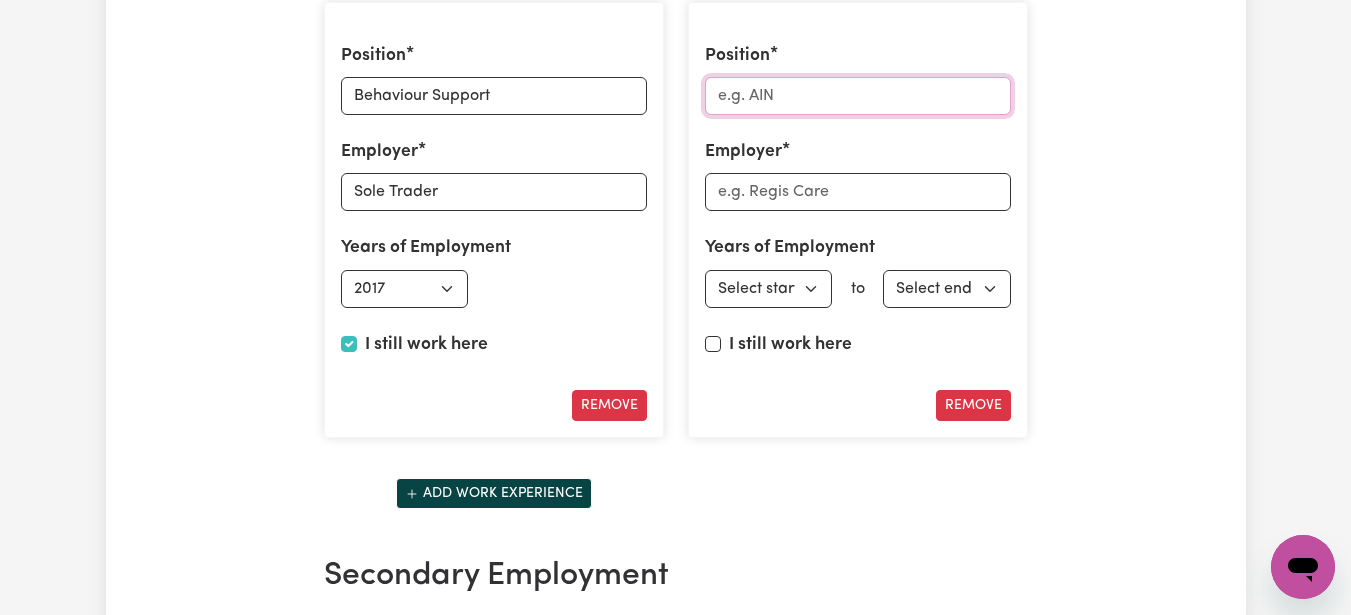 click on "Position" at bounding box center [858, 96] 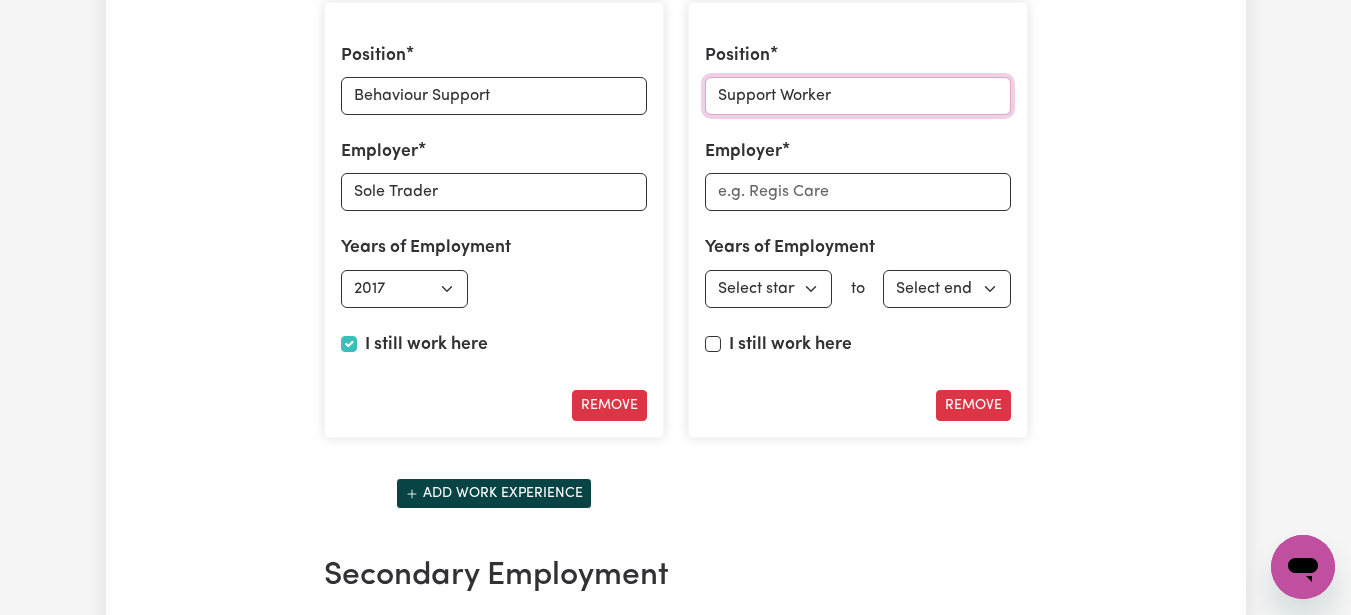 type on "Support Worker" 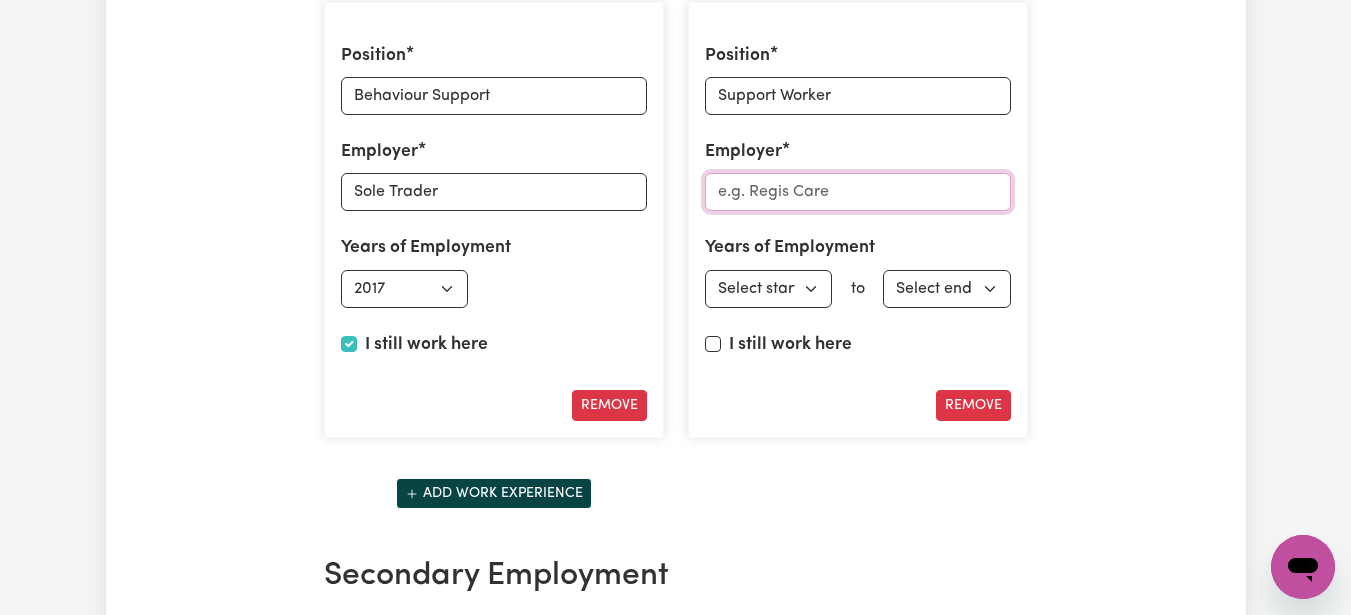 click on "Employer" at bounding box center (858, 192) 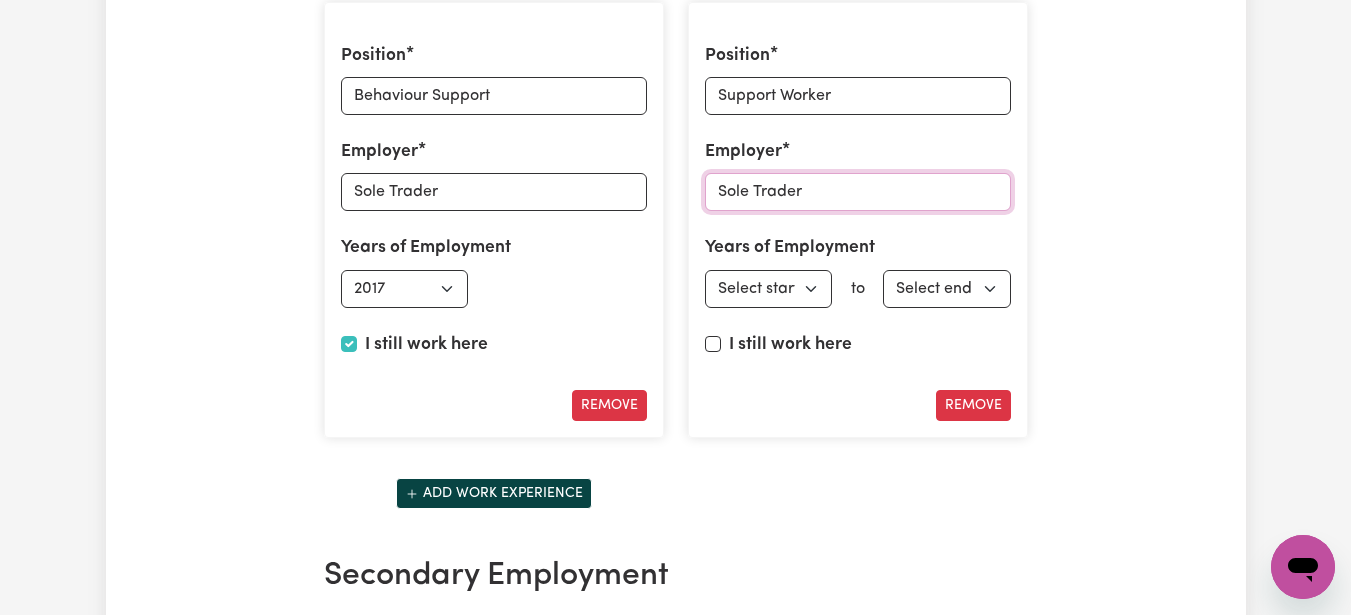 type on "Sole Trader" 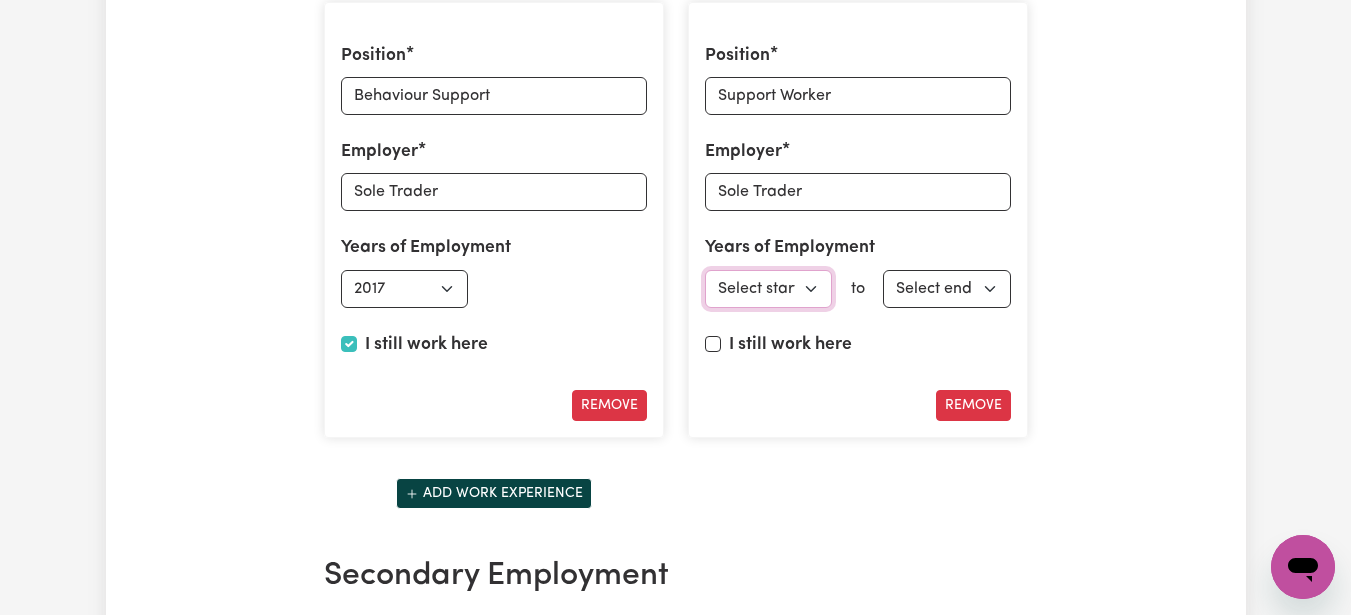 click on "Select start year [DATE] 1952 1953 1954 1955 1956 1957 1958 1959 1960 1961 1962 1963 1964 1965 1966 1967 1968 1969 1970 1971 1972 1973 1974 1975 1976 1977 1978 1979 1980 1981 1982 1983 1984 1985 1986 1987 1988 1989 1990 1991 1992 1993 1994 1995 1996 1997 1998 1999 2000 2001 2002 2003 2004 2005 2006 2007 2008 2009 2010 2011 2012 2013 2014 2015 2016 2017 2018 2019 2020 2021 2022 2023 2024 2025" at bounding box center (769, 289) 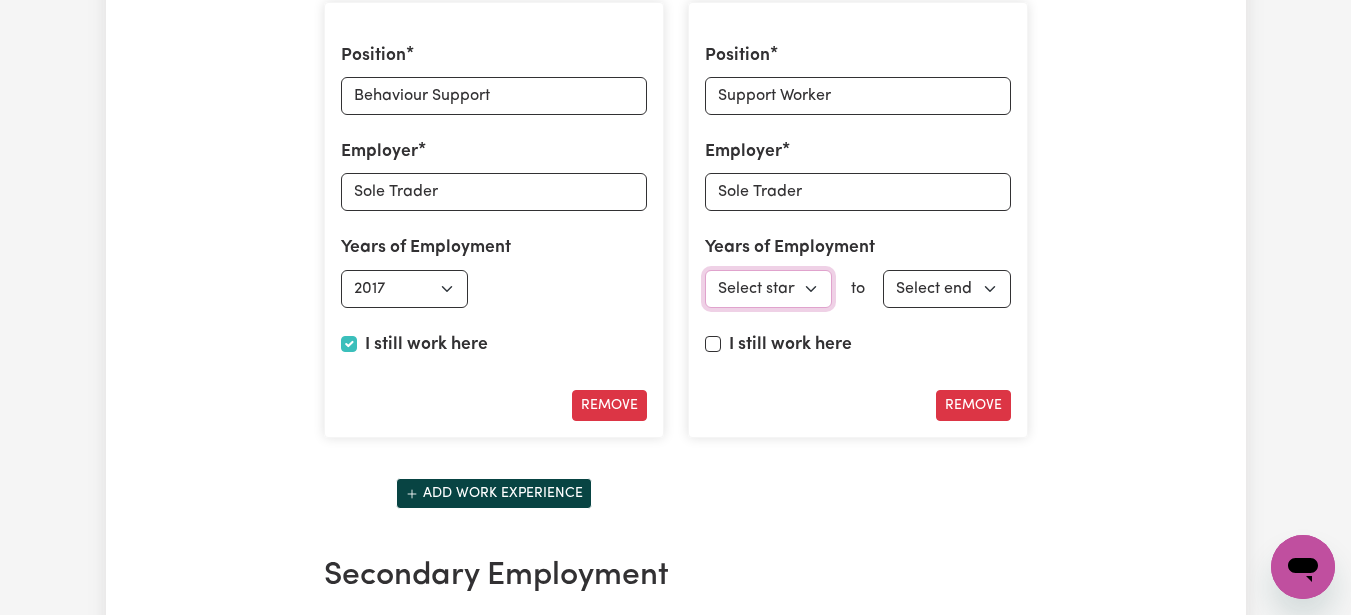 select on "2017" 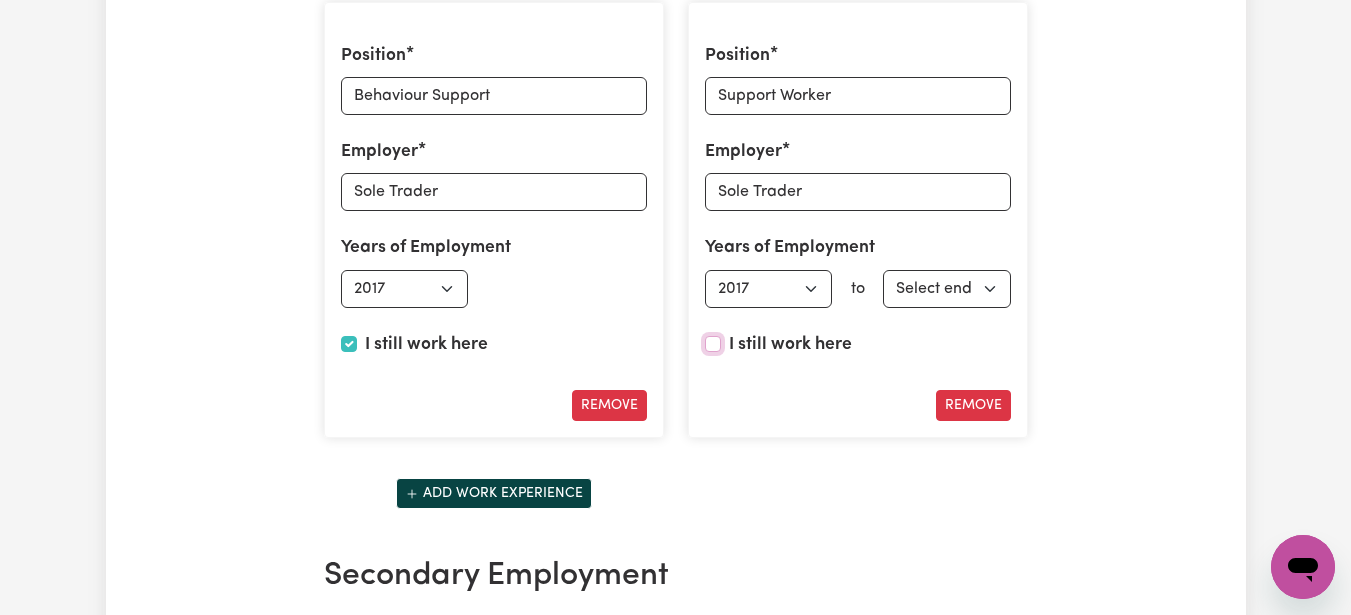 click on "I still work here" at bounding box center (713, 344) 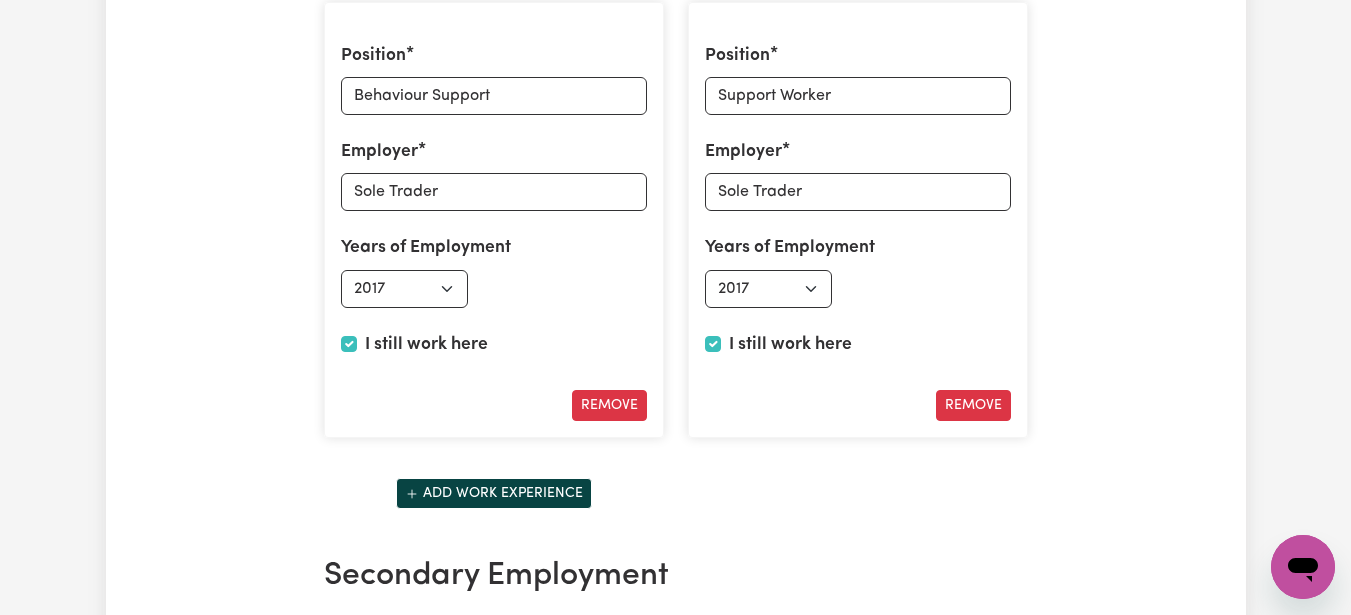 click on "Position Behaviour Support Employer Sole Trader Years of Employment Employed from Select start year [DATE] 1952 1953 1954 1955 1956 1957 1958 1959 1960 1961 1962 1963 1964 1965 1966 1967 1968 1969 1970 1971 1972 1973 1974 1975 1976 1977 1978 1979 1980 1981 1982 1983 1984 1985 1986 1987 1988 1989 1990 1991 1992 1993 1994 1995 1996 1997 1998 1999 2000 2001 2002 2003 2004 2005 2006 2007 2008 2009 2010 2011 2012 2013 2014 2015 2016 2017 2018 2019 2020 2021 2022 2023 2024 2025 I still work here Remove Position Support Worker Employer Sole Trader Years of Employment Employed from Select start year [DATE] 1952 1953 1954 1955 1956 1957 1958 1959 1960 1961 1962 1963 1964 1965 1966 1967 1968 1969 1970 1971 1972 1973 1974 1975 1976 1977 1978 1979 1980 1981 1982 1983 1984 1985 1986 1987 1988 1989 1990 1991 1992 1993 1994 1995 1996 1997 1998 1999 2000 2001 2002 2003 2004 2005 2006 2007 2008 2009 2010 2011 2012 2013 2014 2015 2016 2017 2018 2019 2020 2021 2022 2023 2024 2025 I still work here Remove Add work experience" at bounding box center [676, 260] 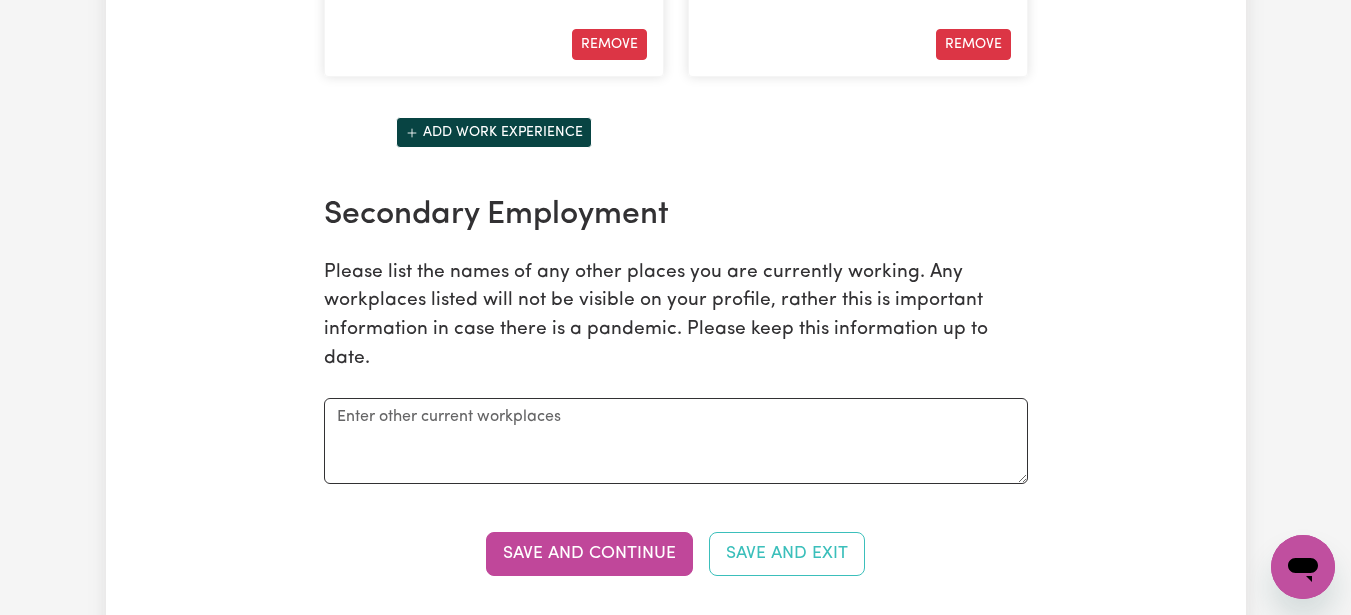 scroll, scrollTop: 3557, scrollLeft: 0, axis: vertical 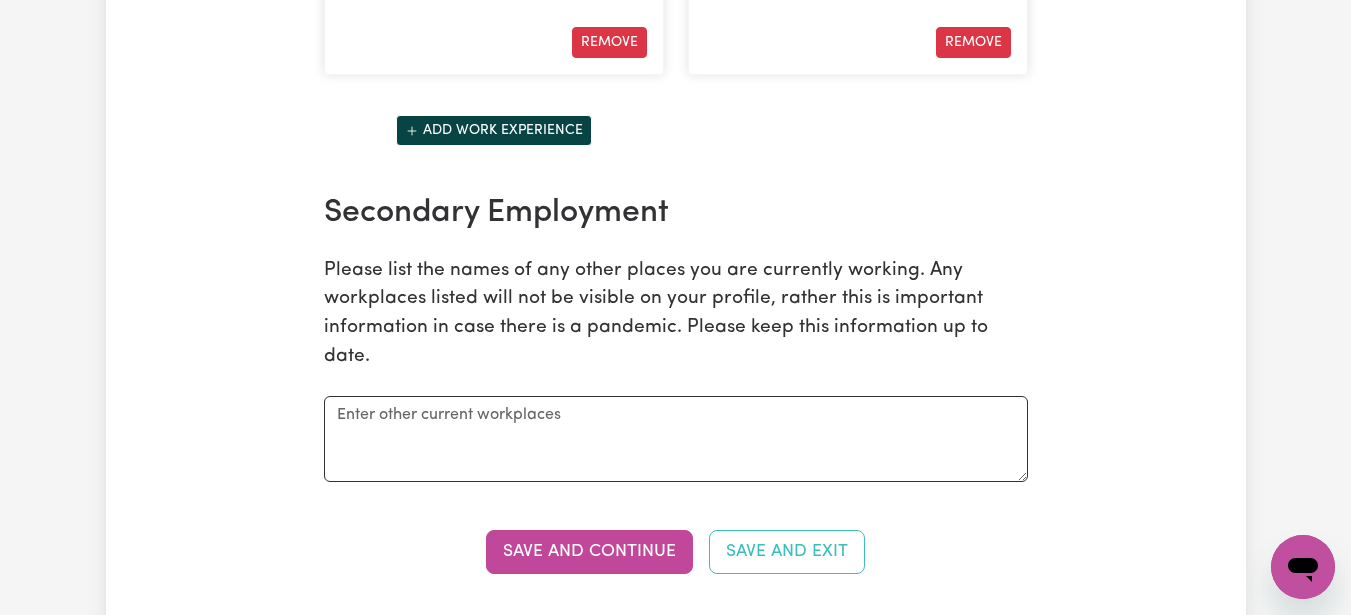 click on "Save and Continue" at bounding box center (589, 552) 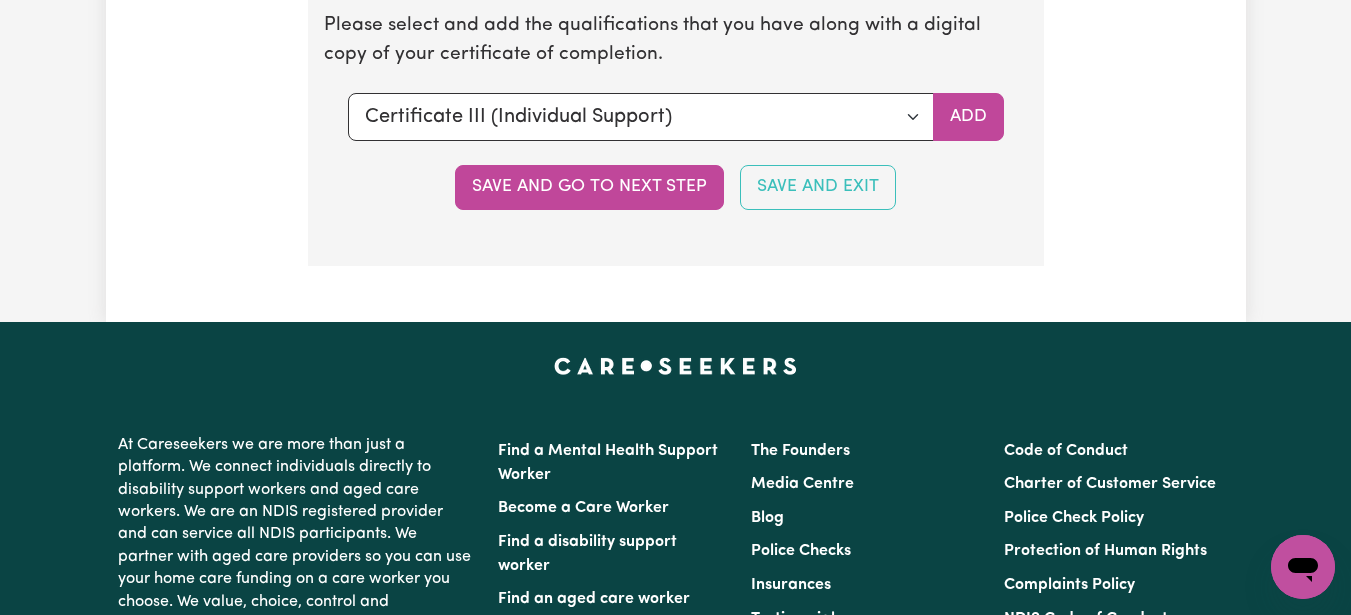 scroll, scrollTop: 5468, scrollLeft: 0, axis: vertical 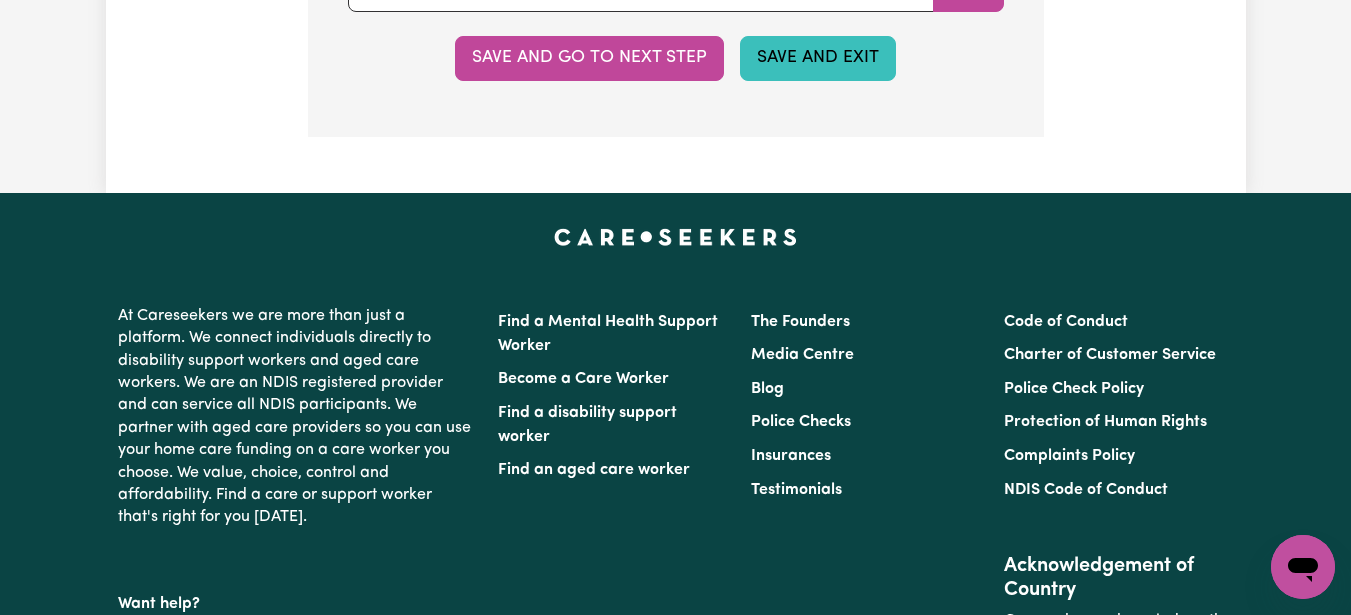 click on "Save and Exit" at bounding box center (818, 58) 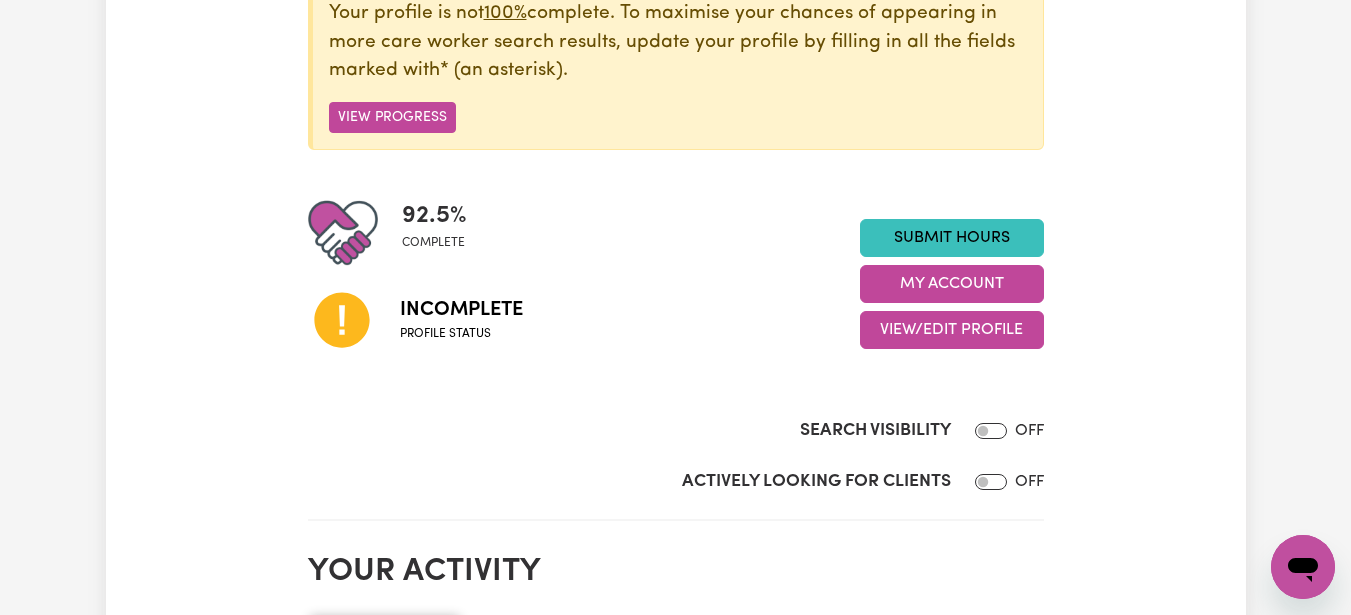 scroll, scrollTop: 306, scrollLeft: 0, axis: vertical 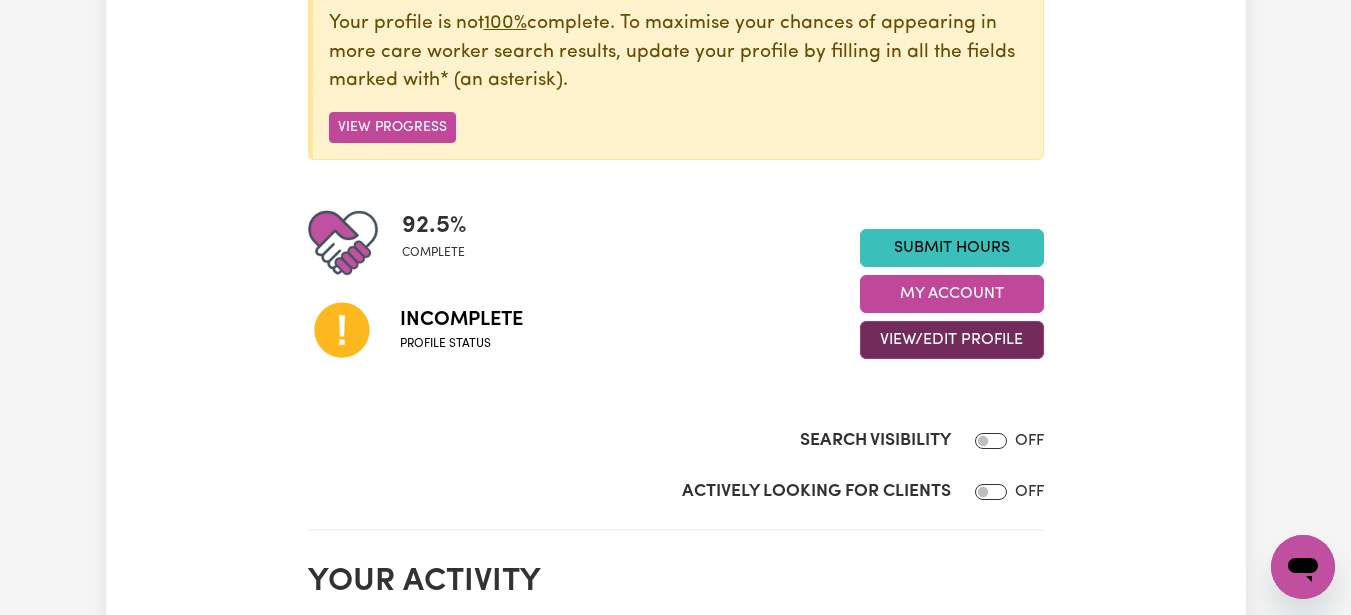 click on "View/Edit Profile" at bounding box center [952, 340] 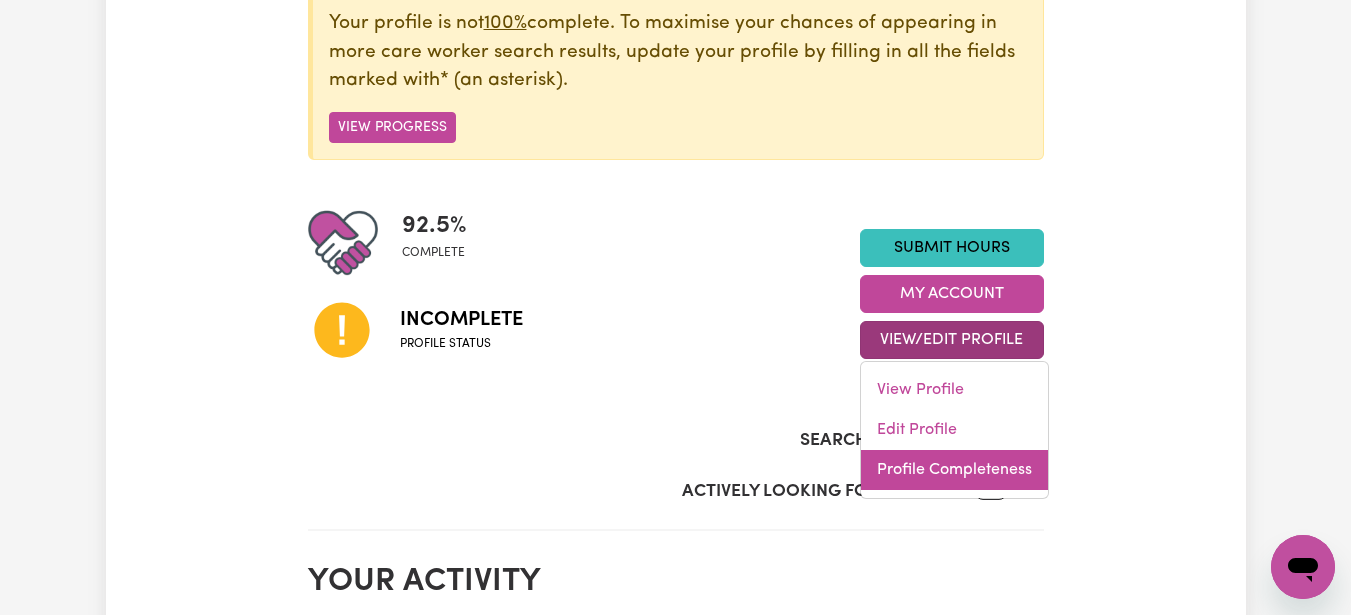 click on "Profile Completeness" at bounding box center (954, 470) 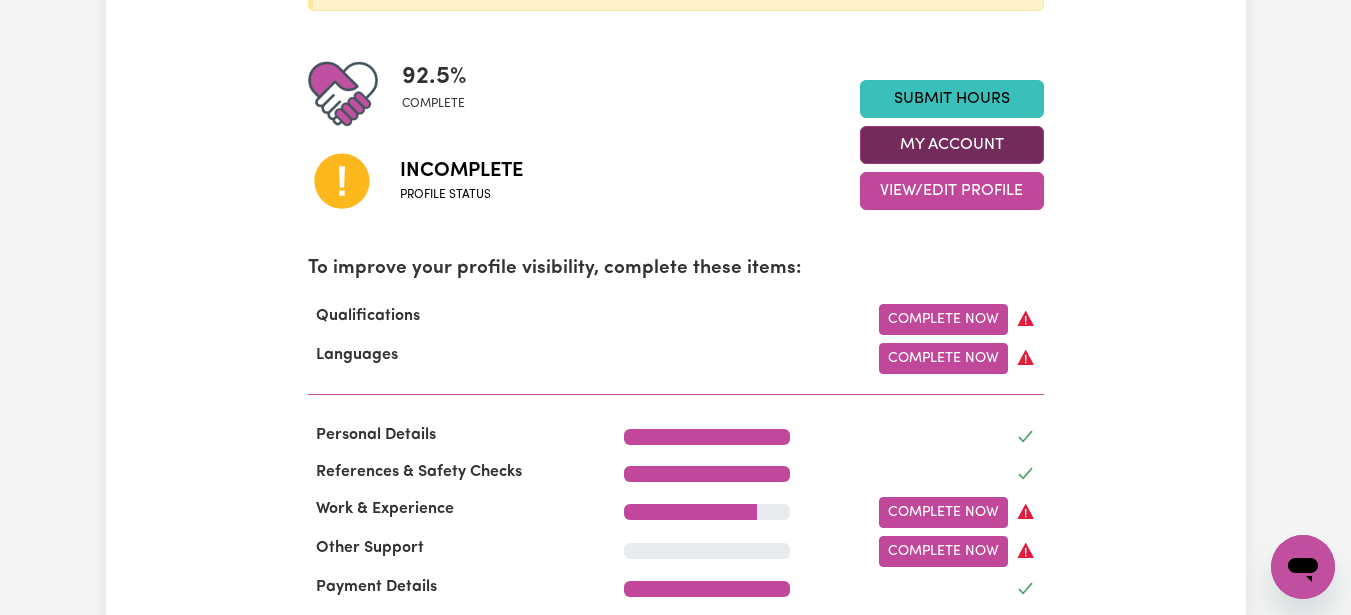 scroll, scrollTop: 454, scrollLeft: 0, axis: vertical 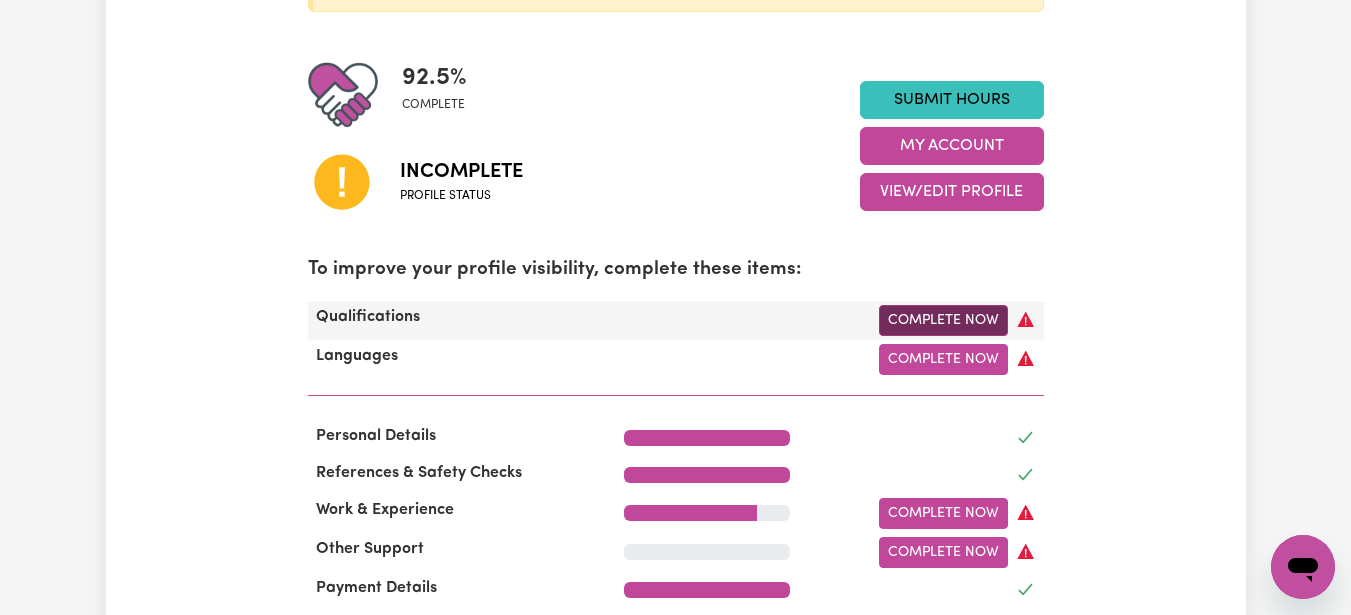 click on "Complete Now" at bounding box center (943, 320) 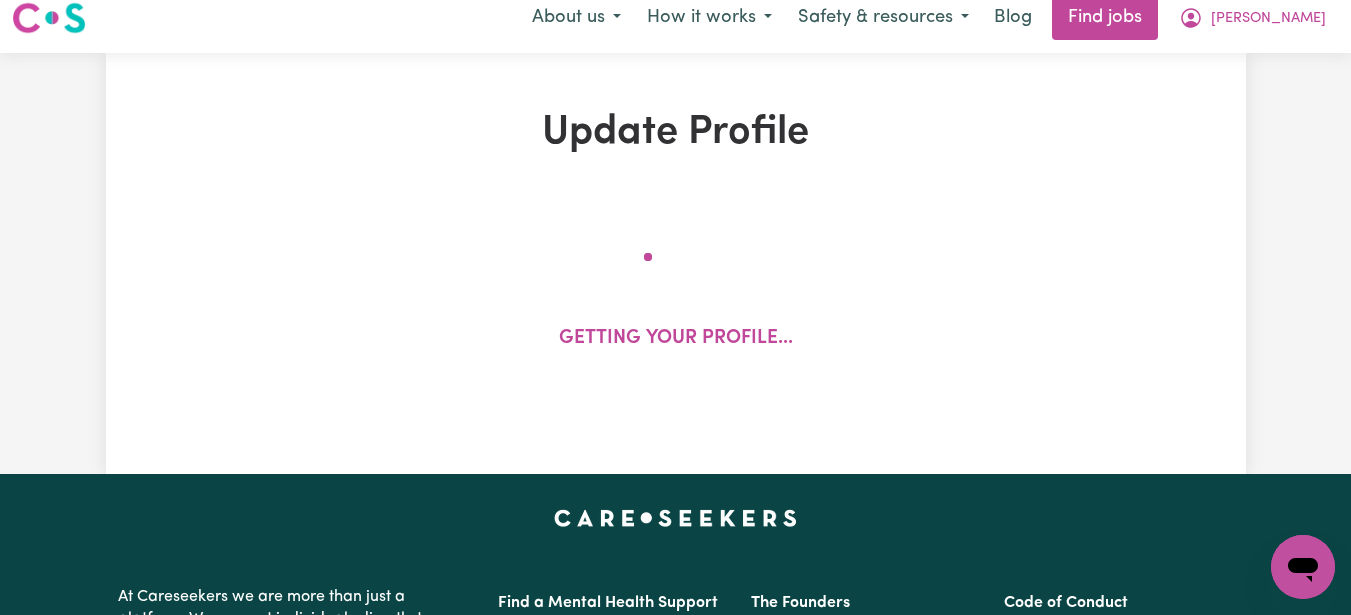 scroll, scrollTop: 0, scrollLeft: 0, axis: both 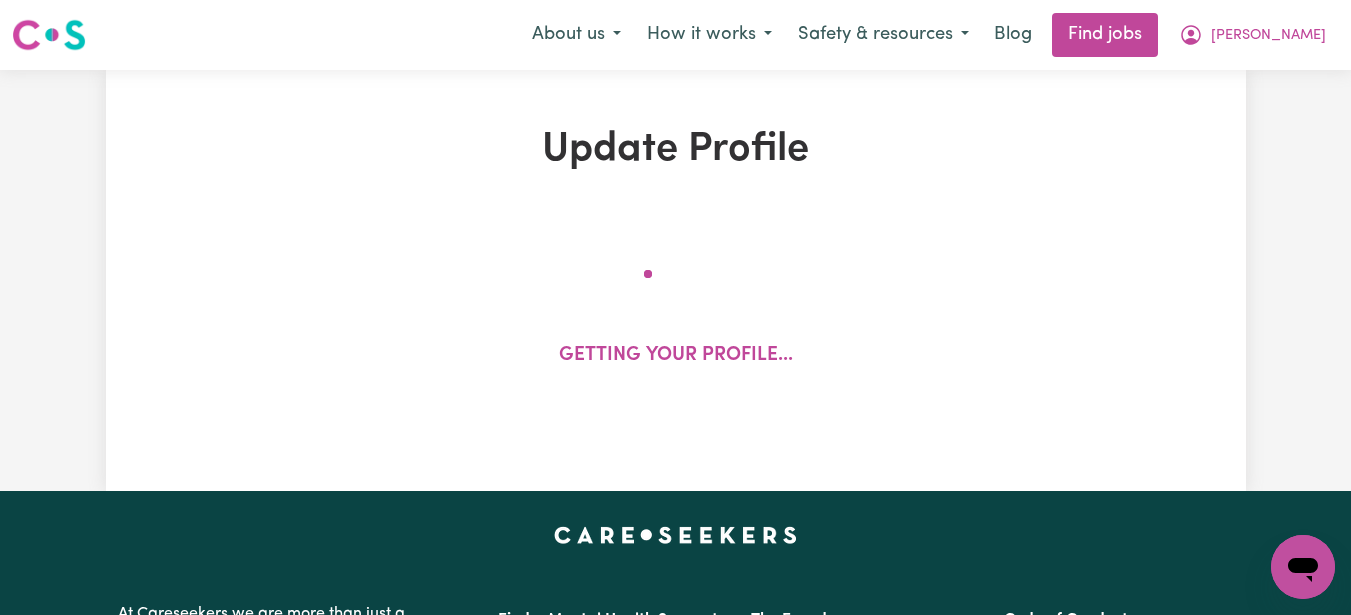 select on "2017" 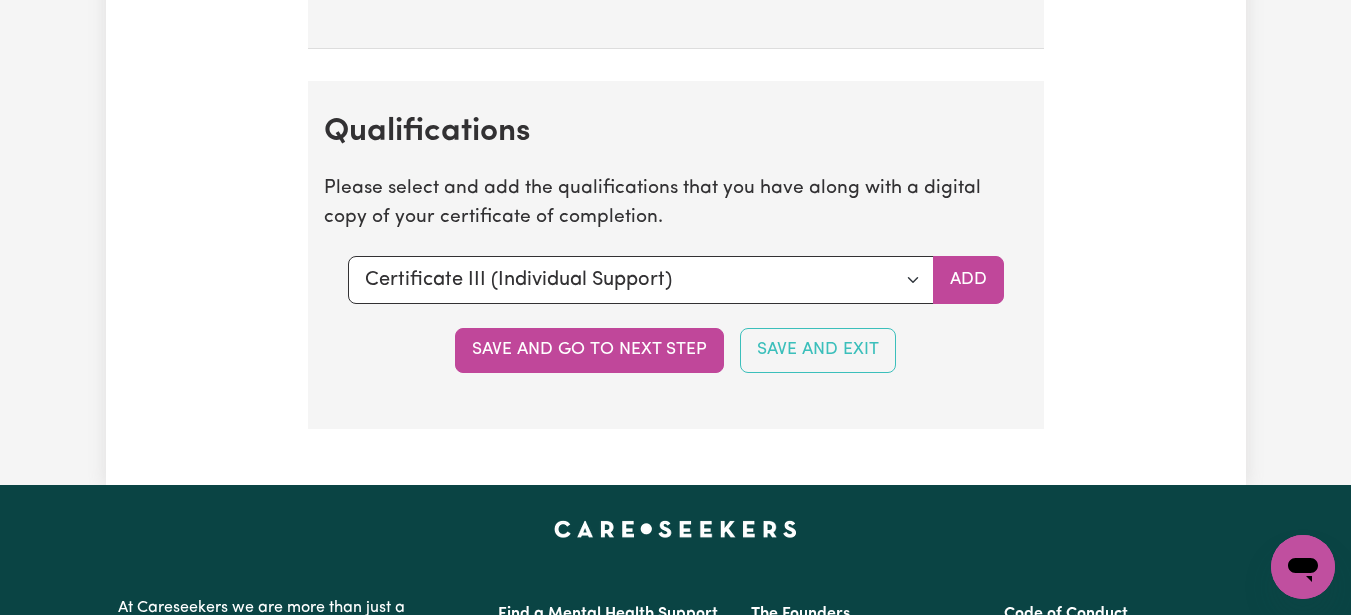 scroll, scrollTop: 5175, scrollLeft: 0, axis: vertical 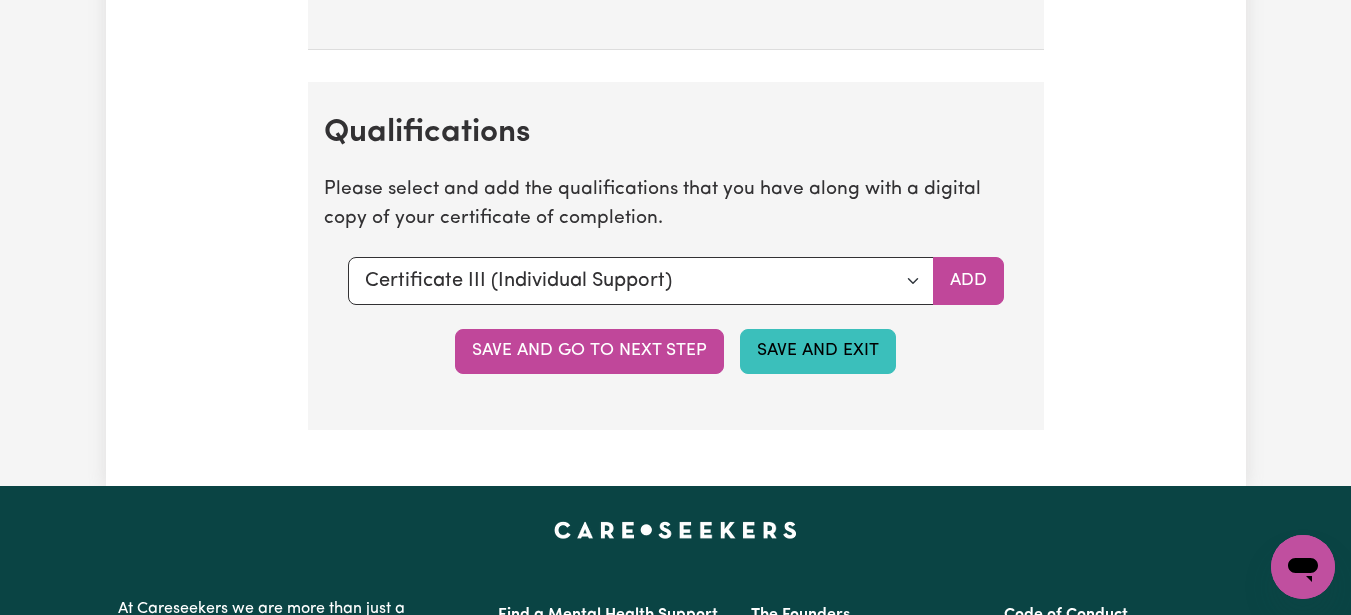 click on "Save and Exit" at bounding box center (818, 351) 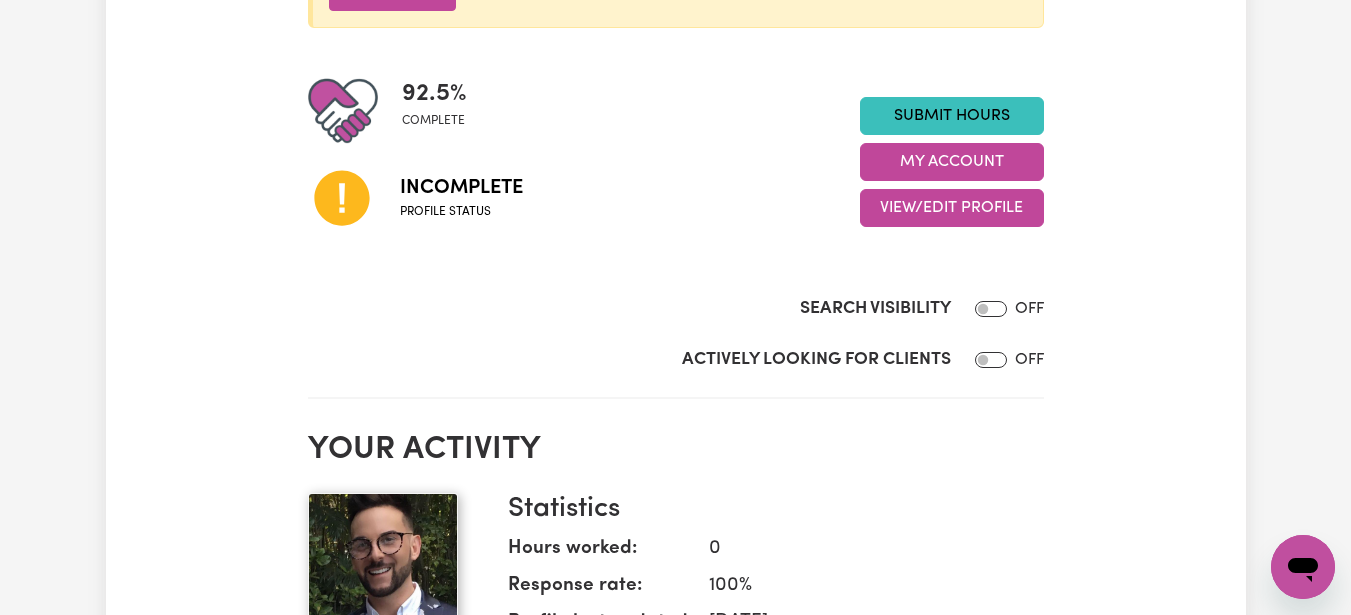 scroll, scrollTop: 436, scrollLeft: 0, axis: vertical 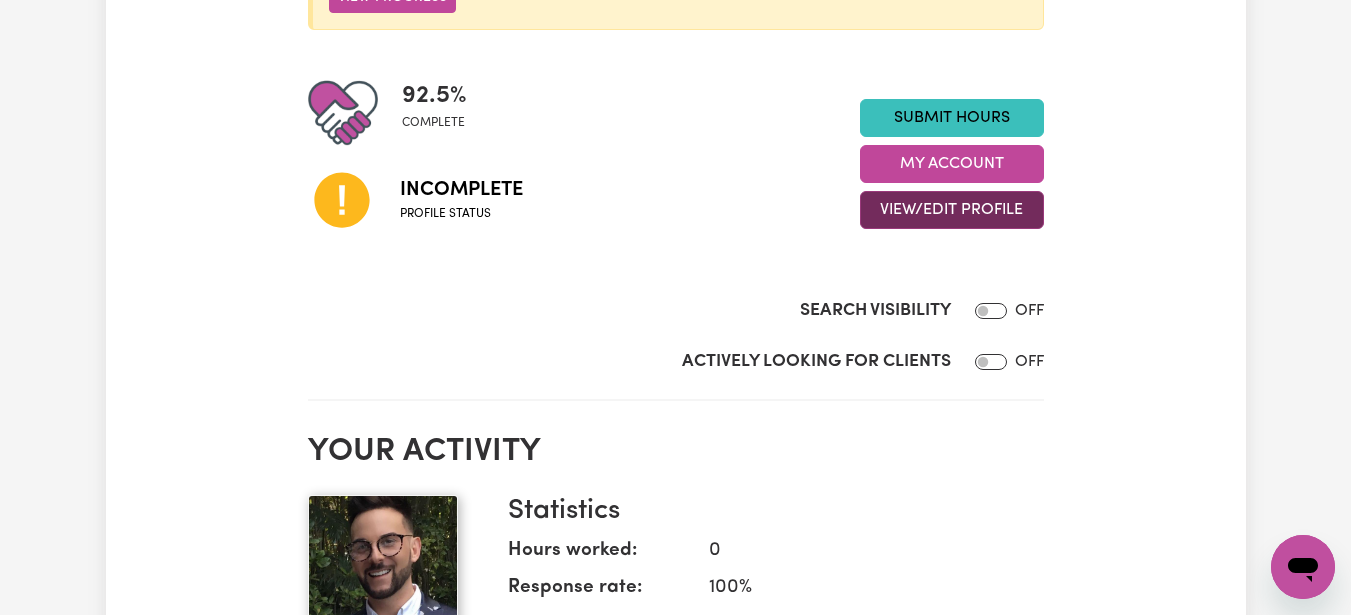 click on "View/Edit Profile" at bounding box center (952, 210) 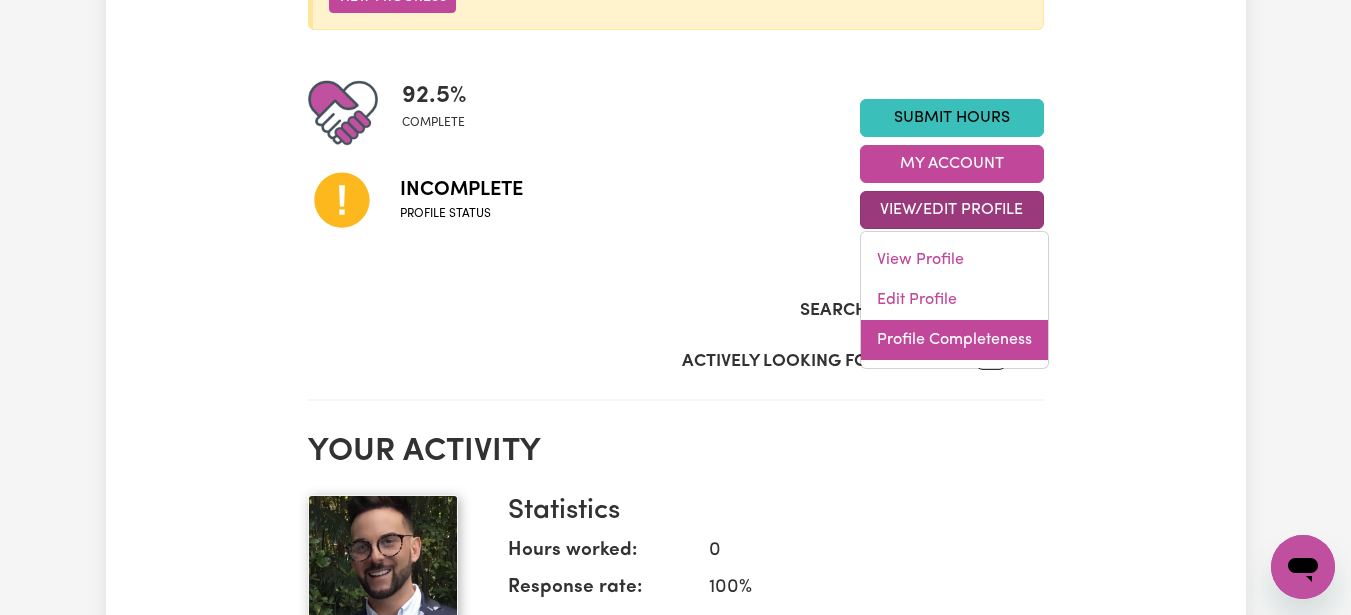 click on "Profile Completeness" at bounding box center (954, 340) 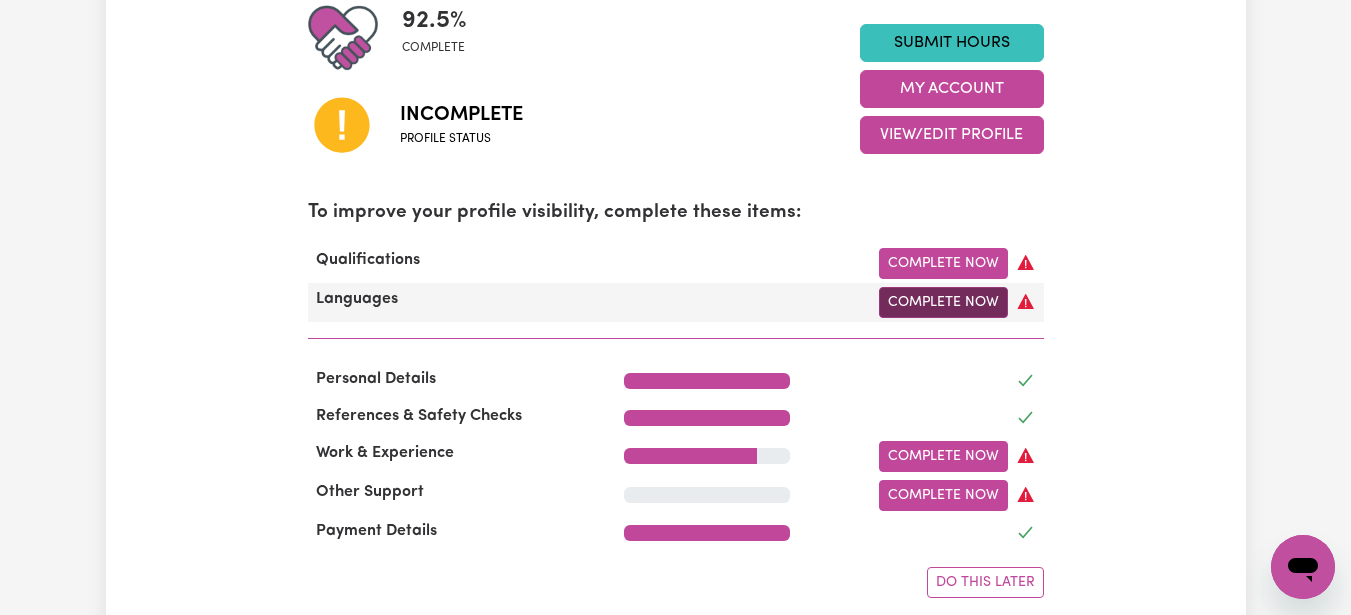 click on "Complete Now" at bounding box center (943, 302) 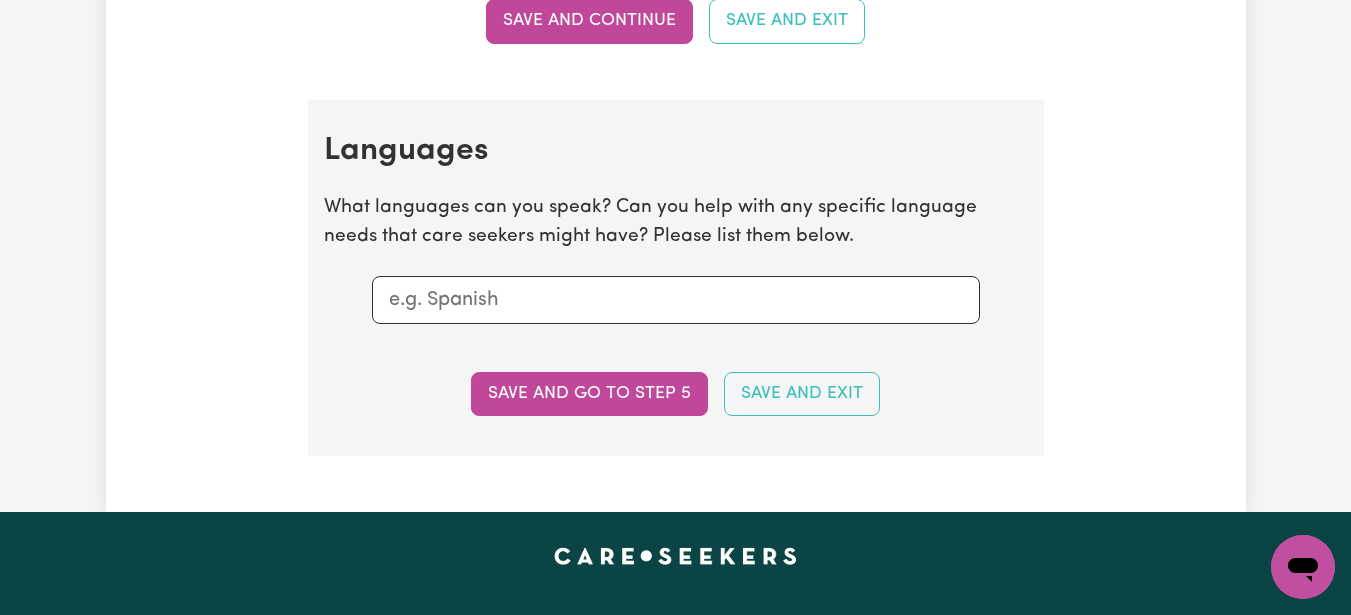 scroll, scrollTop: 1987, scrollLeft: 0, axis: vertical 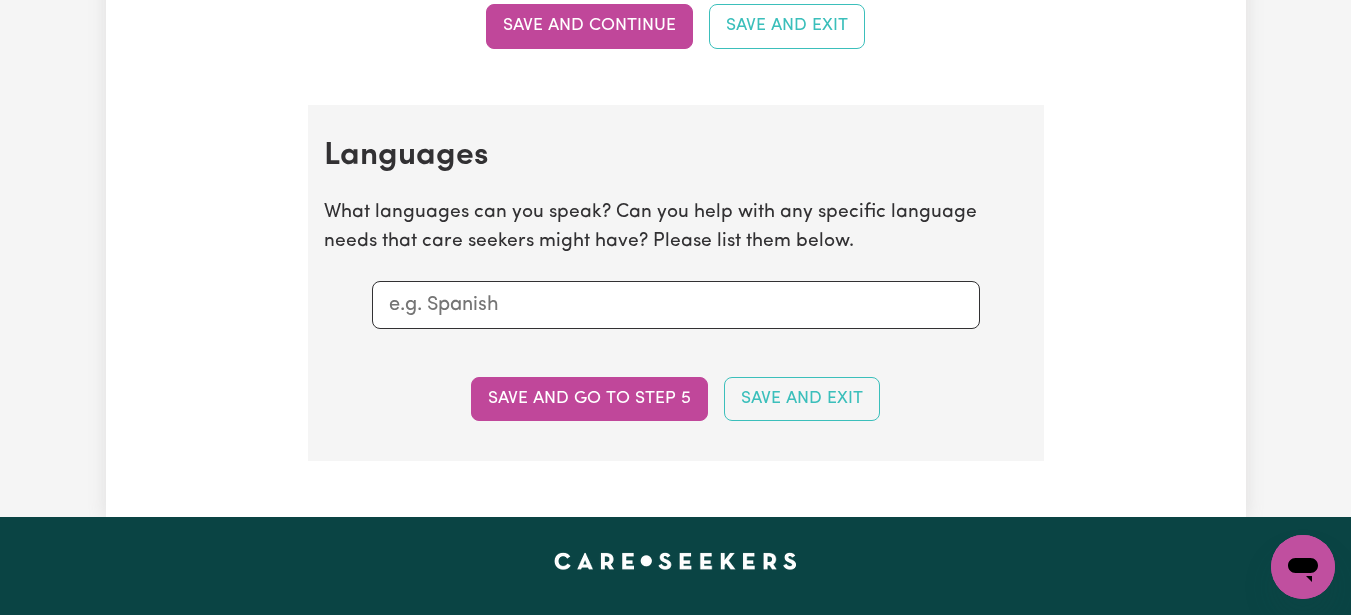 click at bounding box center (676, 305) 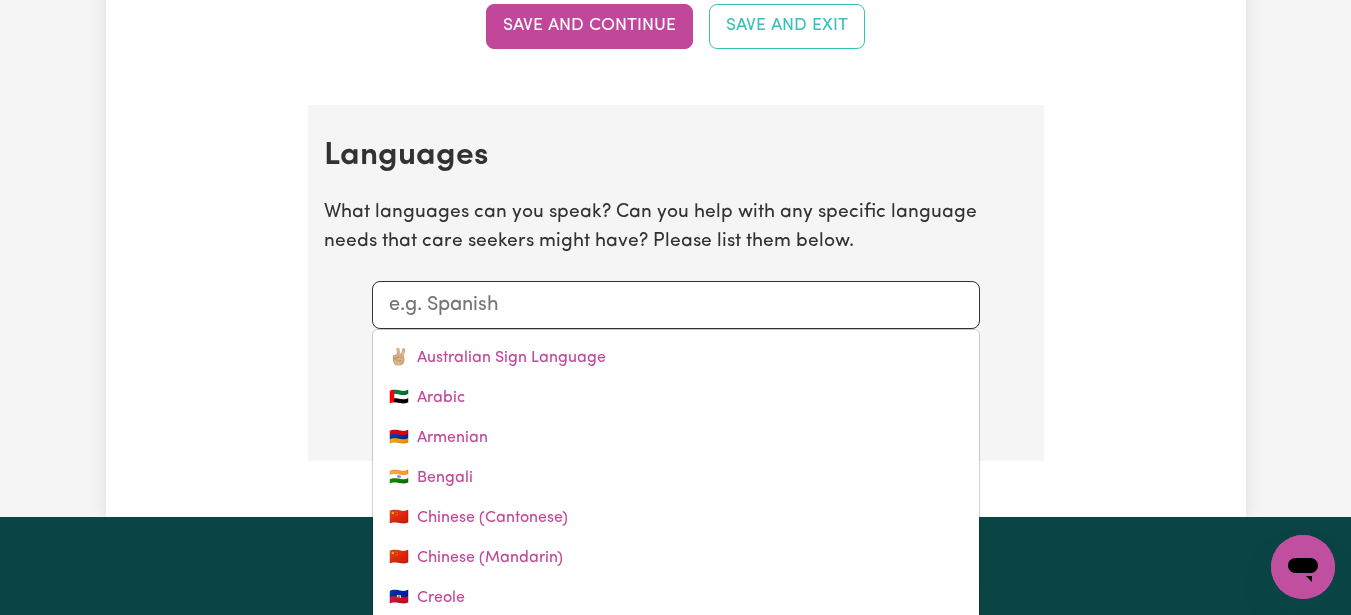 click at bounding box center [676, 305] 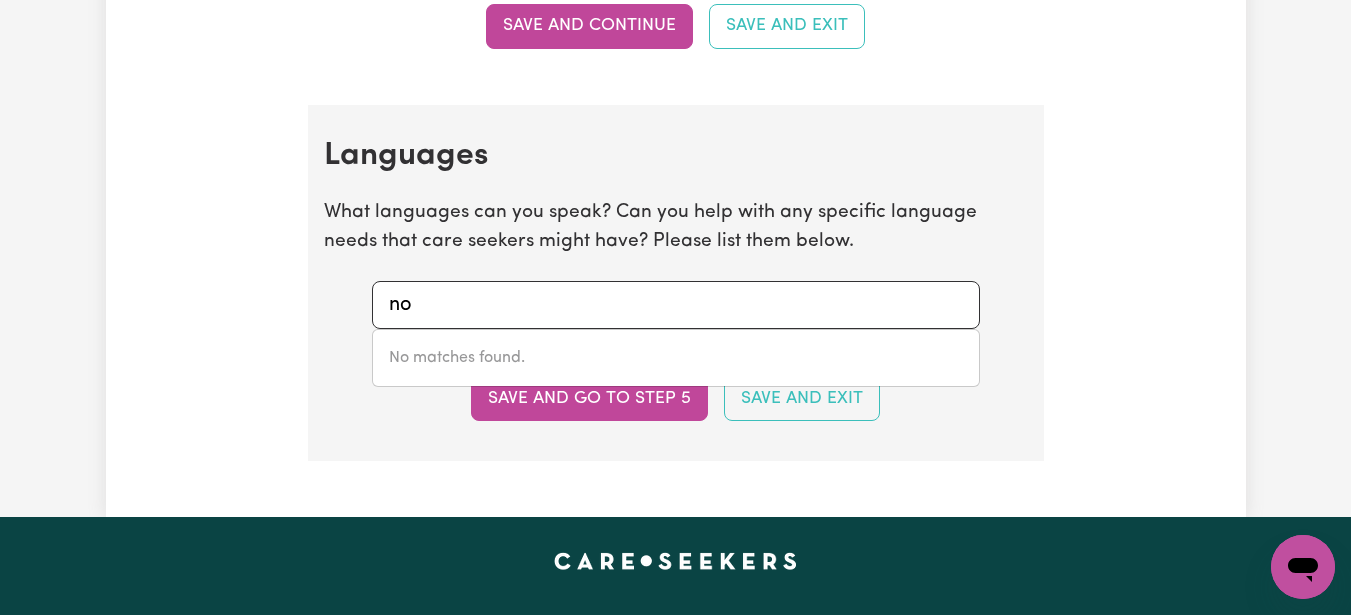 type on "n" 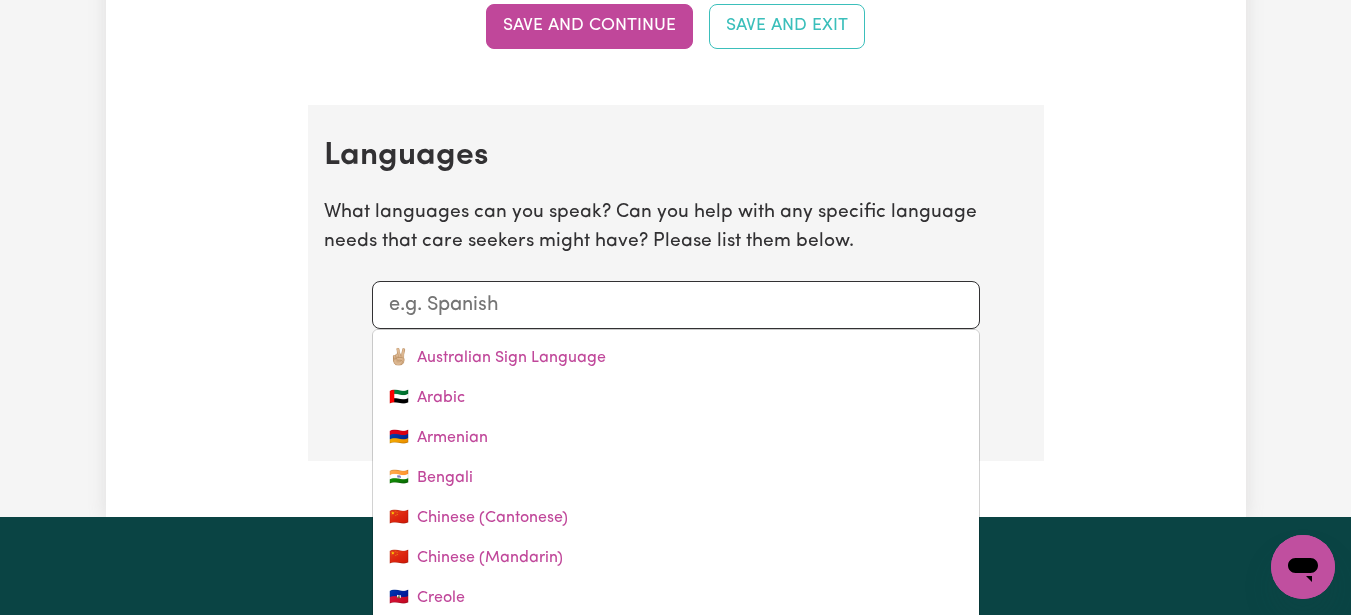 click on "Update Profile 1 2 3 4 5 Step  4 :  Other Support Fill out the fields below to add extra details that will help you match to more specific requirements in care seekers' search. Driving Can you assist care seekers who need someone to drive them in the community? I am willing to drive and own a car that is insured I would not like to drive as part of my work Save and Continue Save and Exit Driving Documents Driving Licence Please upload your Driver's License if you have not already done so during the onboarding process. Driving Licence  document Save and Continue Save and Exit Car Insurance Please upload a copy of your third party car insurance. Car Insurance  document Save and Continue Save and Exit Pets Are you willing to work around pets? I am willing to work around pets I would not like to work around pets Save and Continue Save and Exit Languages What languages can you speak? Can you help with any specific language needs that care seekers might have? Please list them below. ✌🏼 Australian Sign Language" at bounding box center (676, -700) 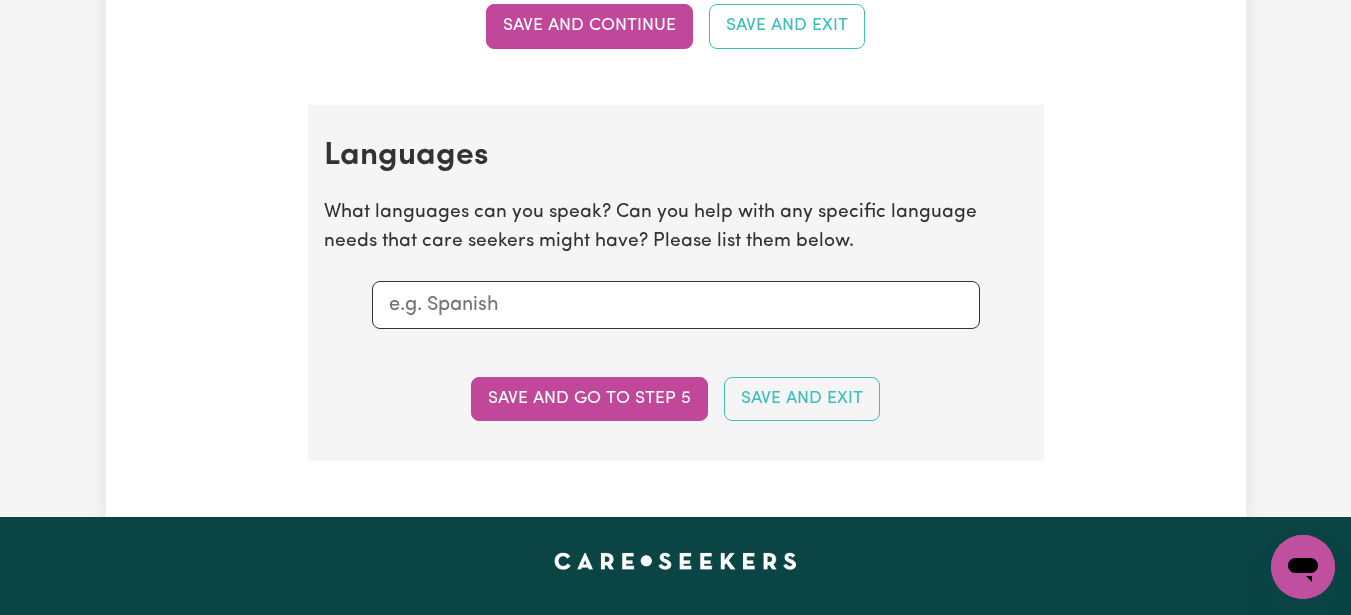 click at bounding box center [676, 305] 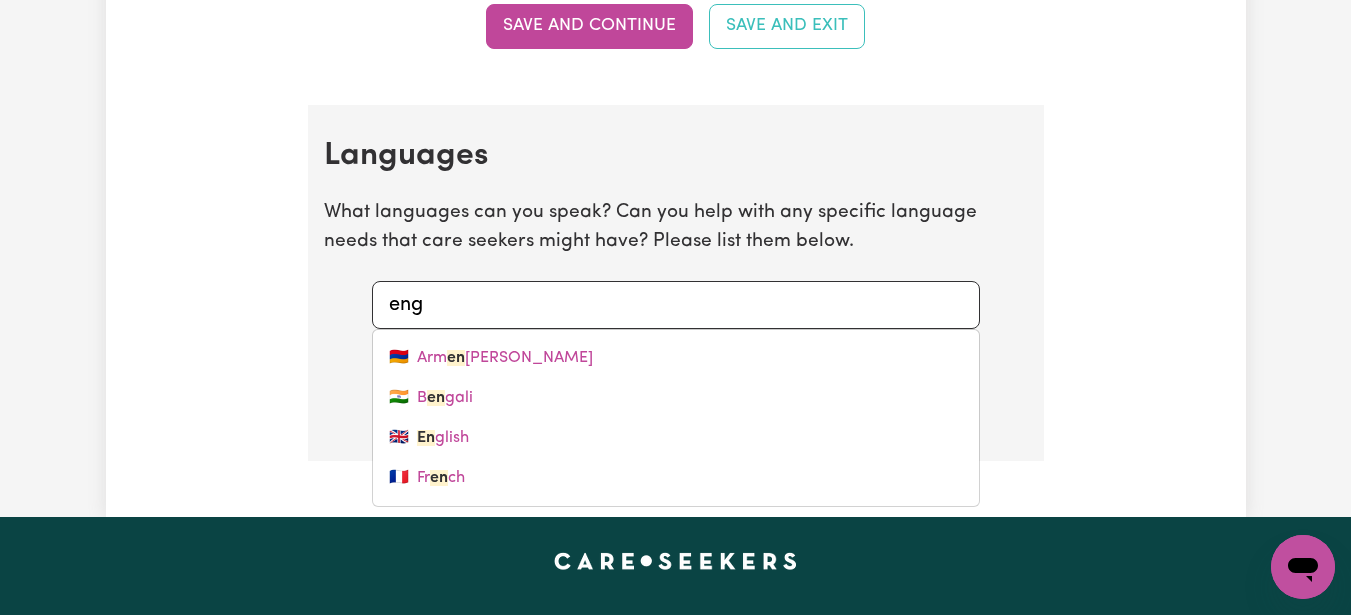 type on "engl" 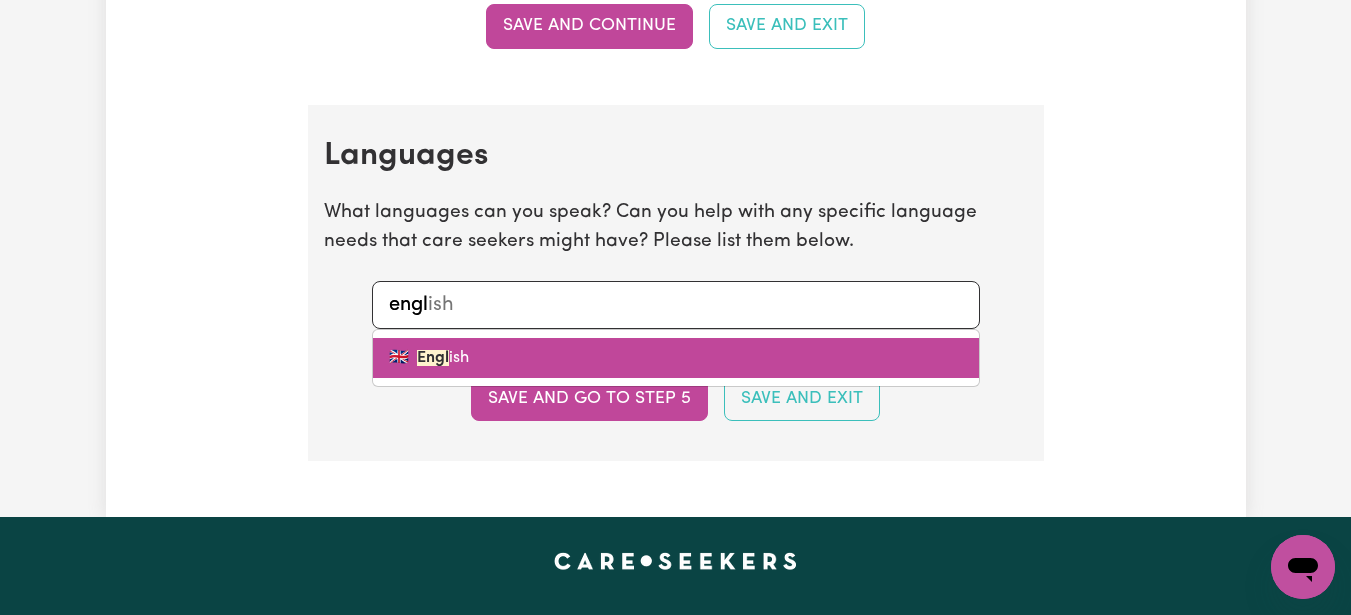click on "🇬🇧 Engl ish" at bounding box center (676, 358) 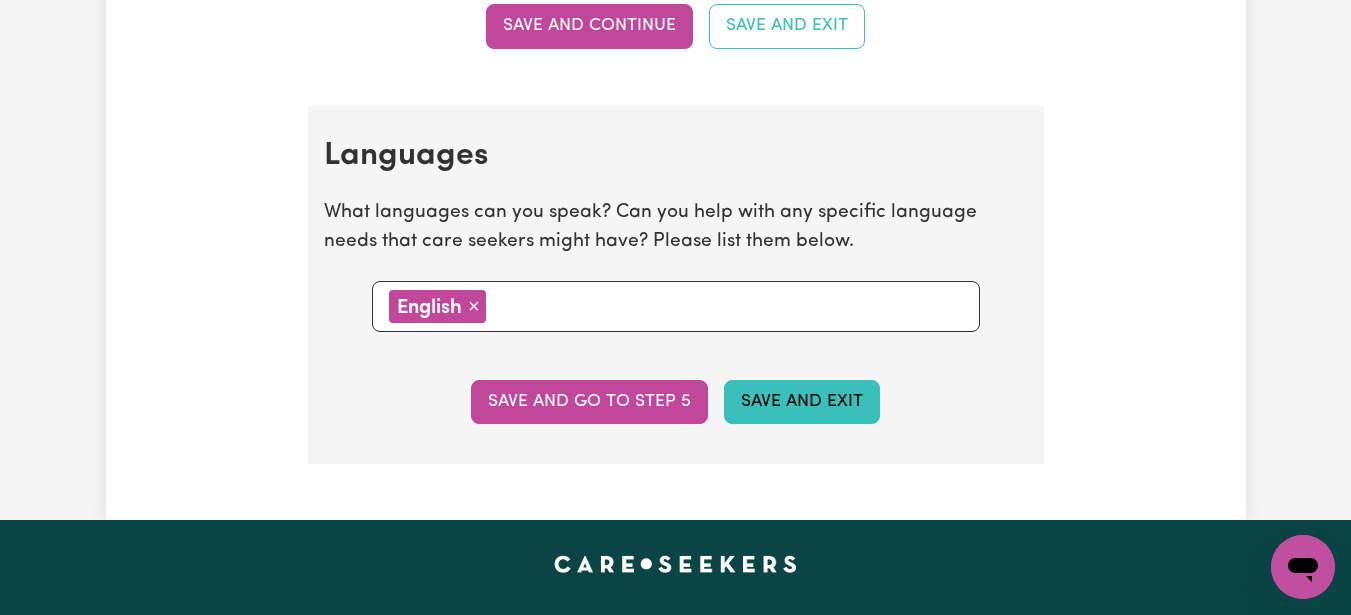 click on "Save and Exit" at bounding box center [802, 402] 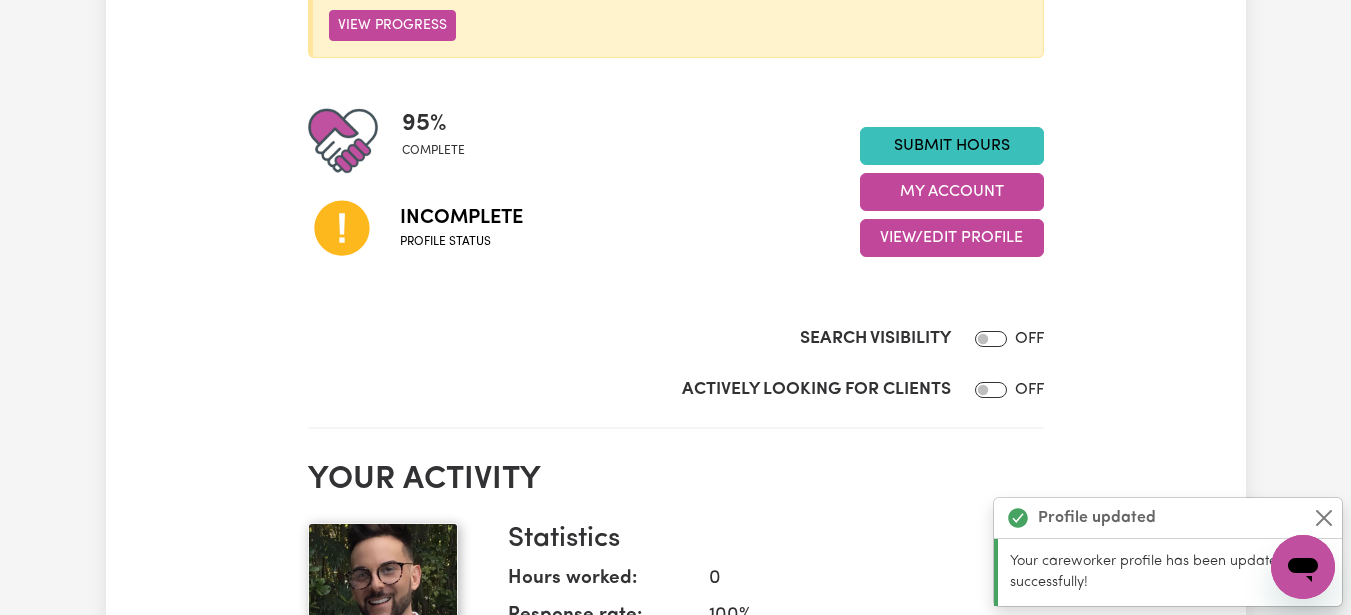 scroll, scrollTop: 397, scrollLeft: 0, axis: vertical 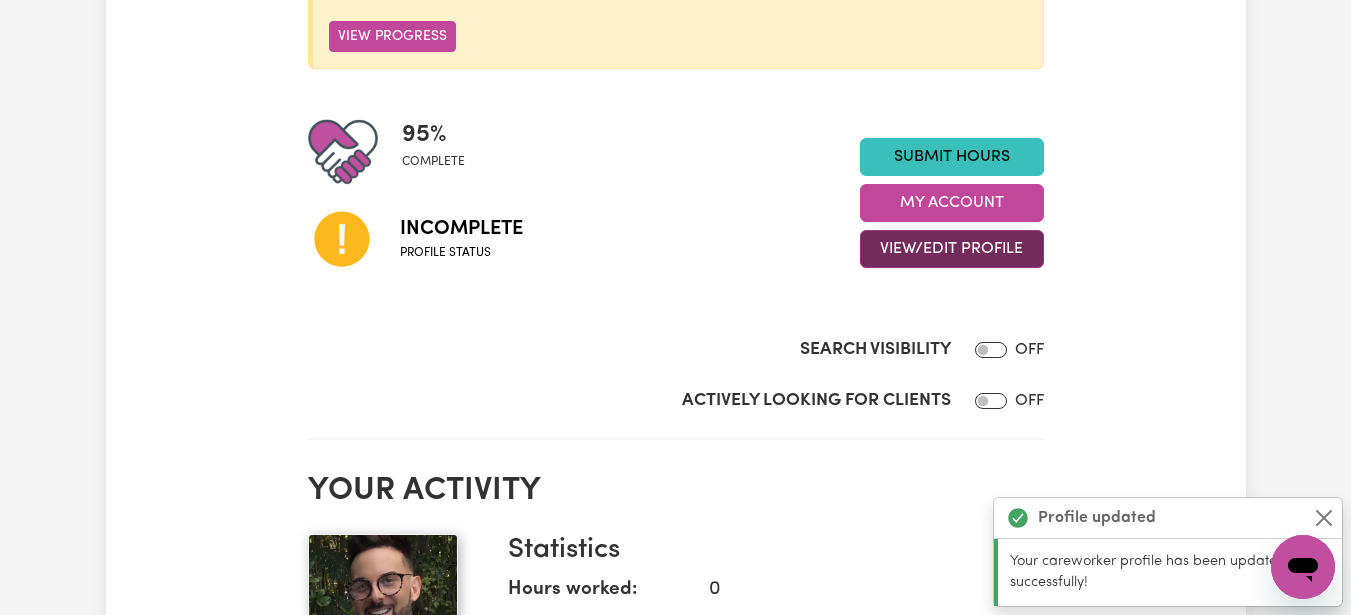 click on "View/Edit Profile" at bounding box center [952, 249] 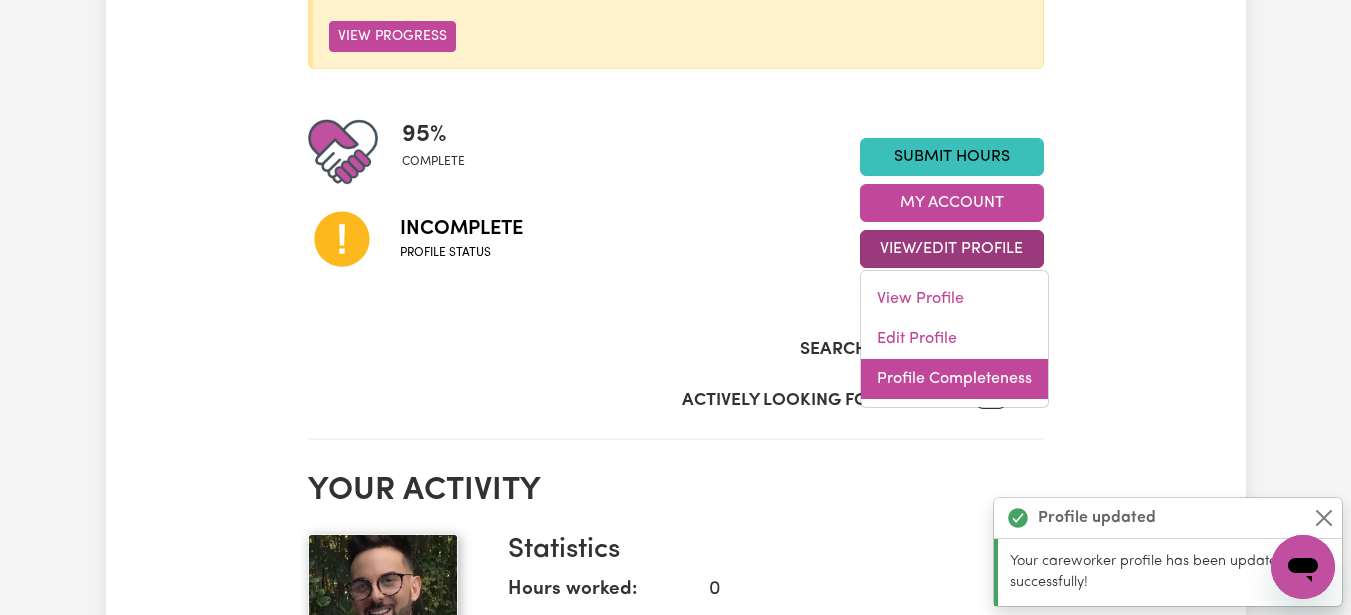 click on "Profile Completeness" at bounding box center [954, 379] 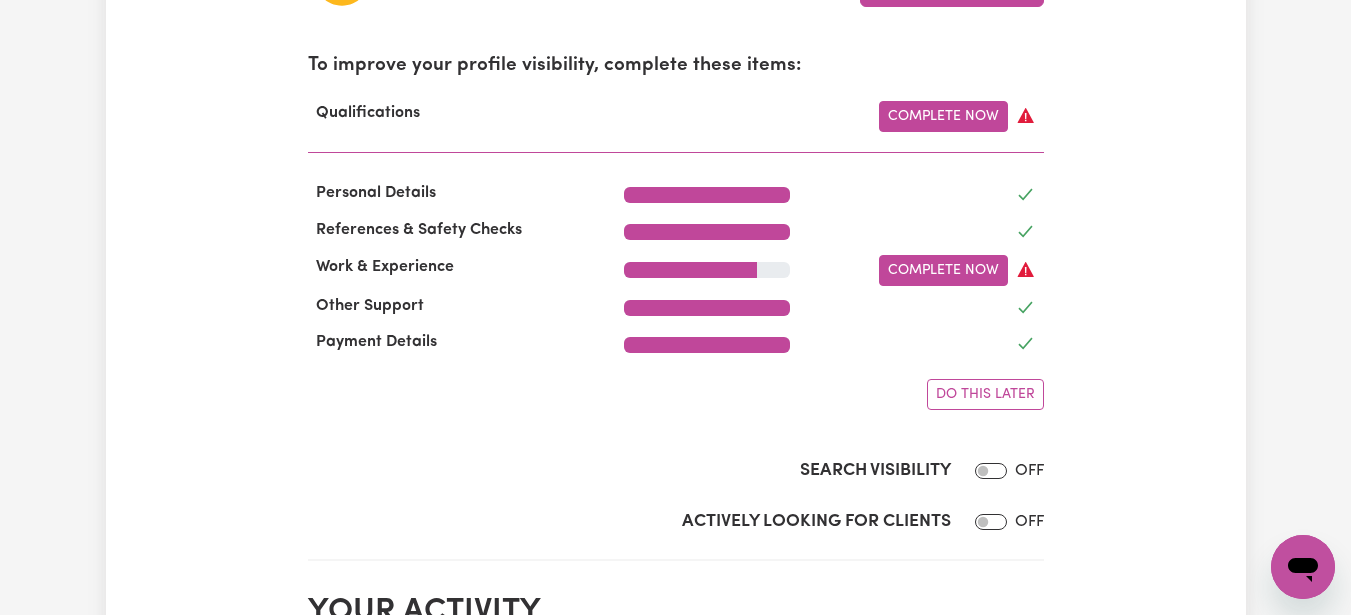 scroll, scrollTop: 657, scrollLeft: 0, axis: vertical 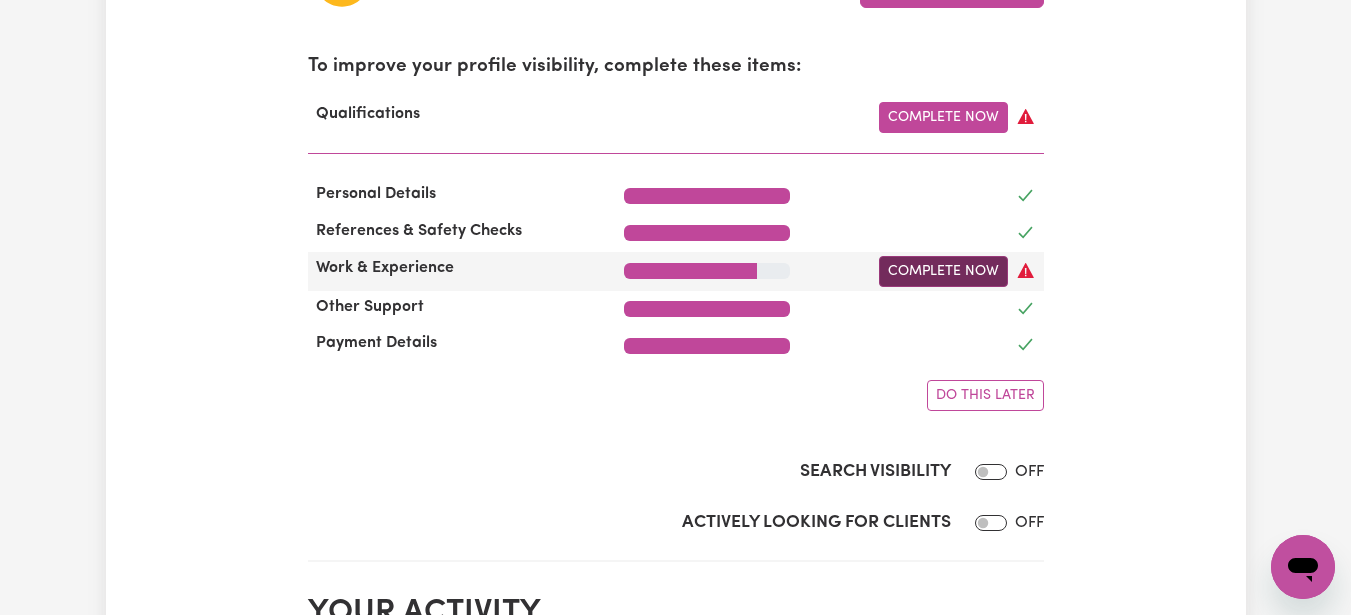 click on "Complete Now" at bounding box center (943, 271) 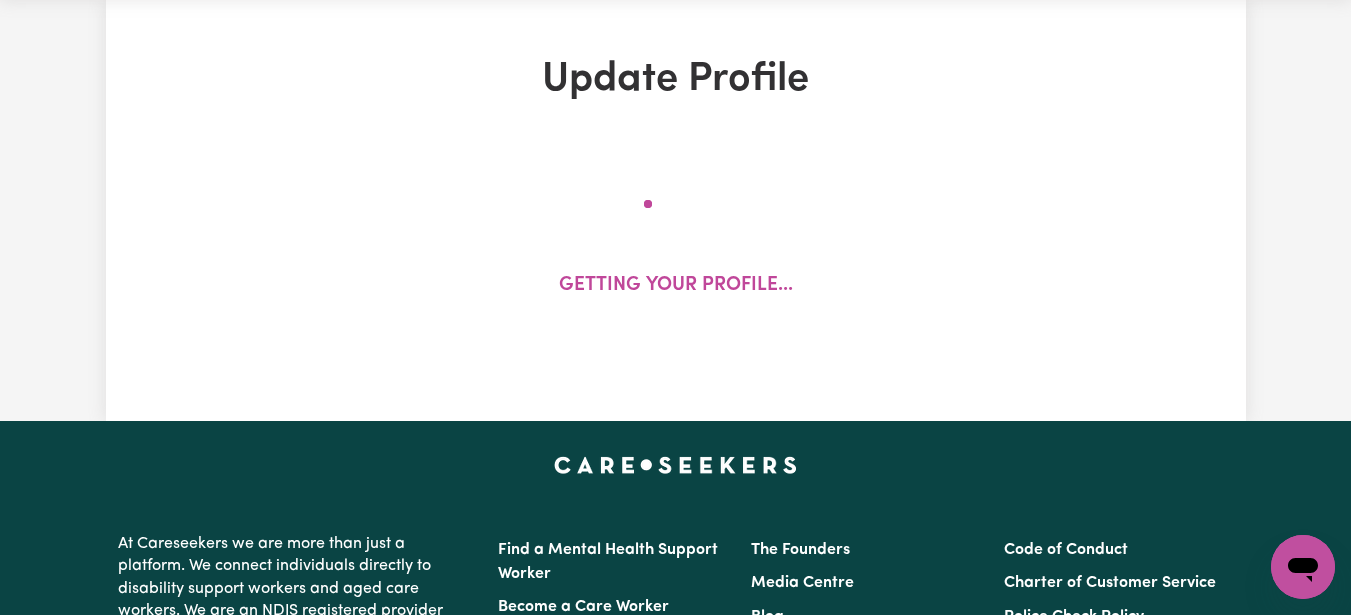 scroll, scrollTop: 1, scrollLeft: 0, axis: vertical 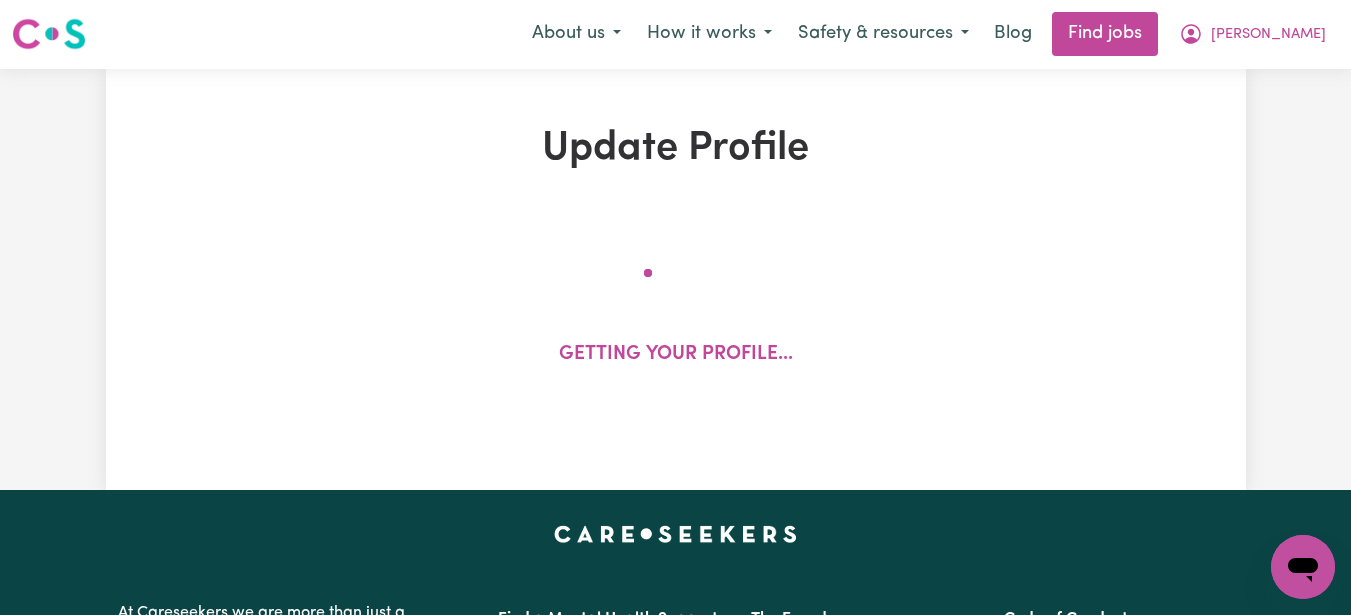 select on "2017" 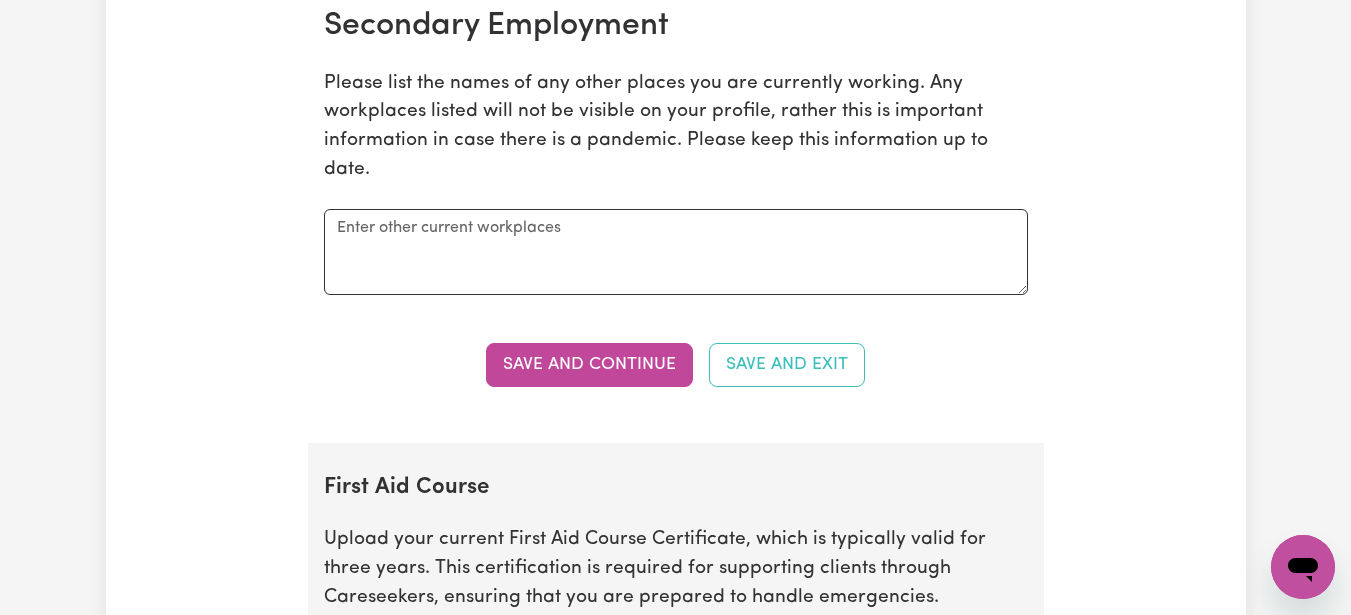 scroll, scrollTop: 3741, scrollLeft: 0, axis: vertical 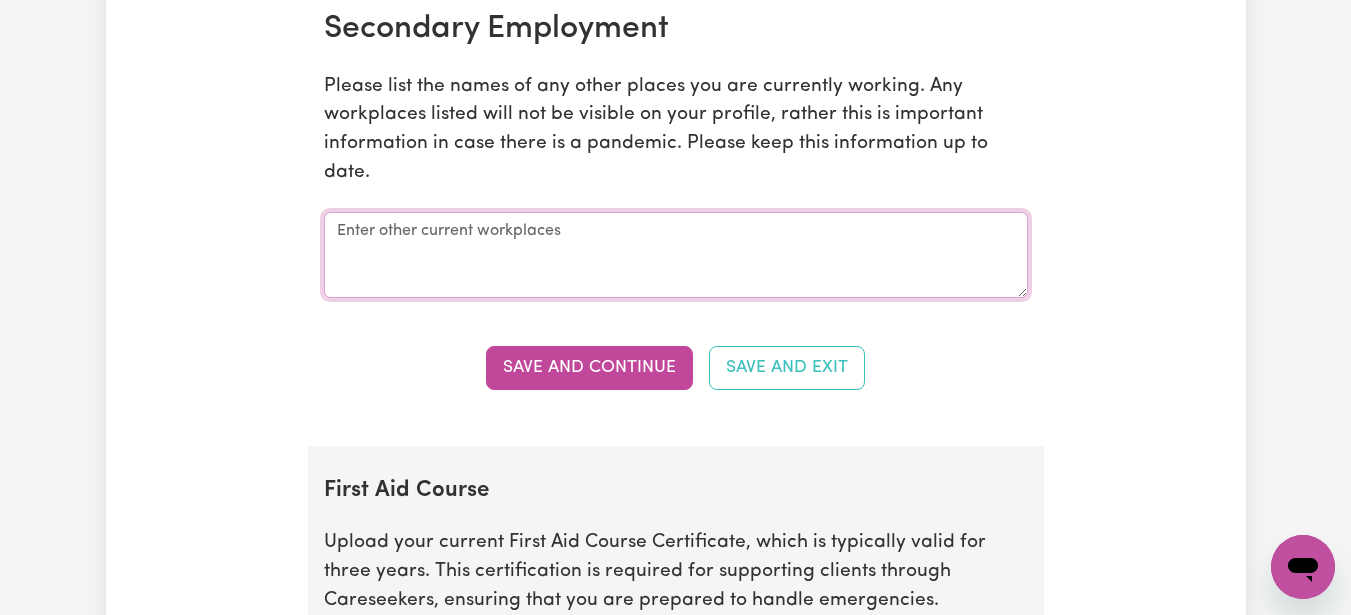 click at bounding box center [676, 255] 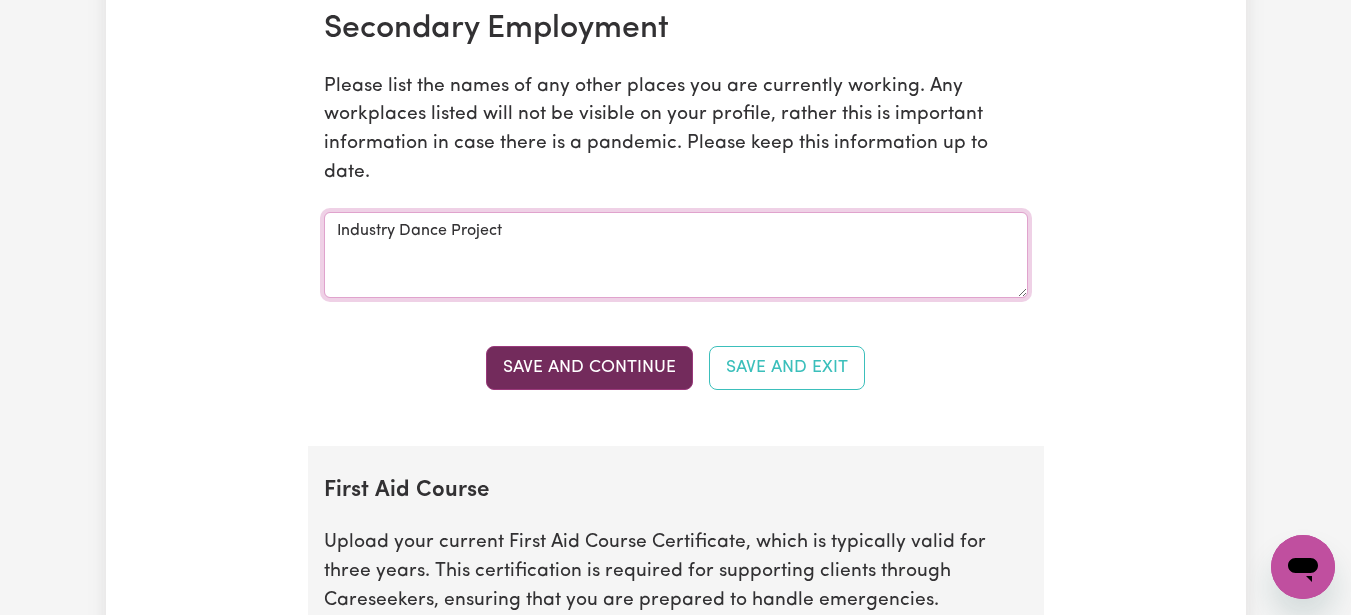 type on "Industry Dance Project" 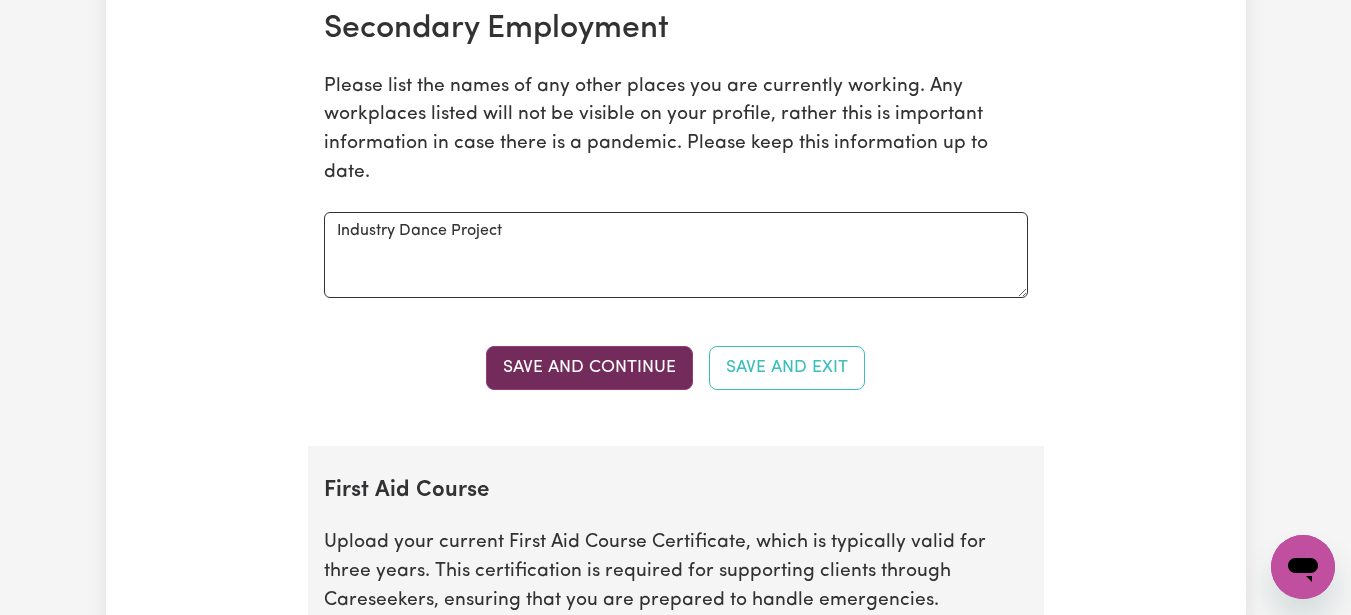 click on "Save and Continue" at bounding box center (589, 368) 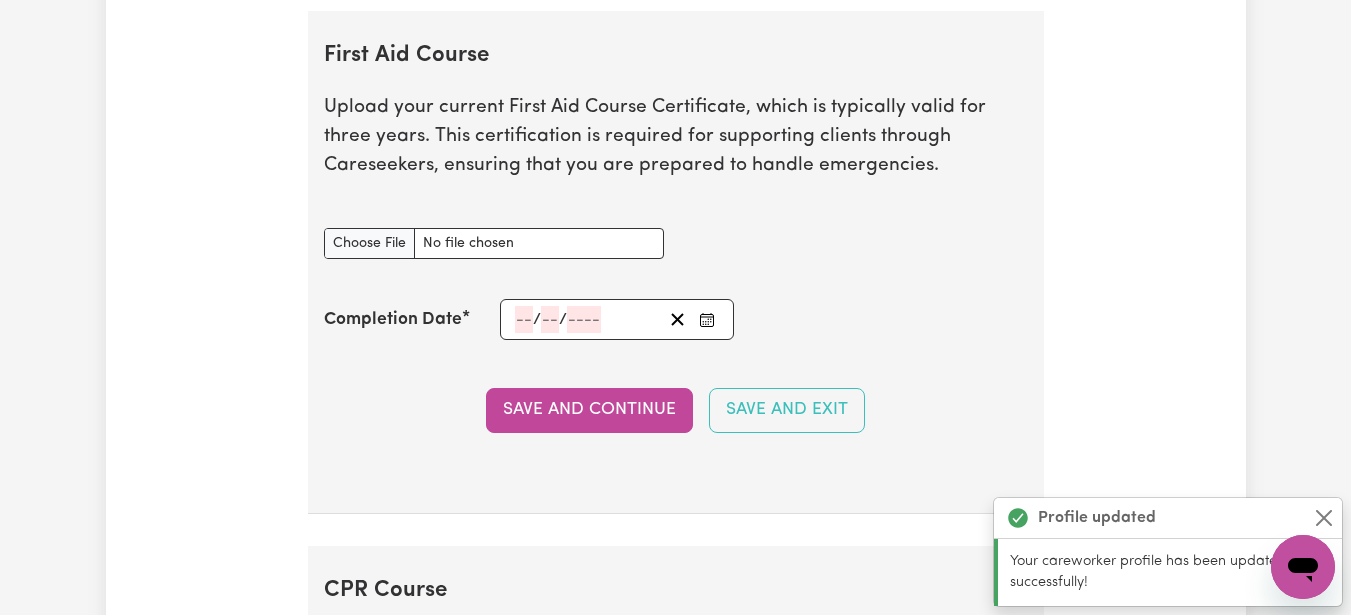 scroll, scrollTop: 4208, scrollLeft: 0, axis: vertical 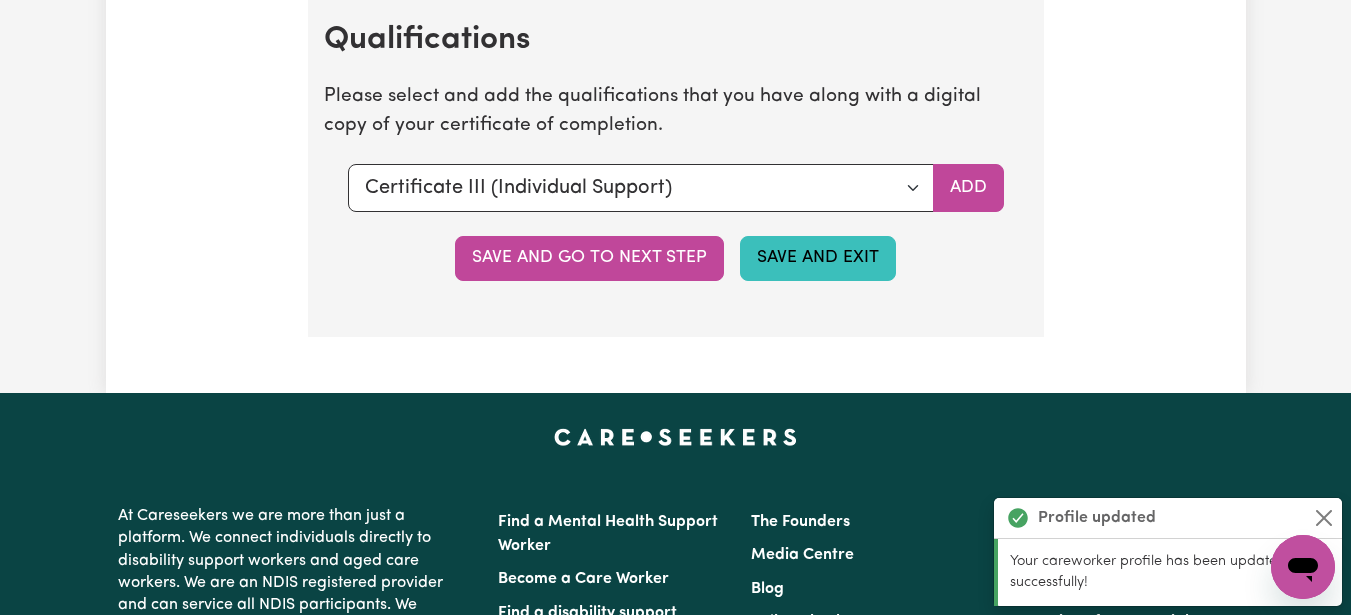 click on "Save and Exit" at bounding box center [818, 258] 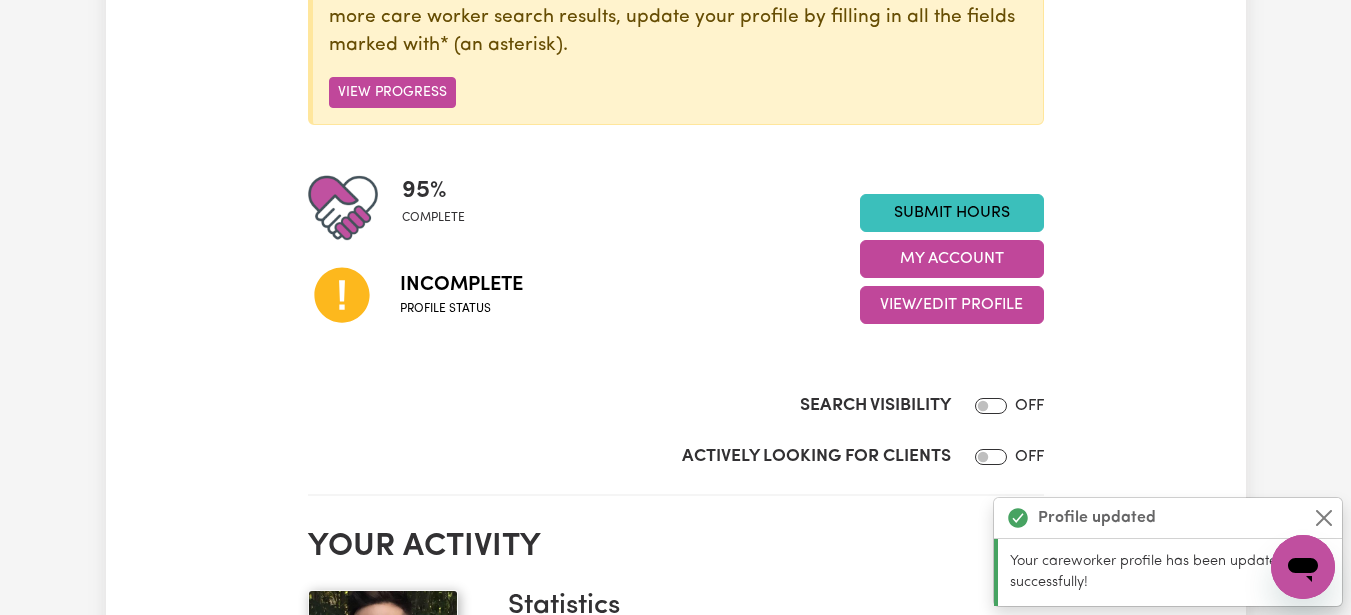 scroll, scrollTop: 339, scrollLeft: 0, axis: vertical 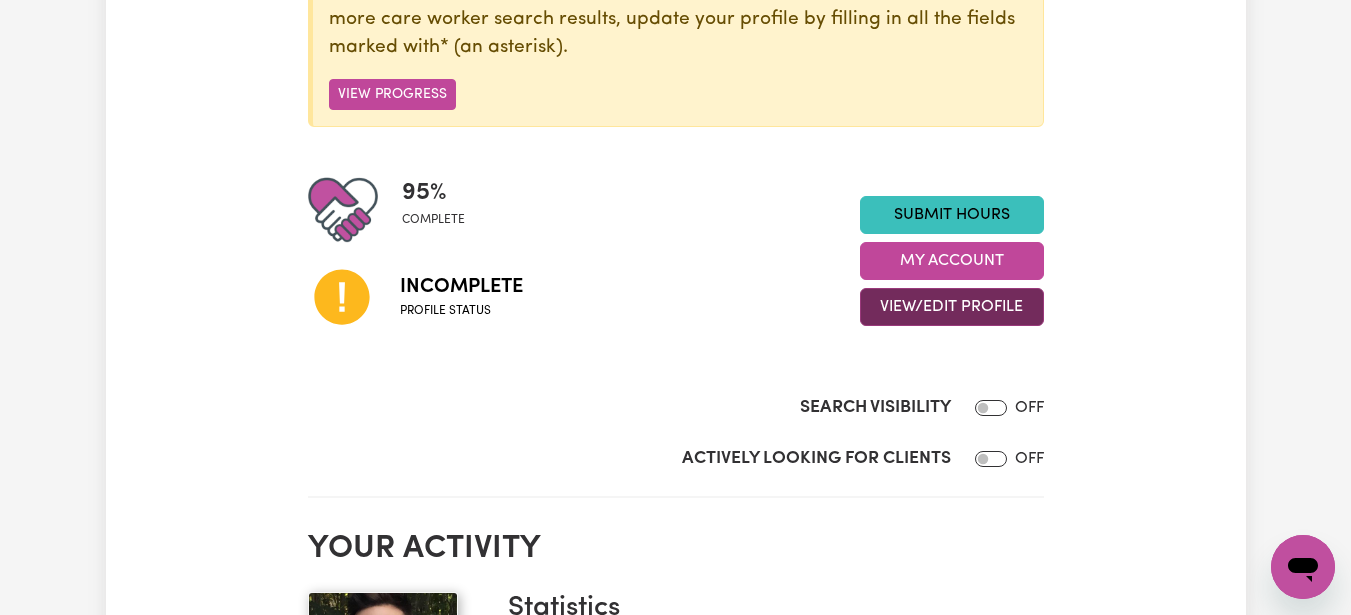 click on "View/Edit Profile" at bounding box center (952, 307) 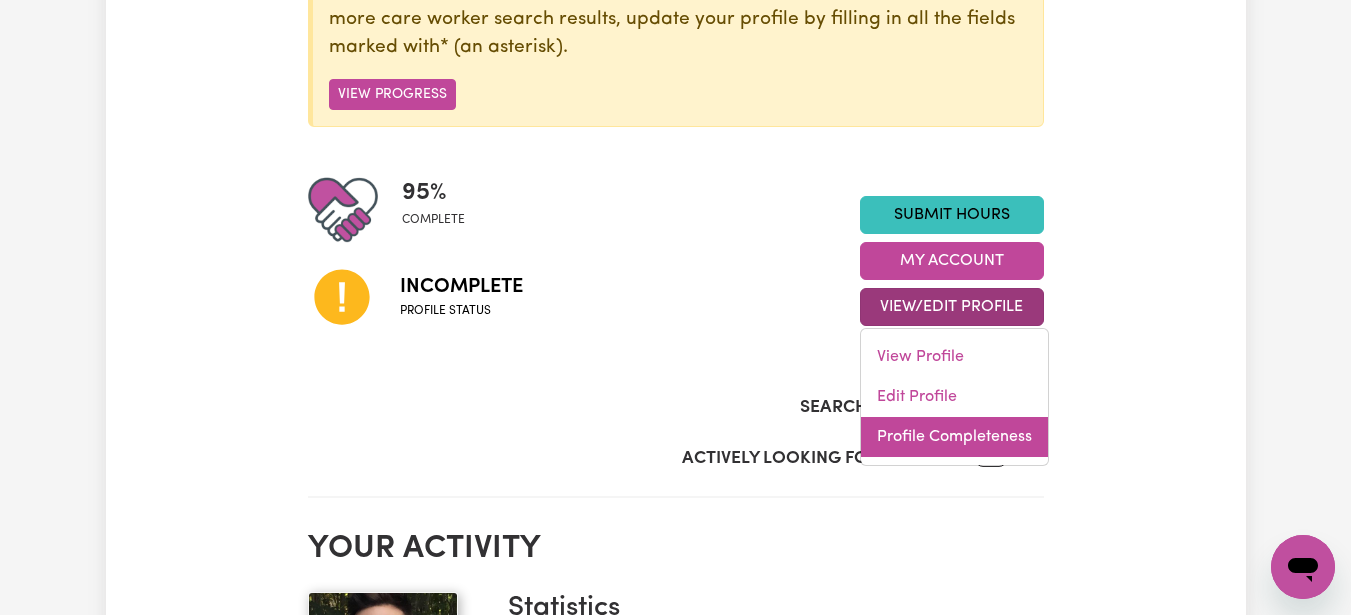 click on "Profile Completeness" at bounding box center (954, 437) 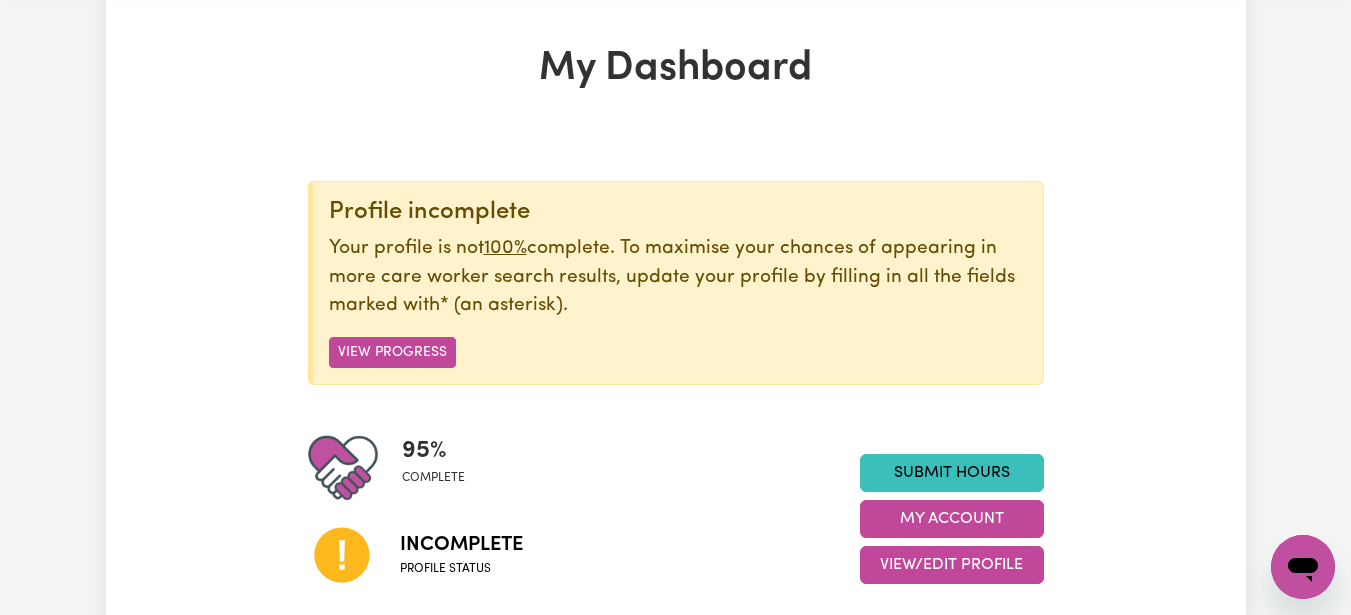 scroll, scrollTop: 0, scrollLeft: 0, axis: both 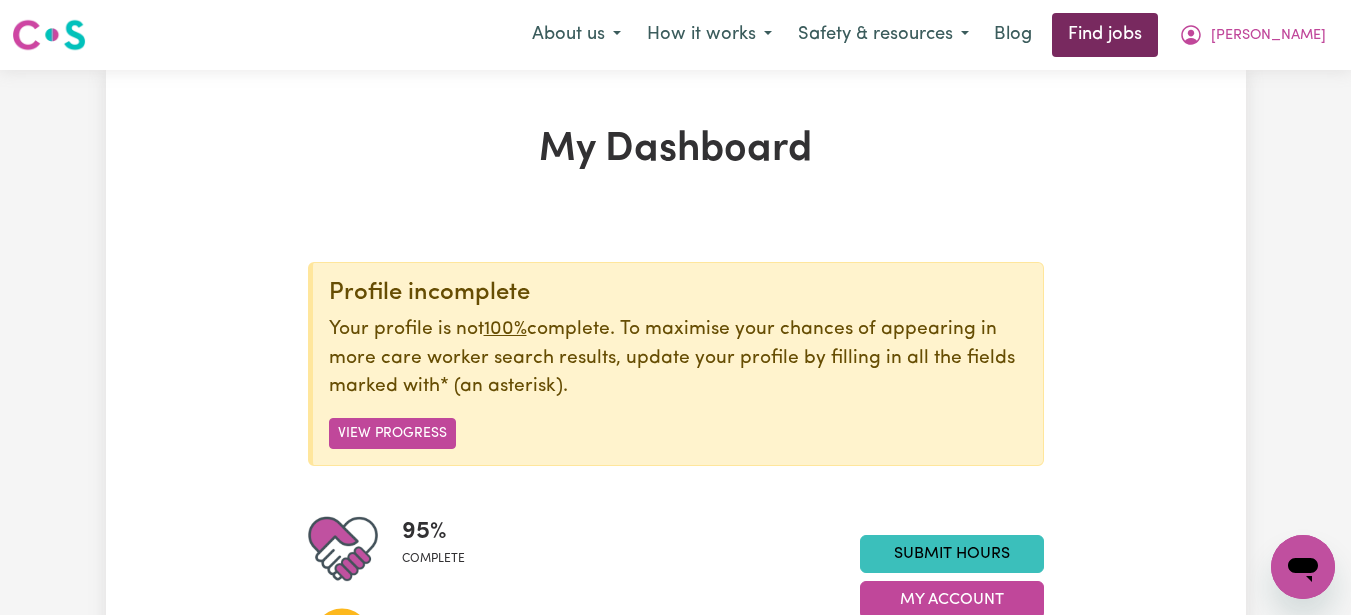 click on "Find jobs" at bounding box center [1105, 35] 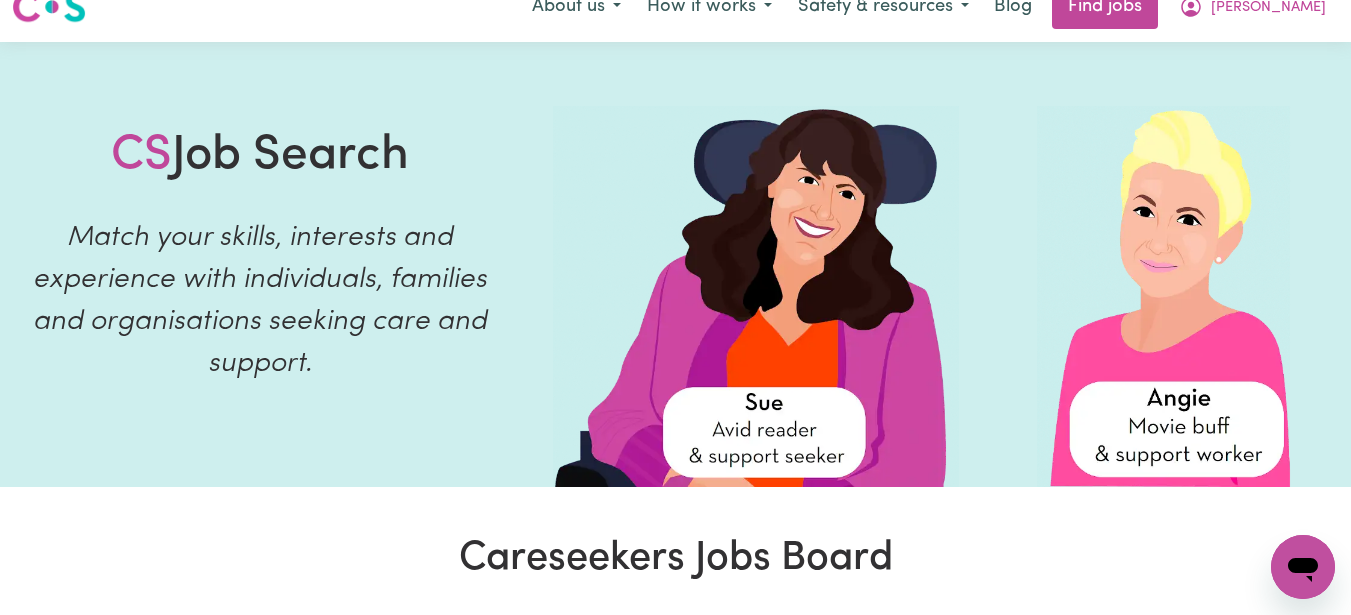 scroll, scrollTop: 0, scrollLeft: 0, axis: both 